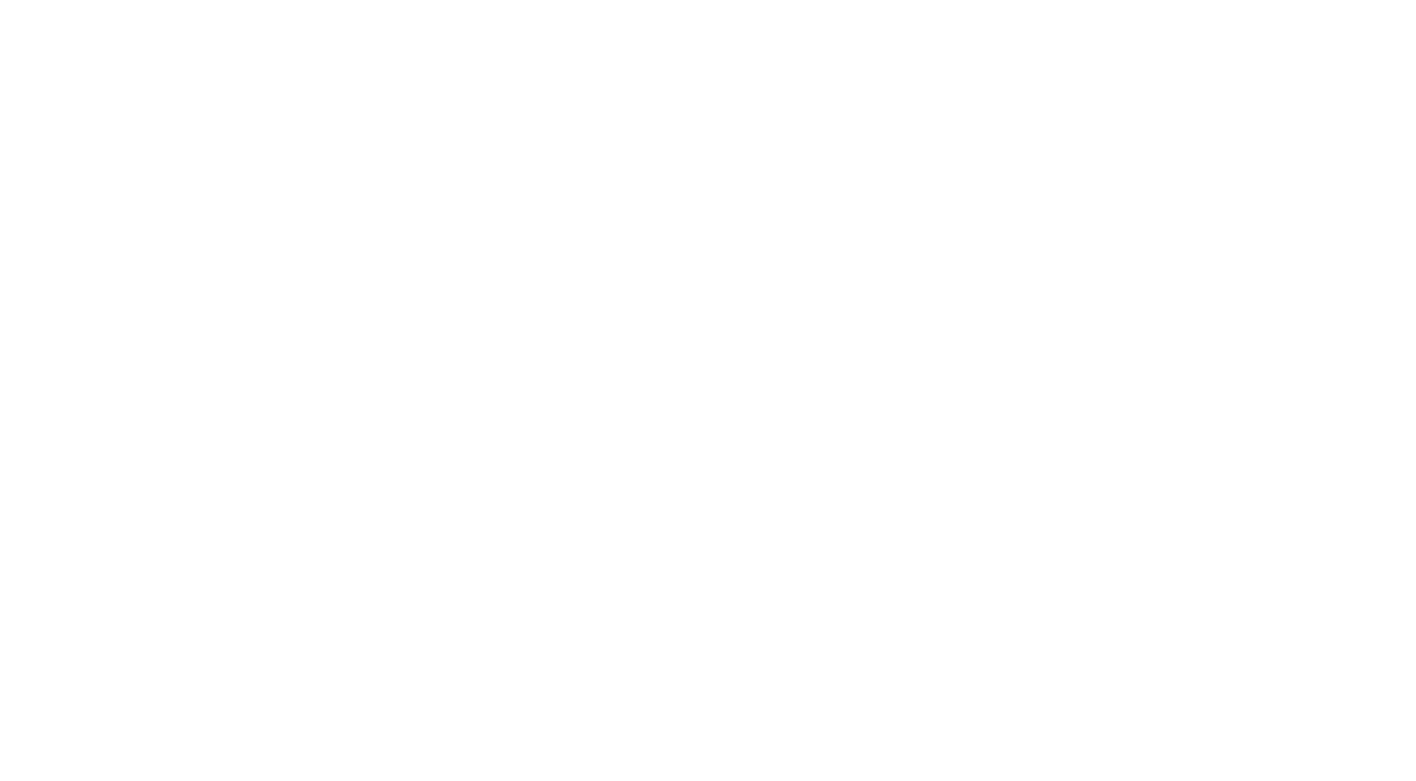 scroll, scrollTop: 0, scrollLeft: 0, axis: both 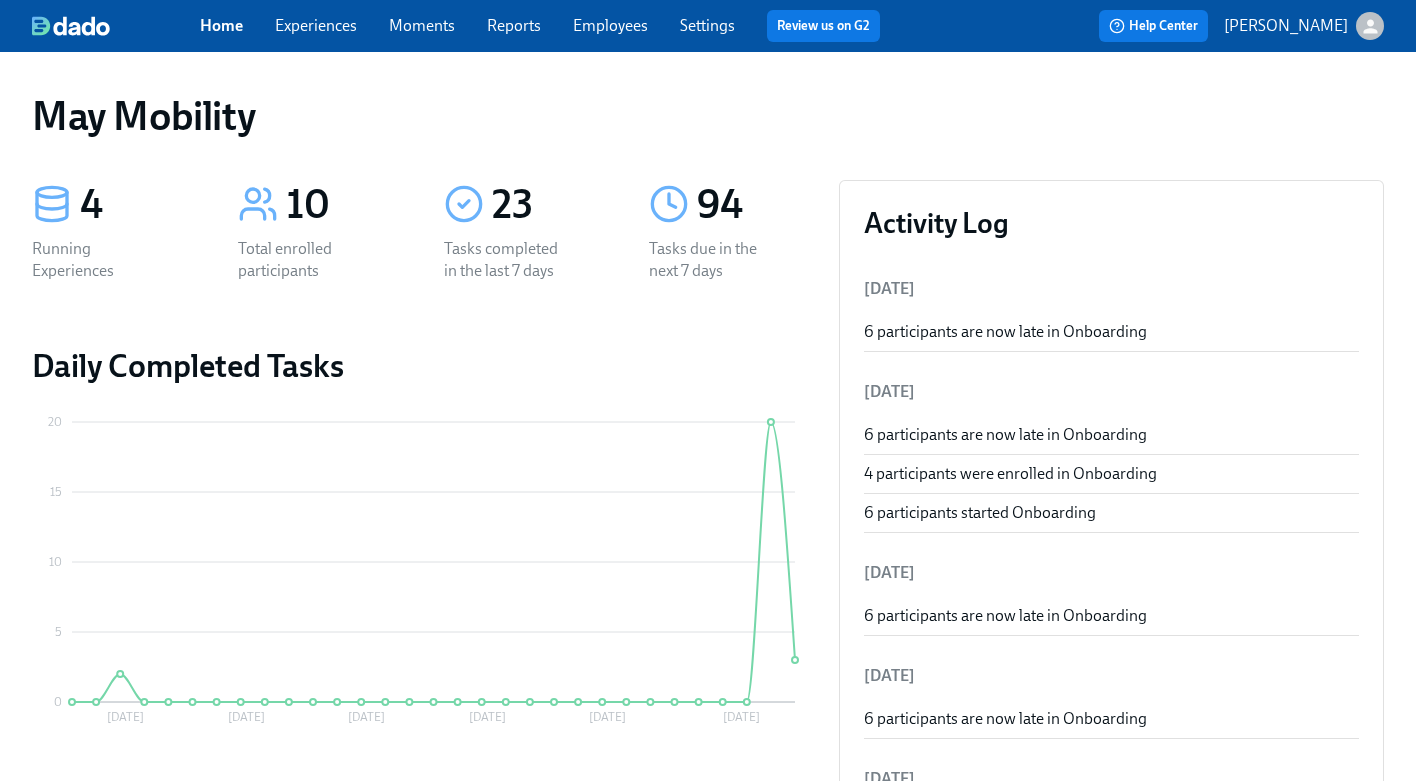 click on "Experiences" at bounding box center [316, 25] 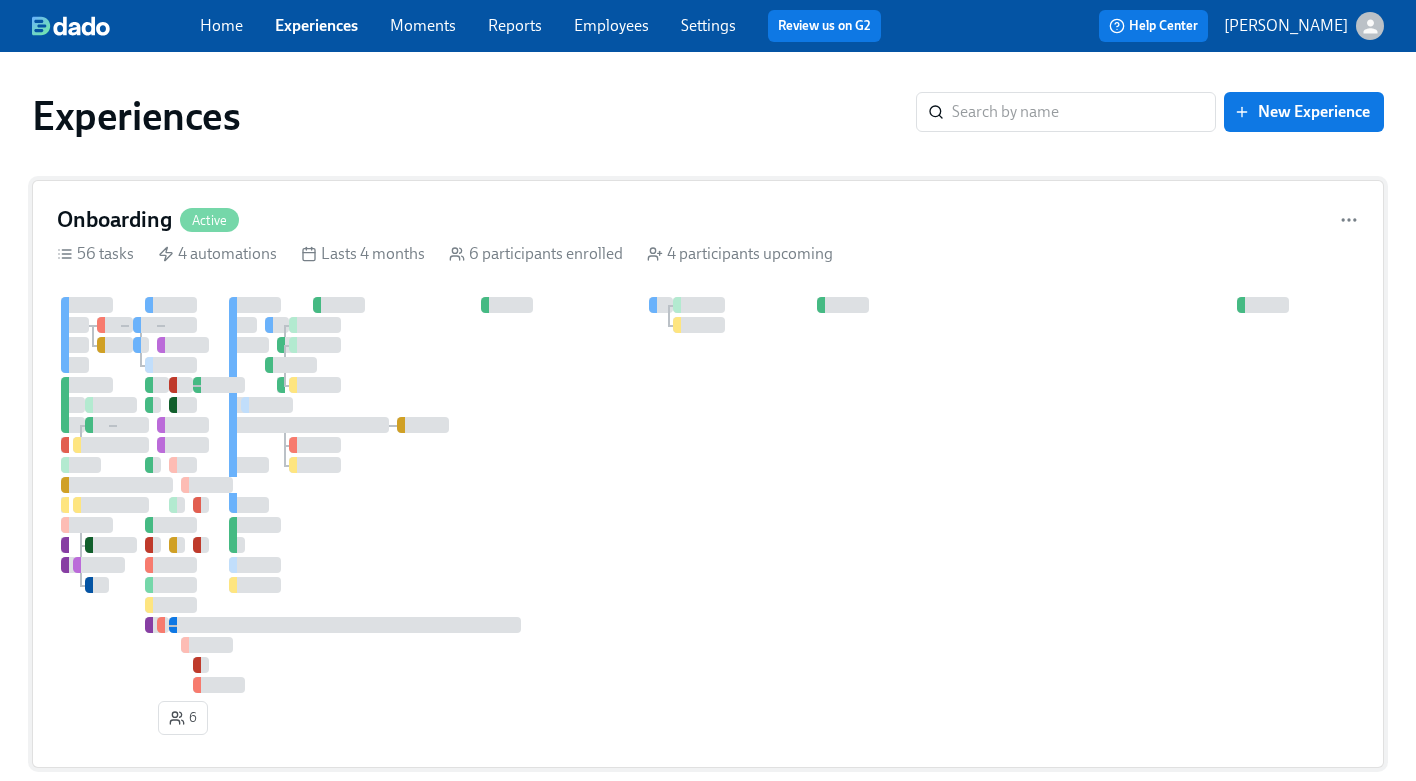 click on "Onboarding Active" at bounding box center [708, 220] 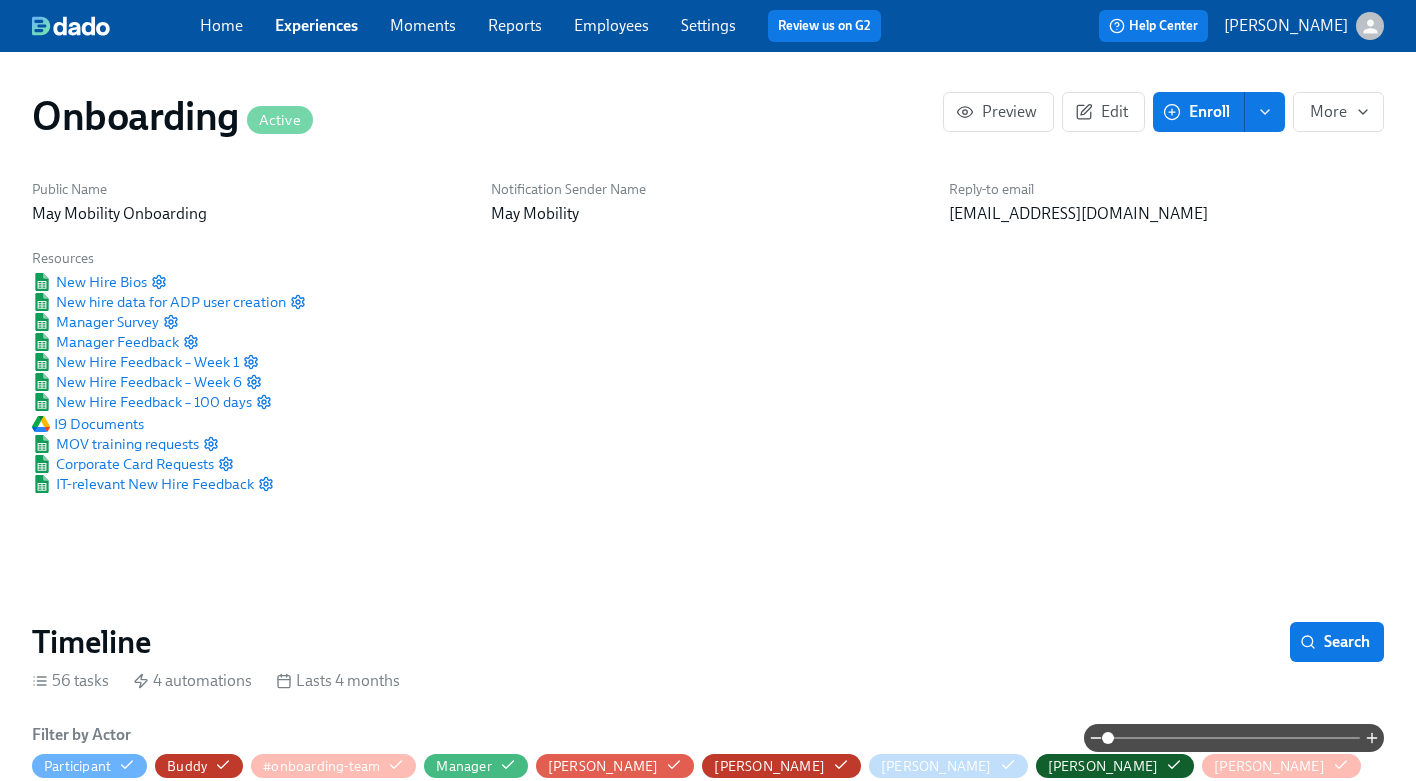 scroll, scrollTop: 0, scrollLeft: 1888, axis: horizontal 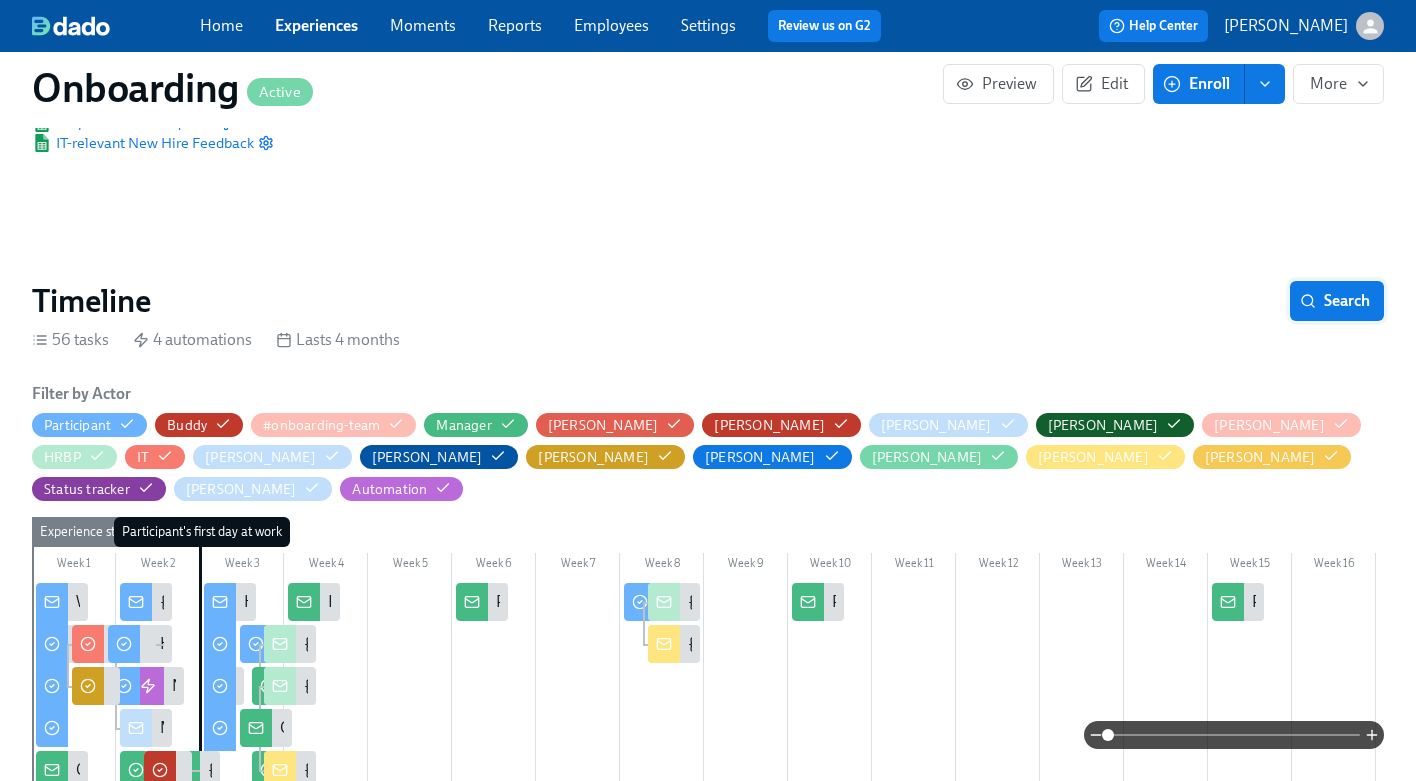 click on "Search" at bounding box center [1337, 301] 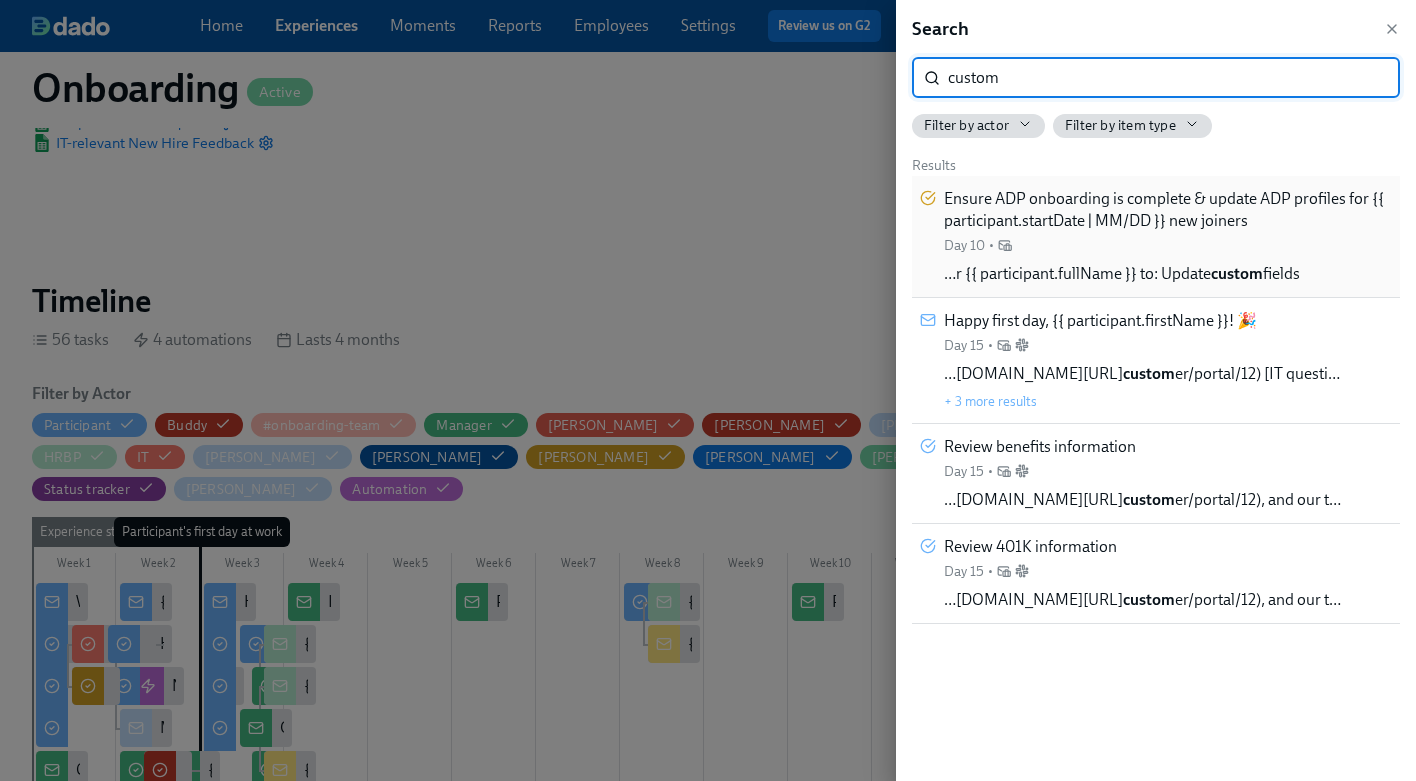 type on "custom" 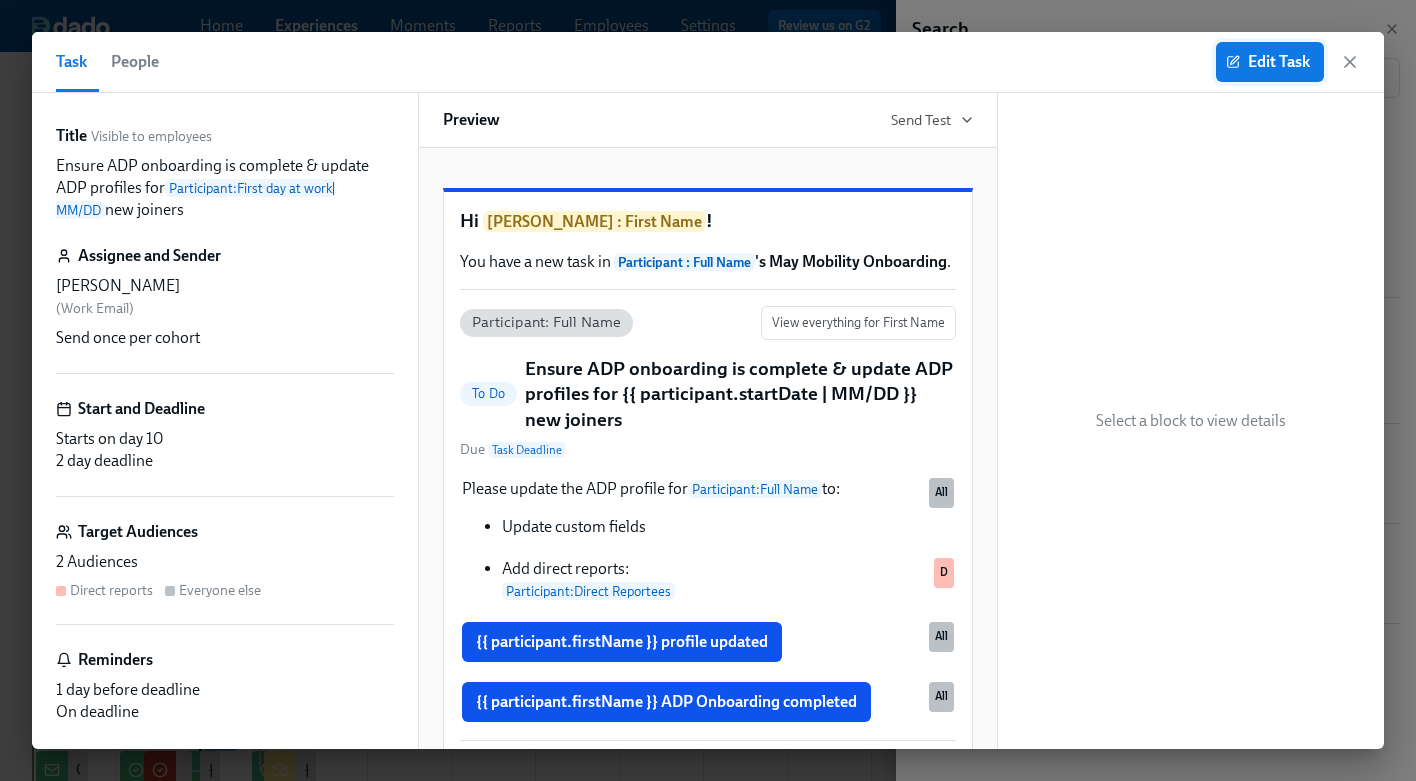 click on "Edit Task" at bounding box center (1270, 62) 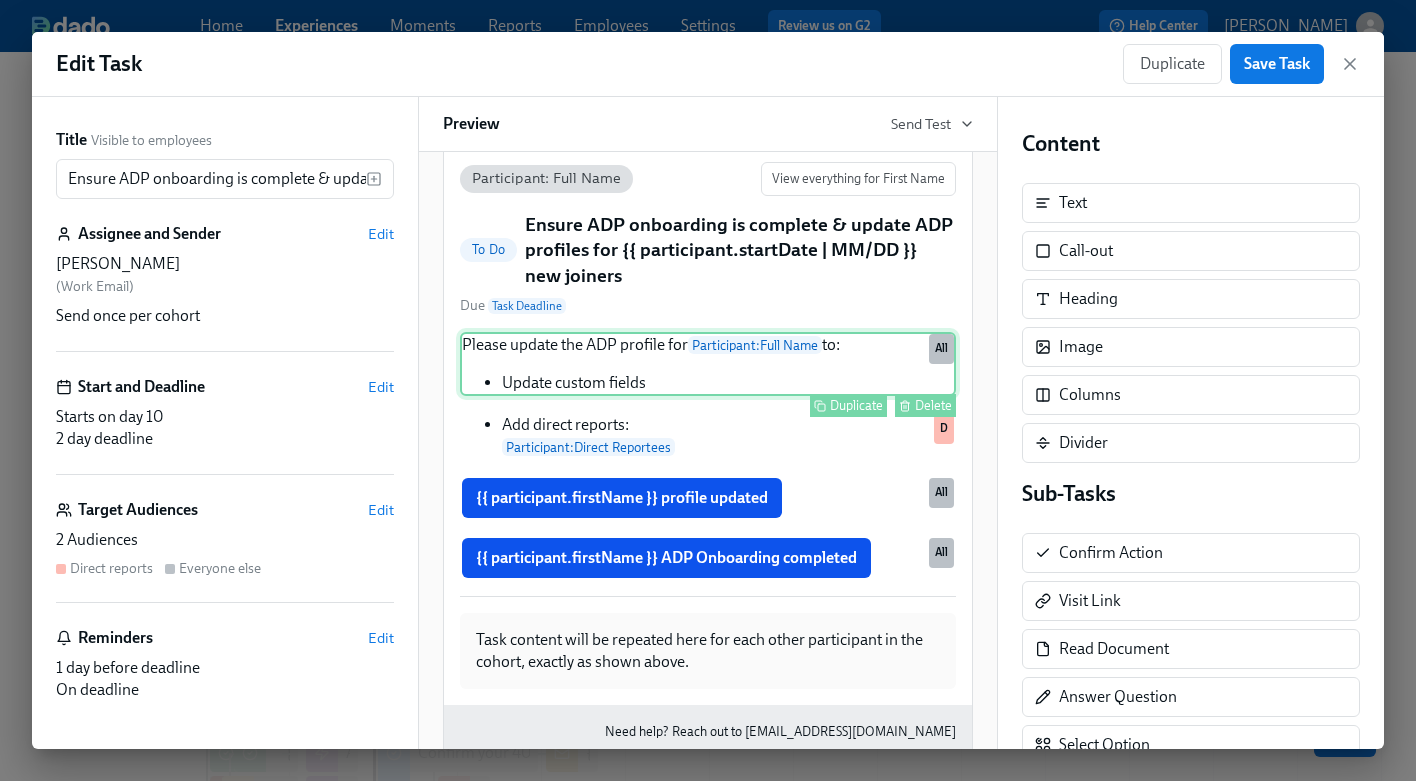 scroll, scrollTop: 152, scrollLeft: 0, axis: vertical 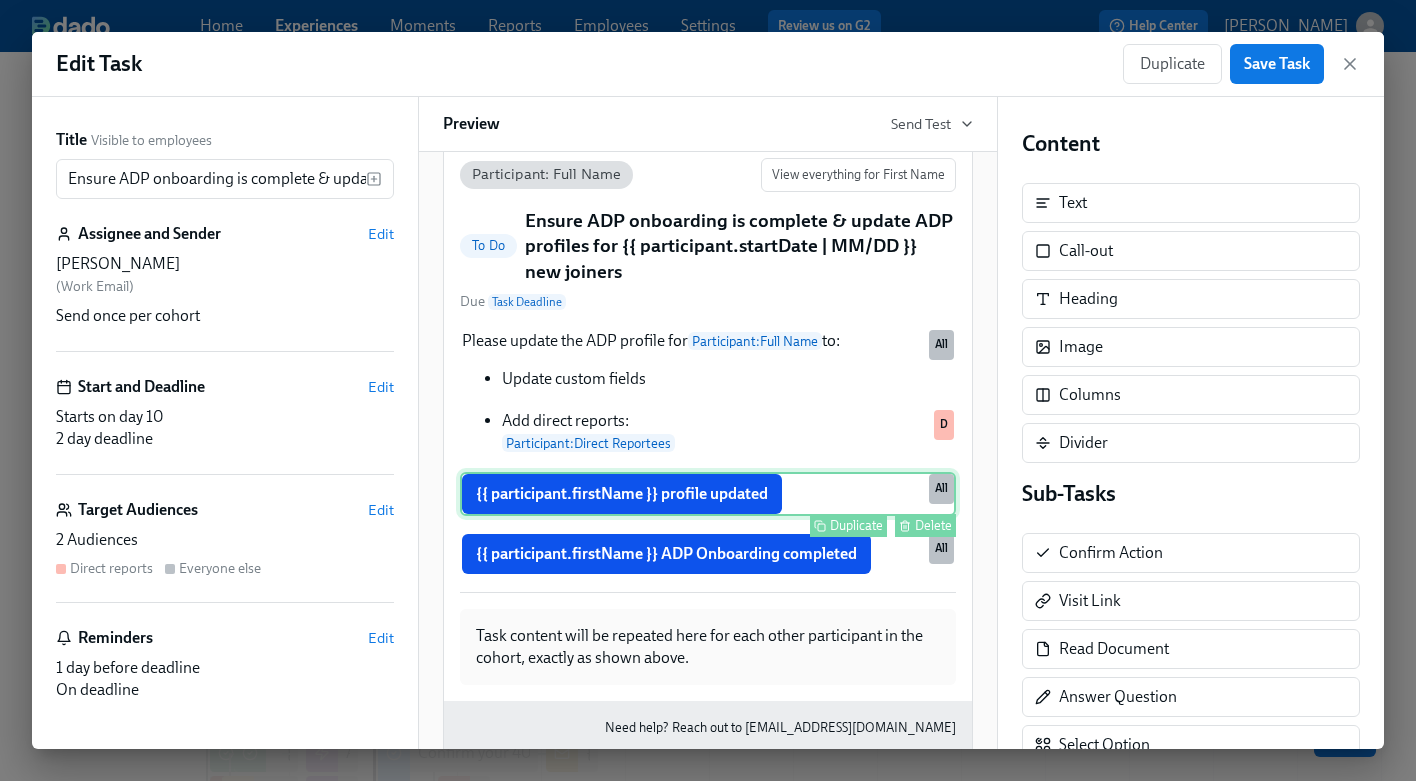 click on "Delete" at bounding box center (933, 525) 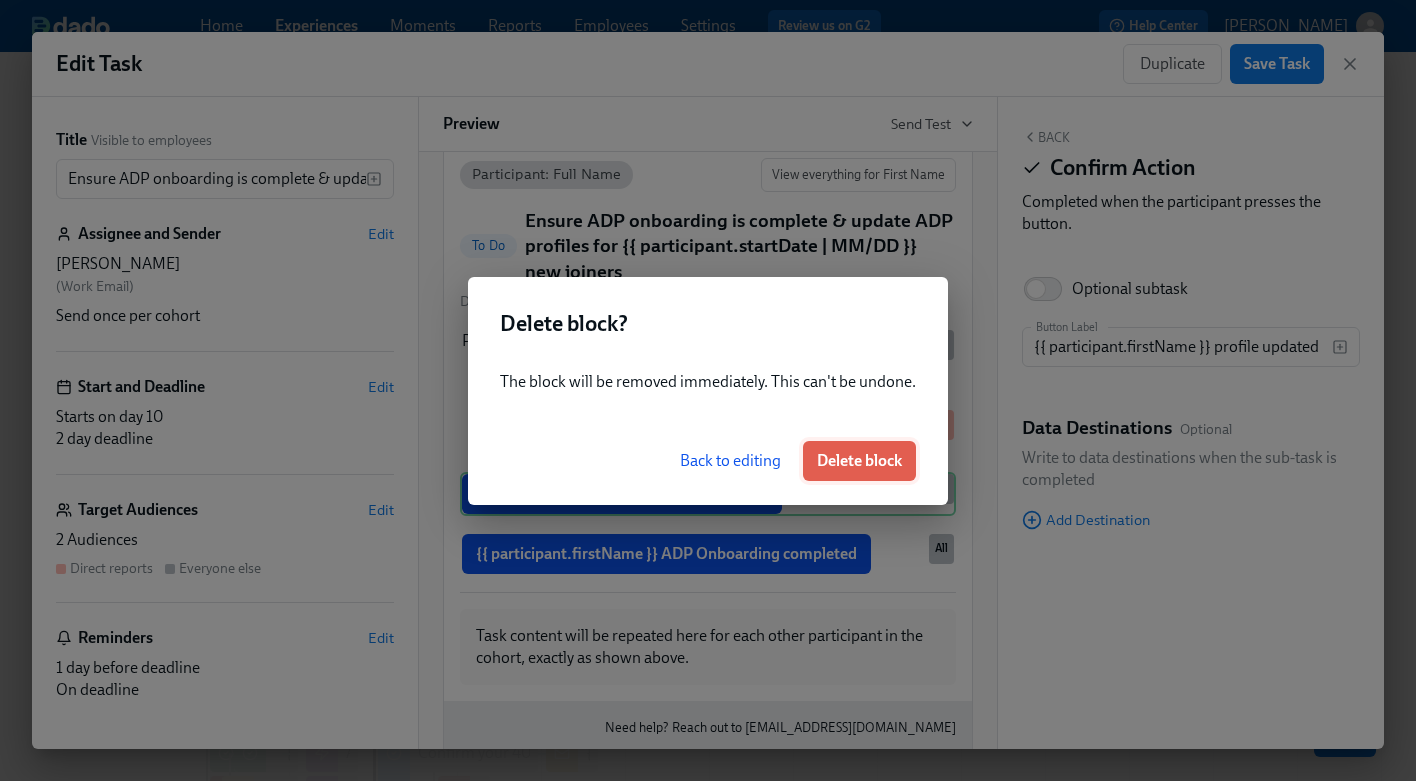 click on "Delete block" at bounding box center [859, 461] 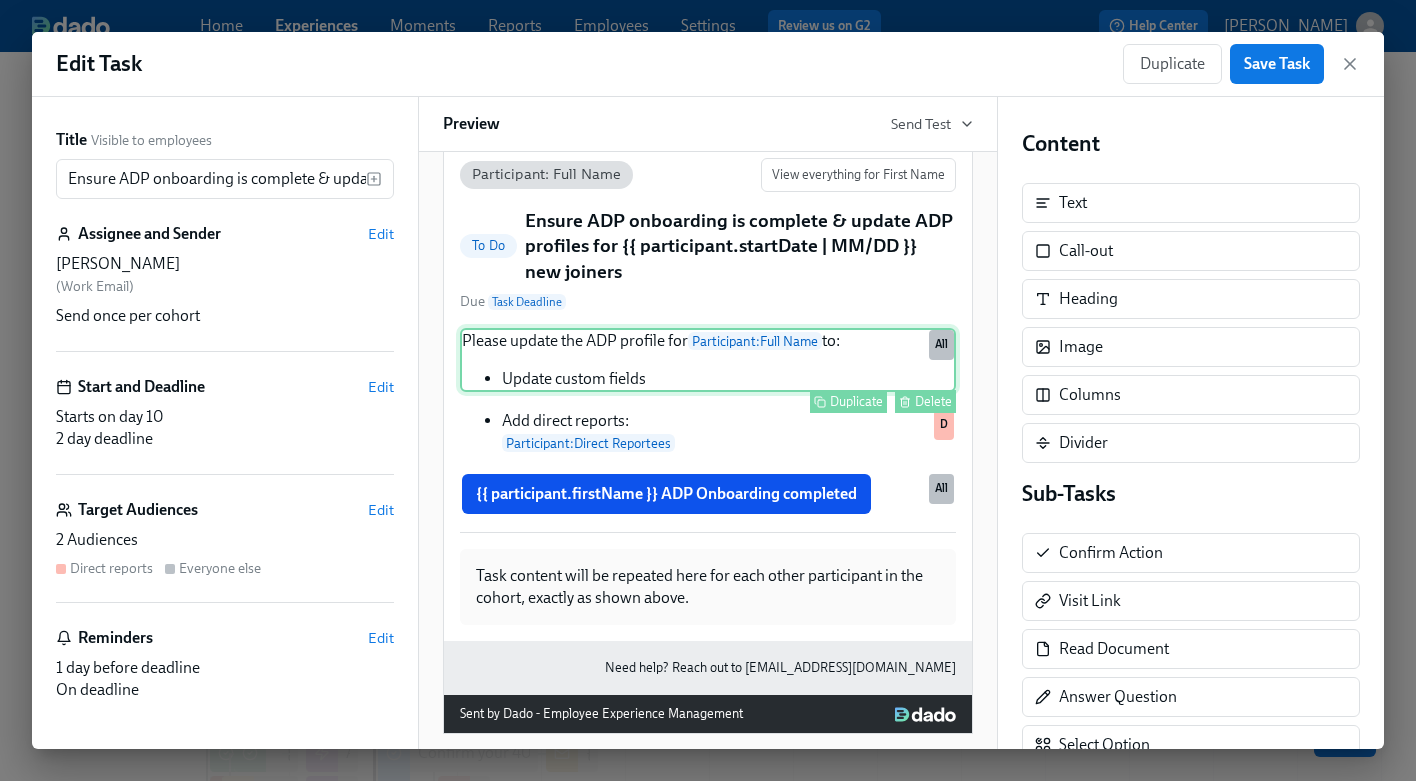 click on "Please update the ADP profile for  Participant :  Full Name  to:
Update custom fields
Duplicate   Delete All" at bounding box center [708, 360] 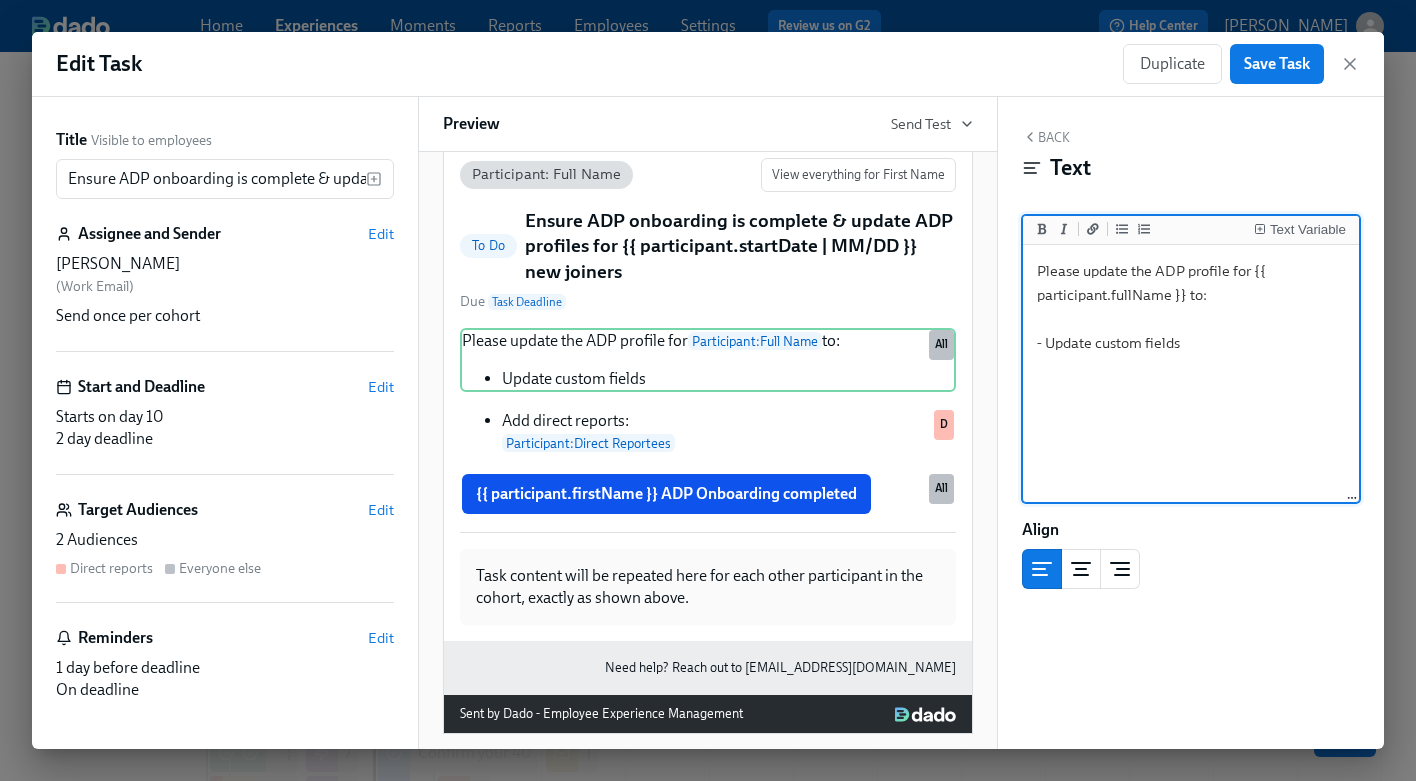 drag, startPoint x: 1192, startPoint y: 346, endPoint x: 1038, endPoint y: 340, distance: 154.11684 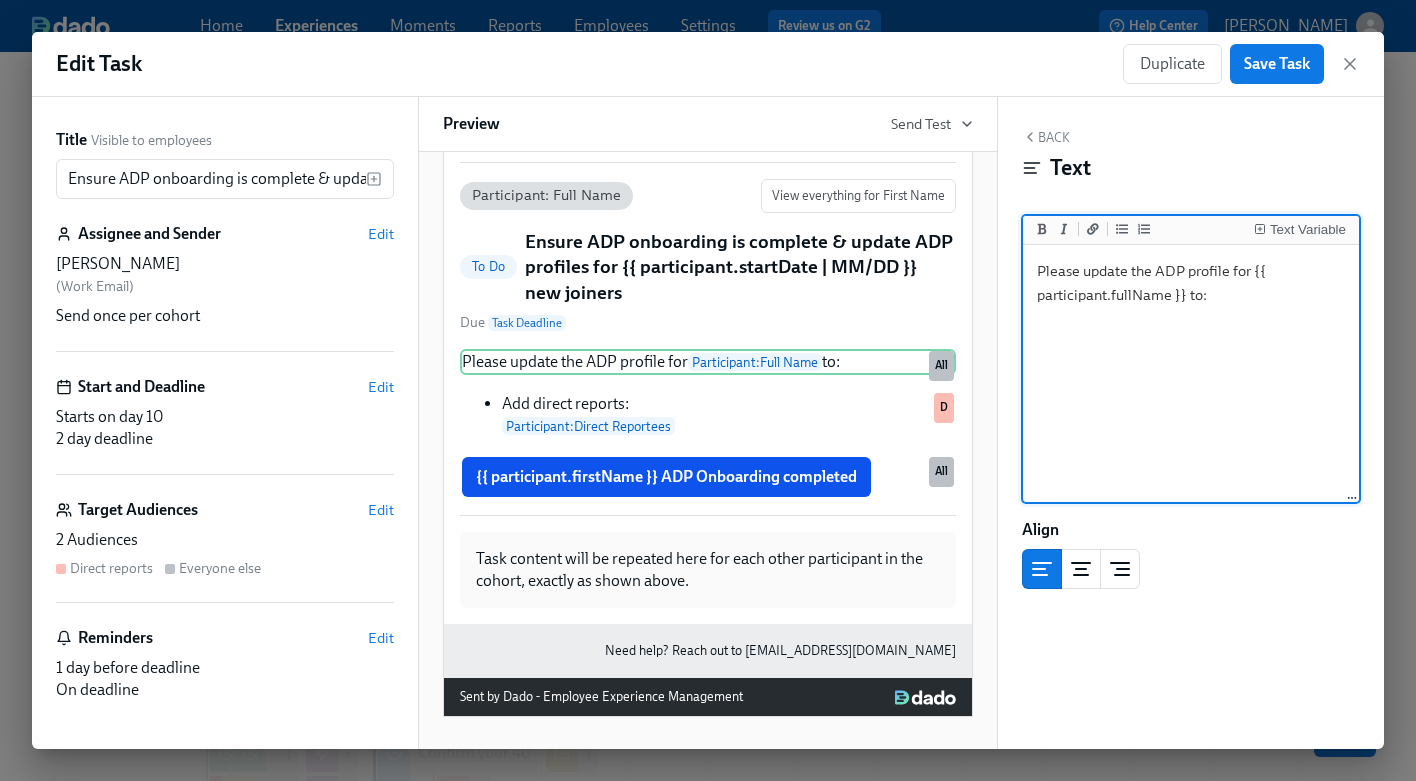 type on "Please update the ADP profile for {{ participant.fullName }} to:" 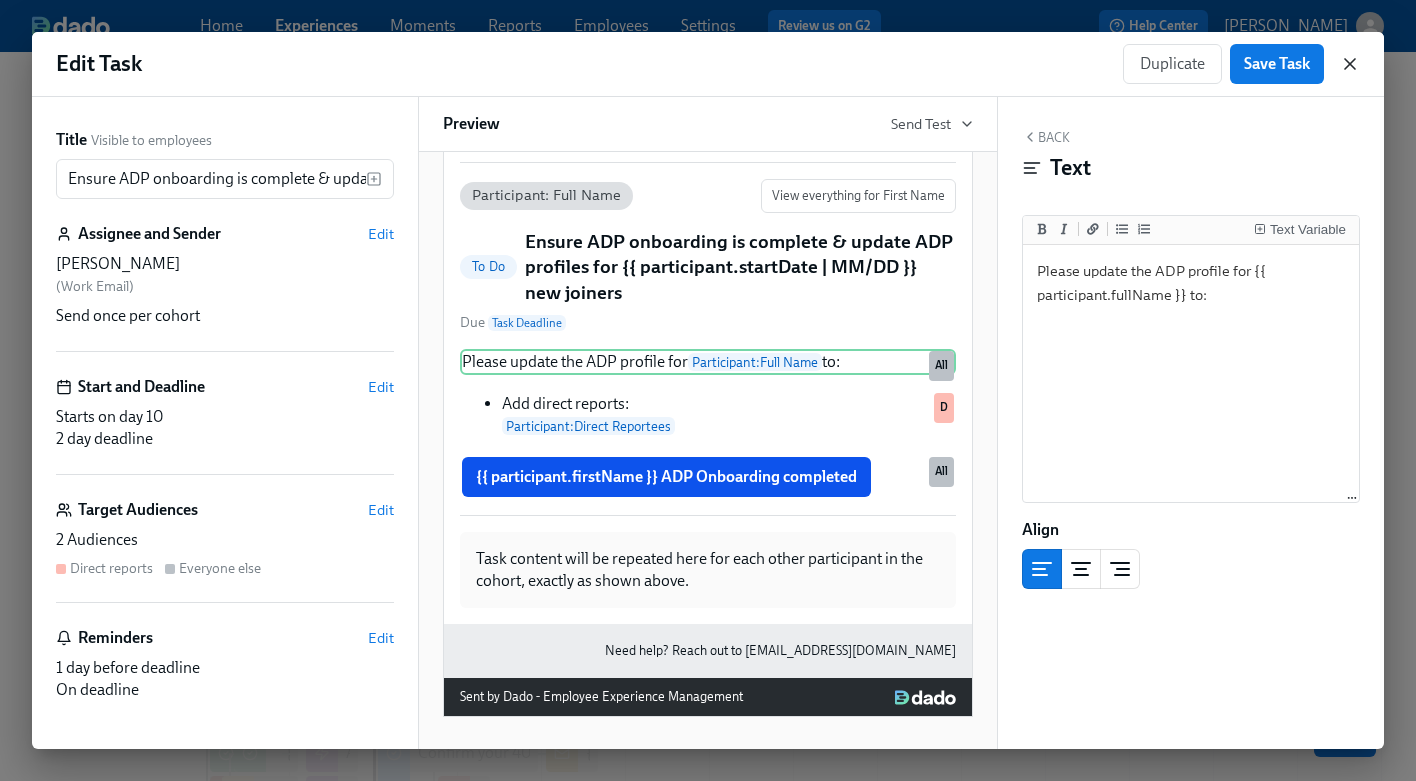 click 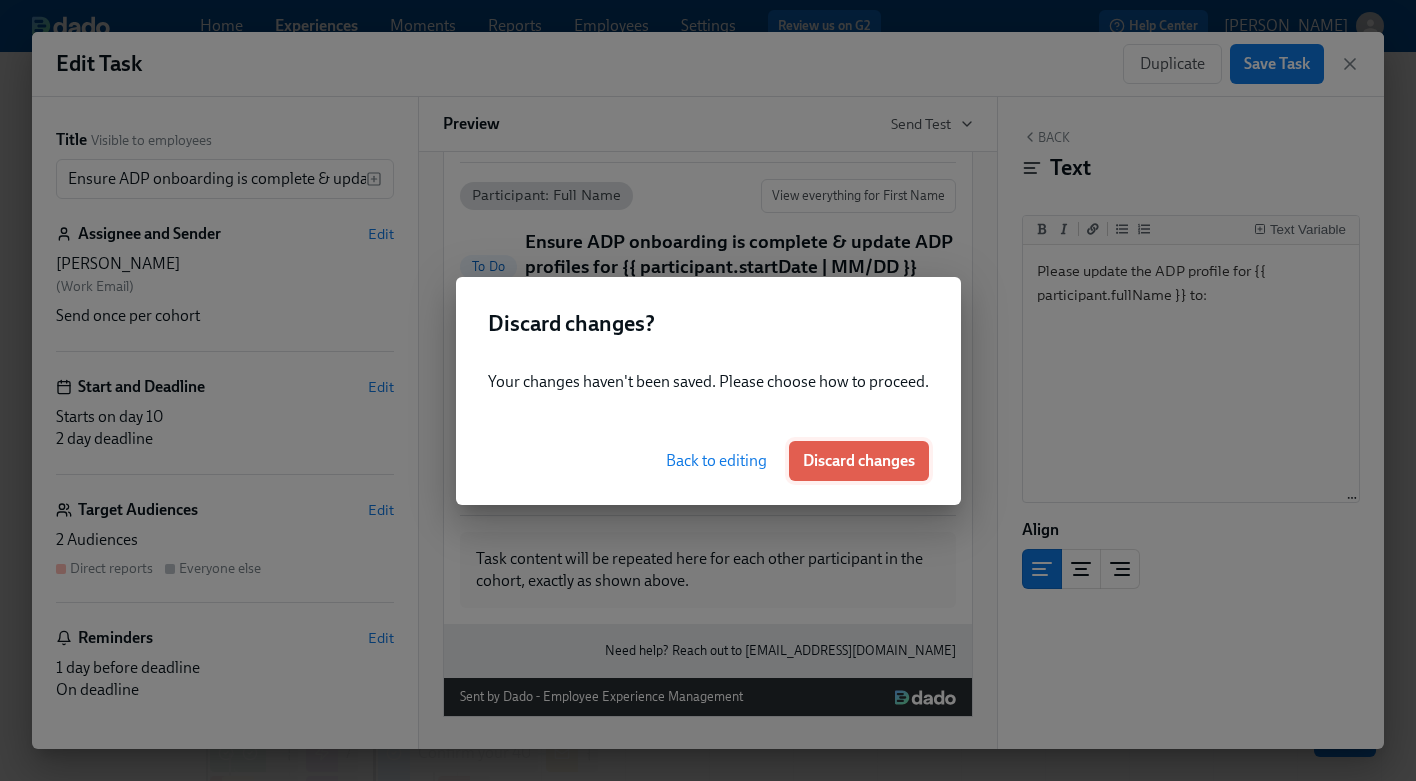 click on "Discard changes" at bounding box center (859, 461) 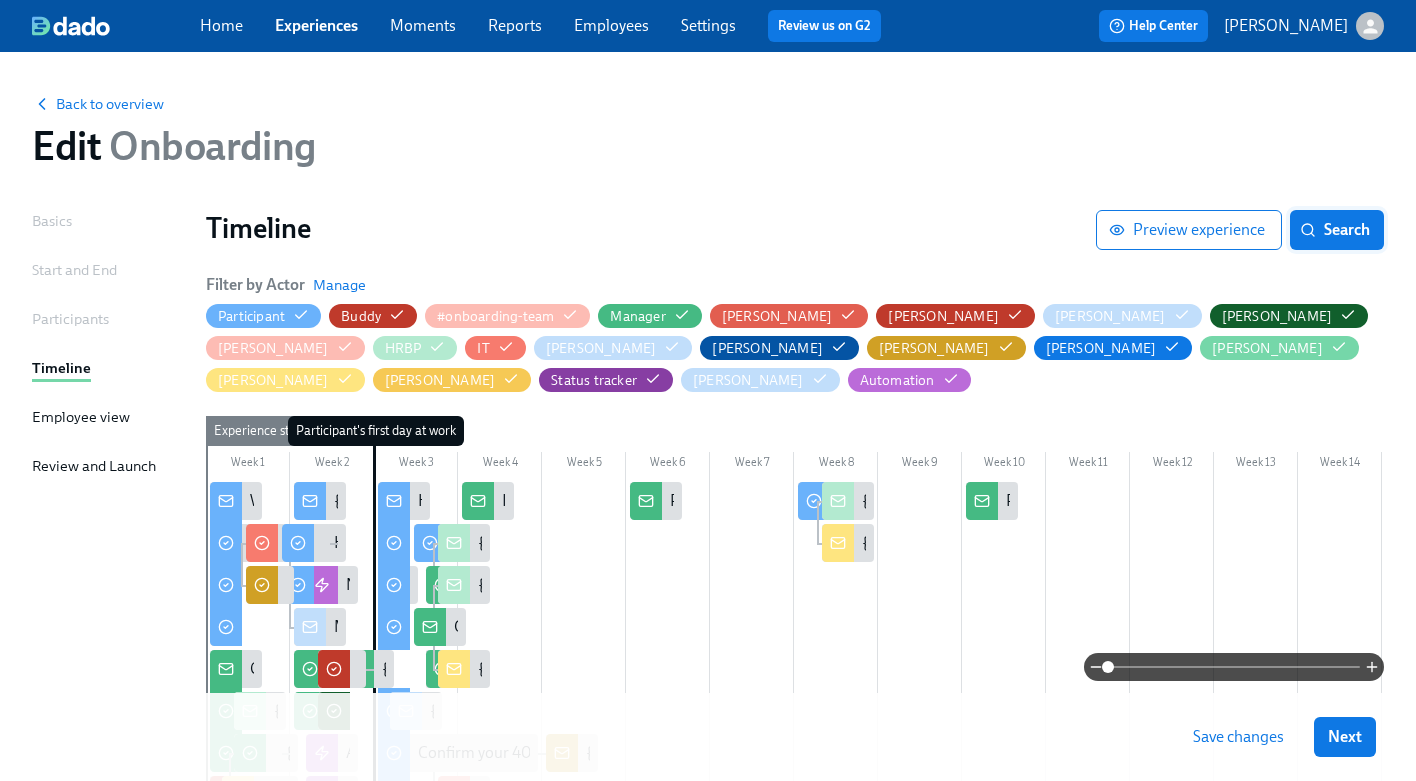 click on "Search" at bounding box center [1337, 230] 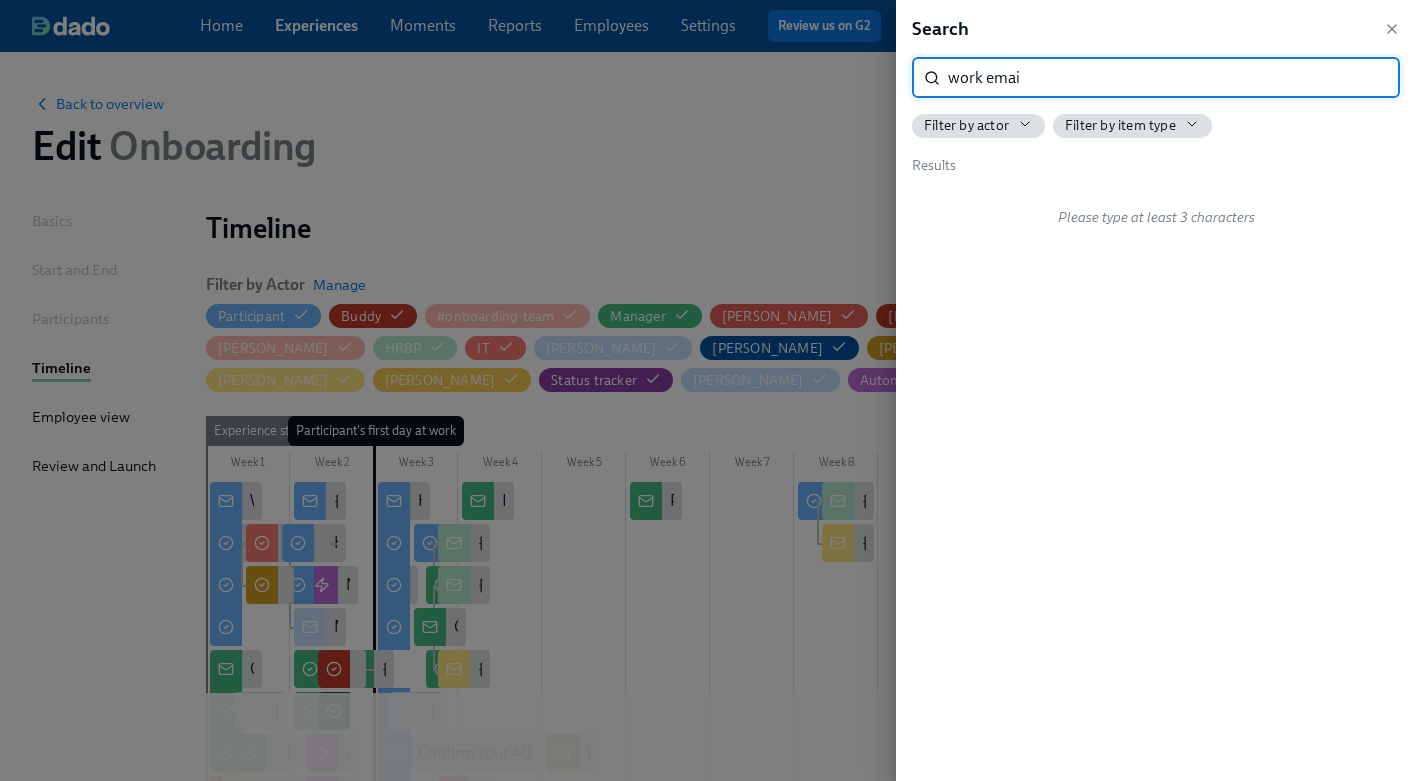 type on "work email" 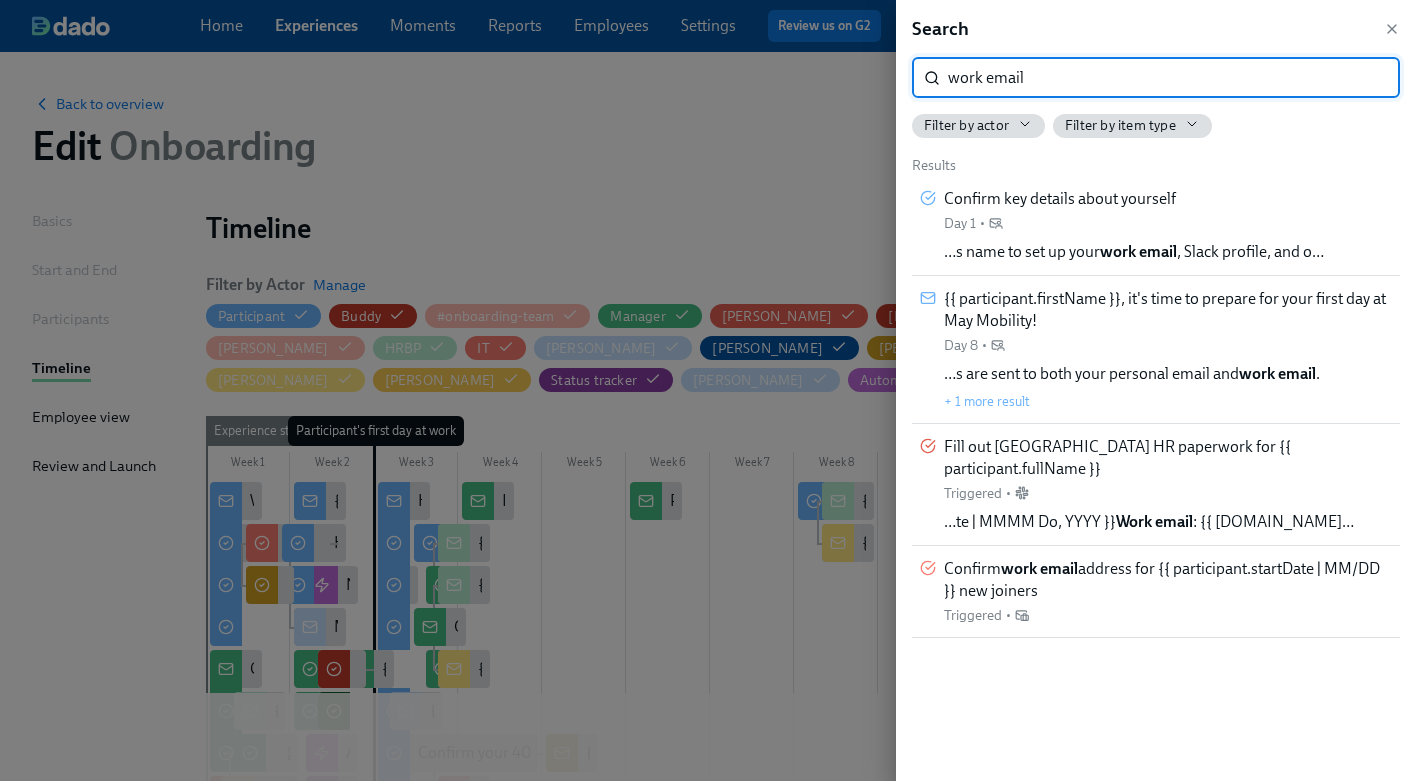 drag, startPoint x: 1038, startPoint y: 81, endPoint x: 901, endPoint y: 72, distance: 137.2953 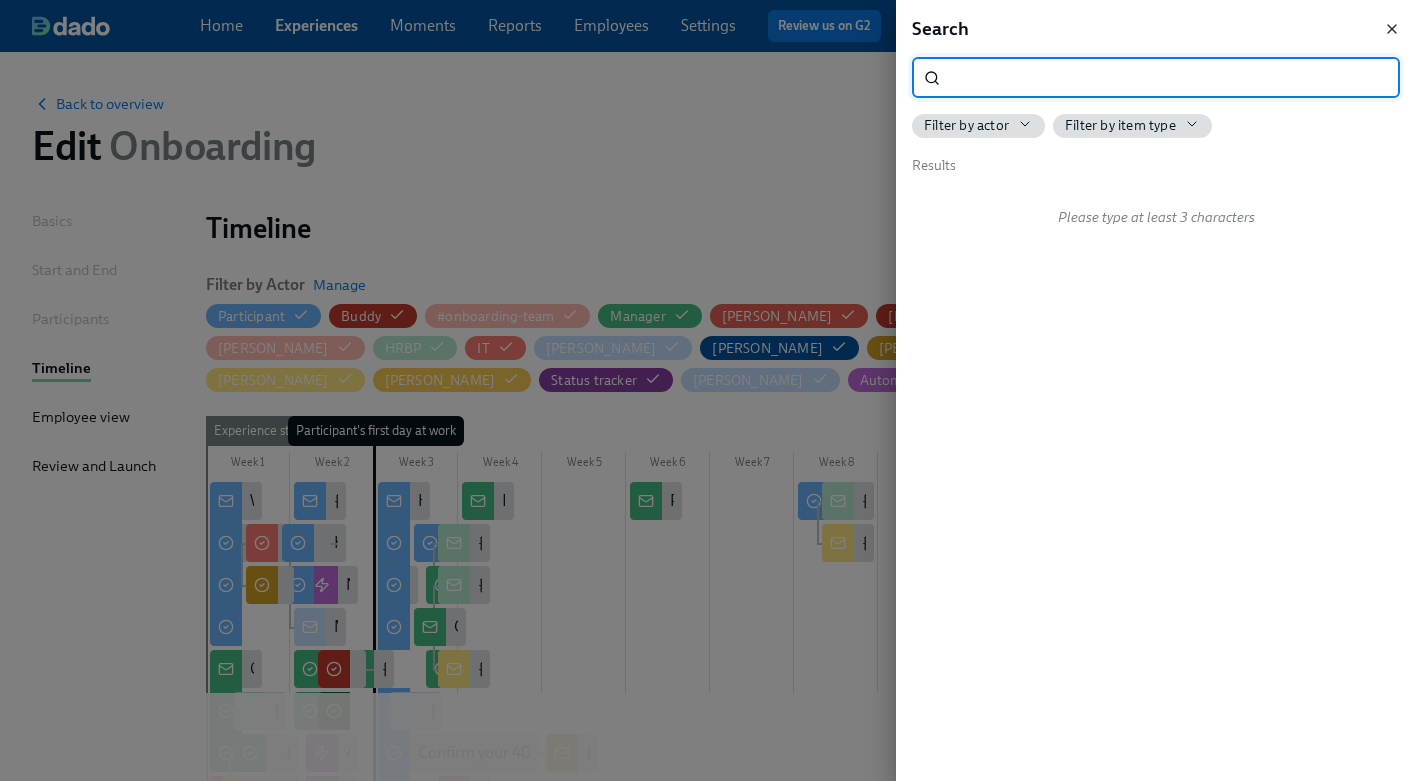 click 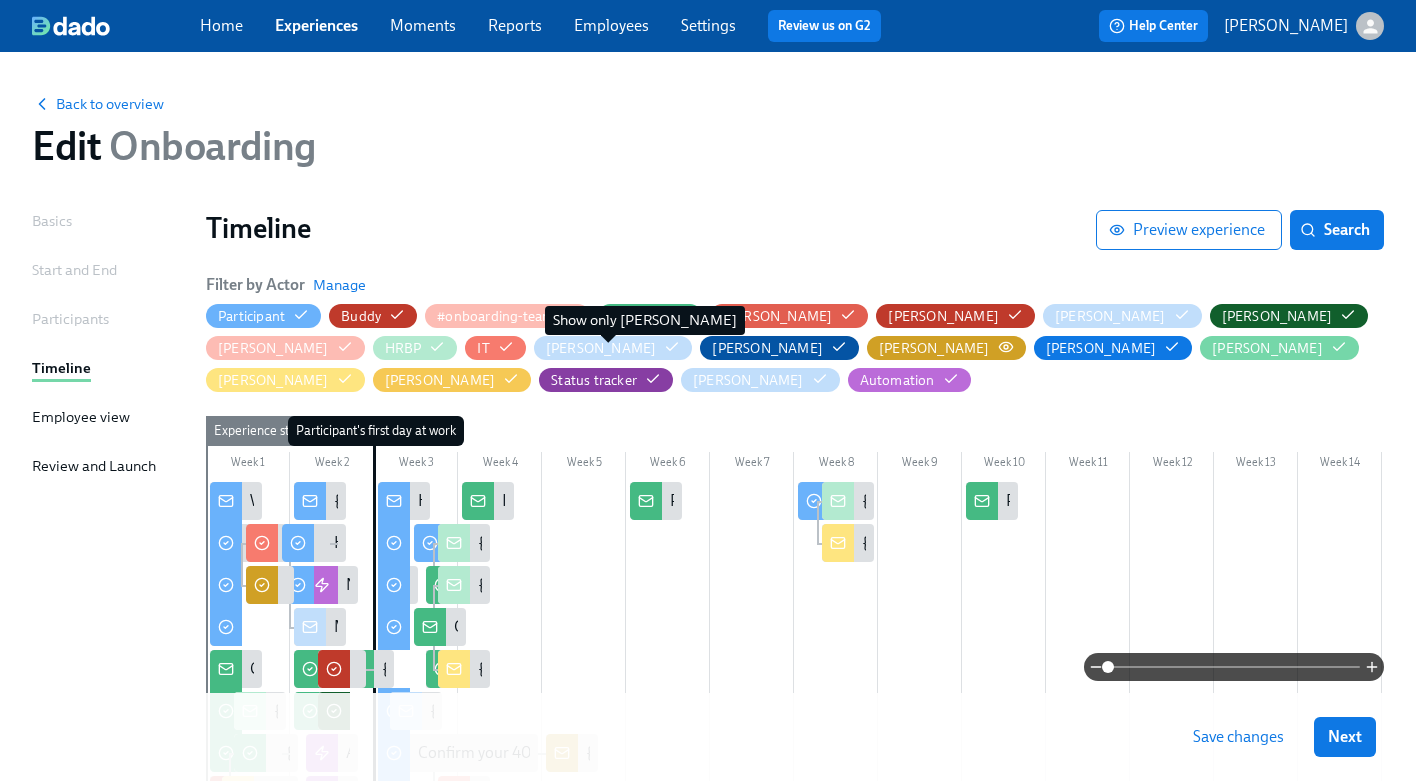 click 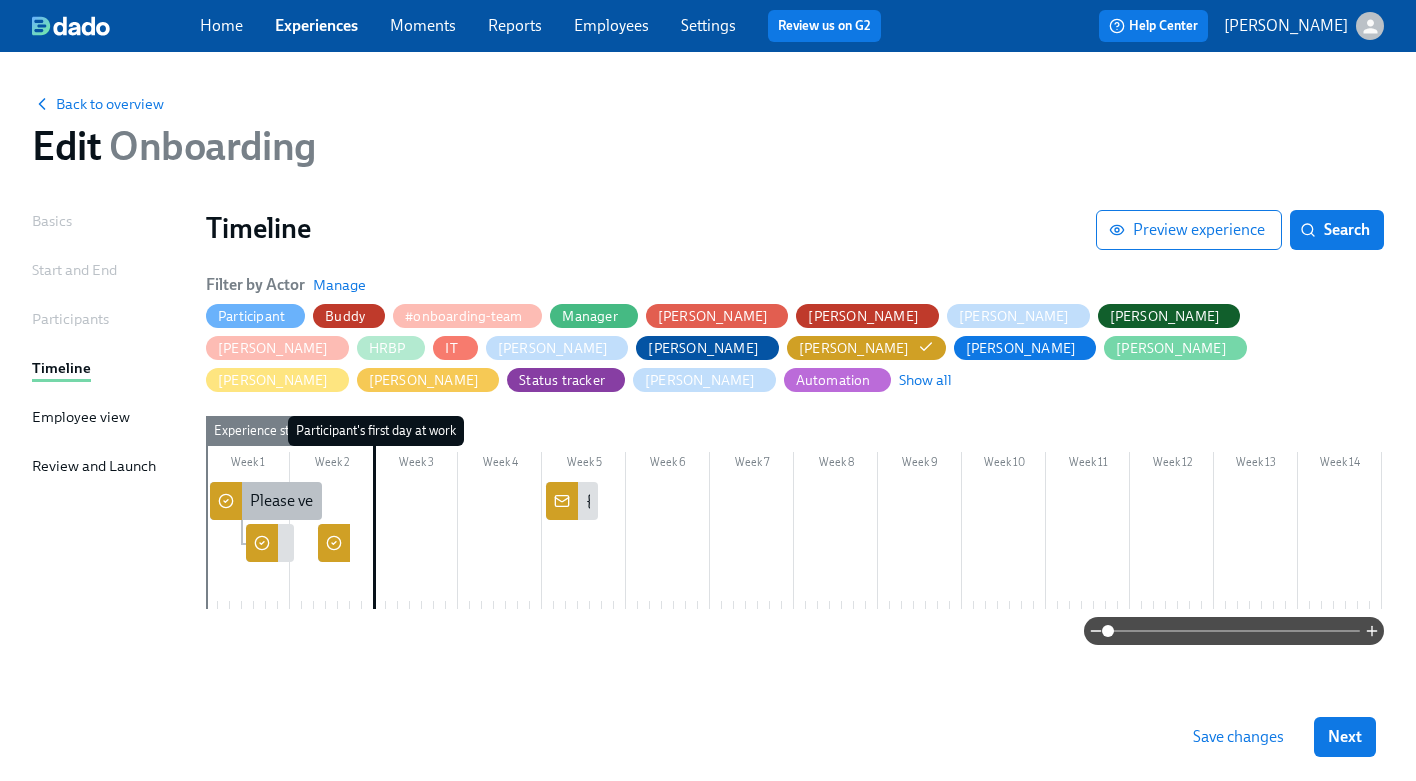 click on "Please verify {{ participant.startDate | MM/DD }} new joiners' visa transfer" at bounding box center (498, 501) 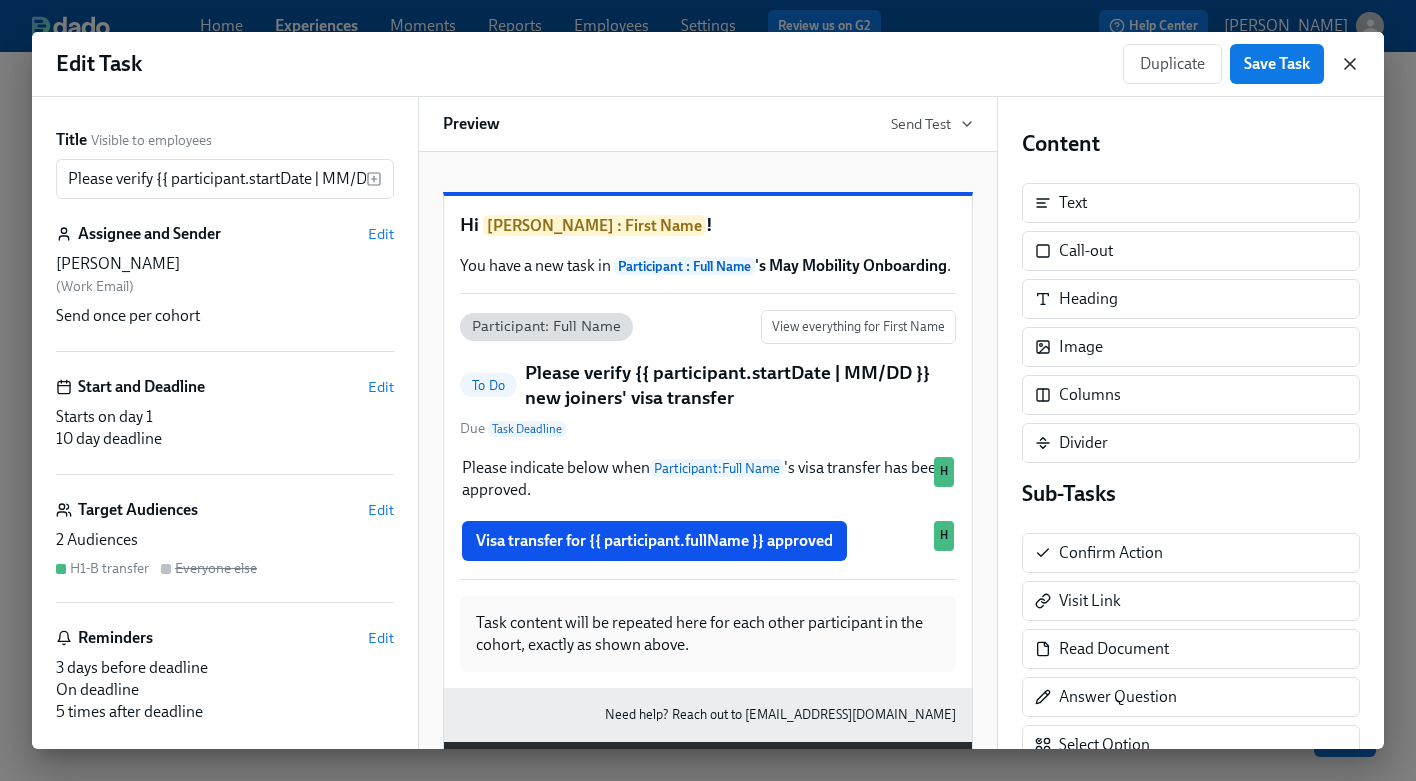 click 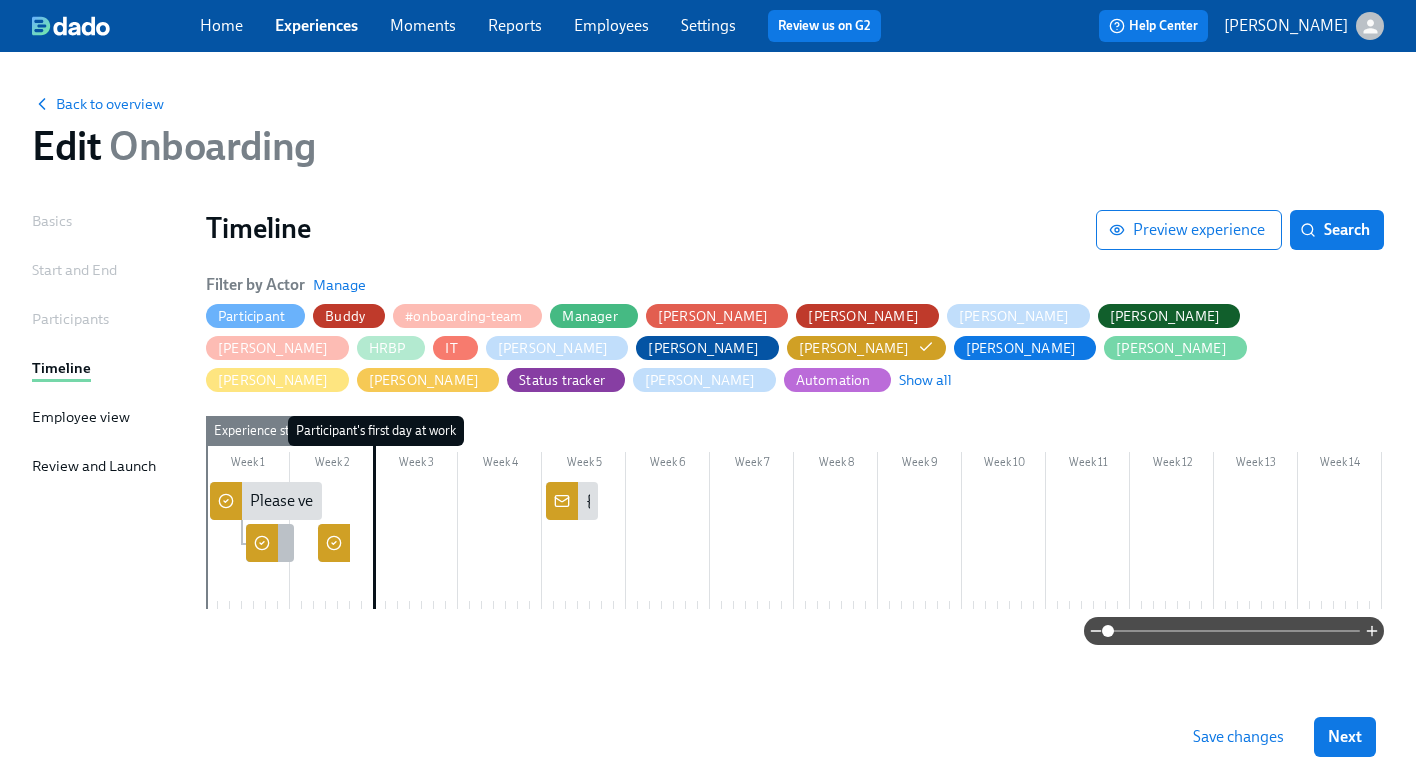 click 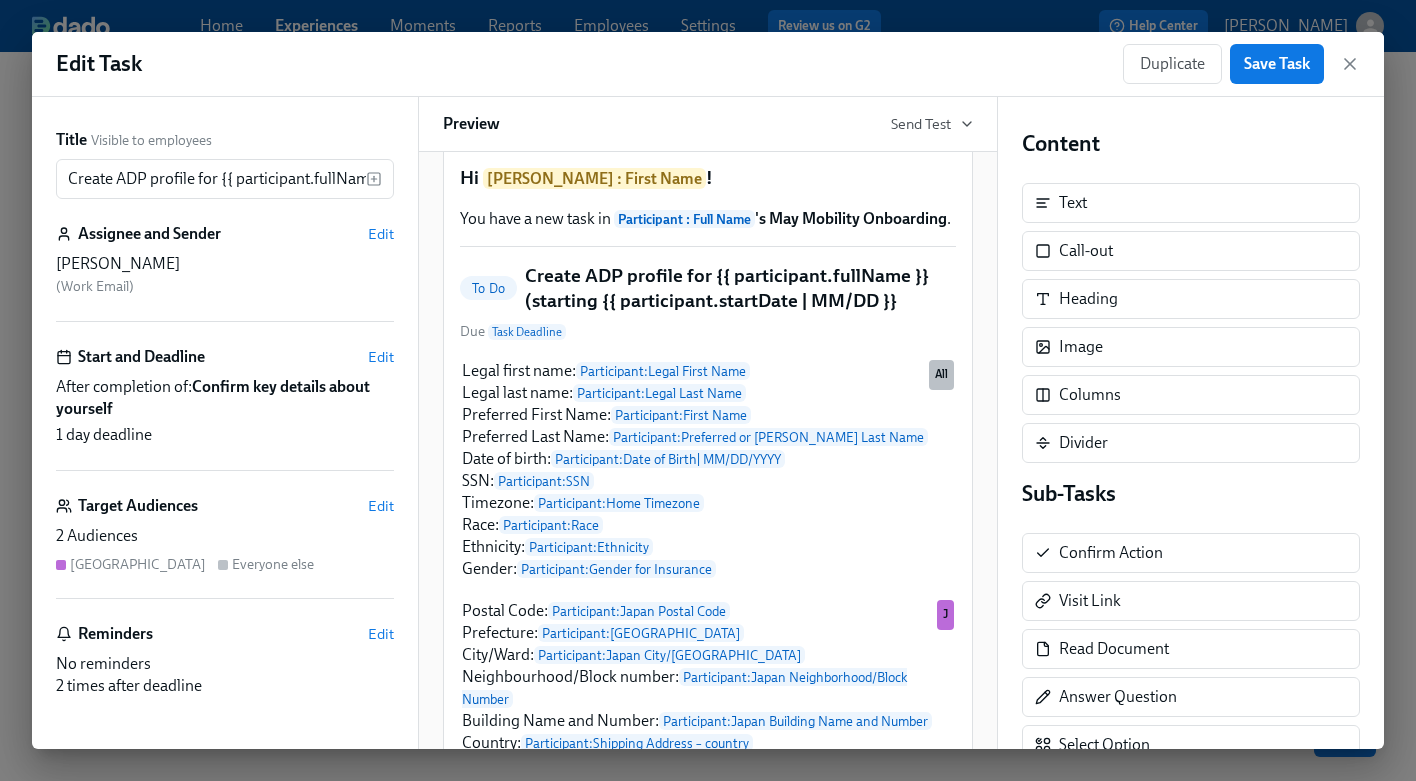 scroll, scrollTop: 46, scrollLeft: 0, axis: vertical 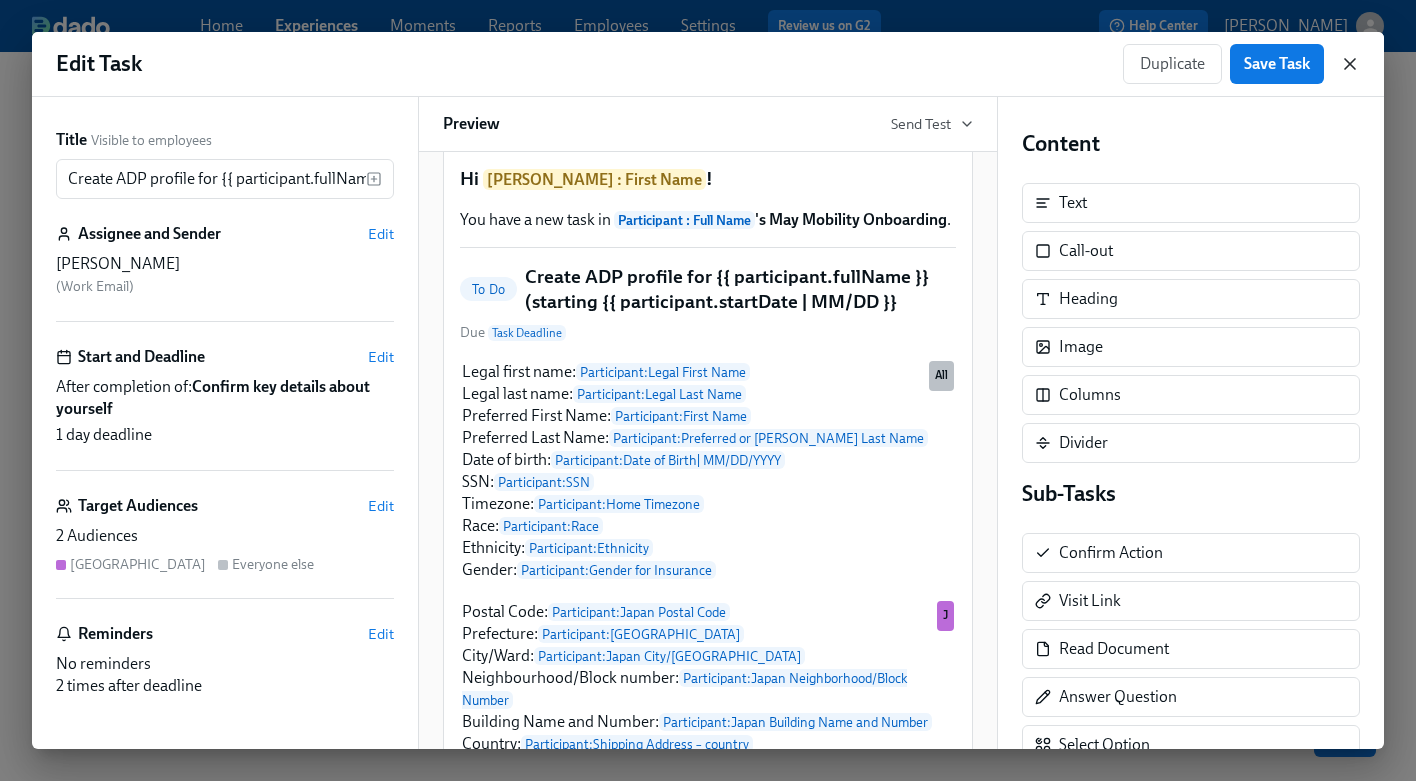 click 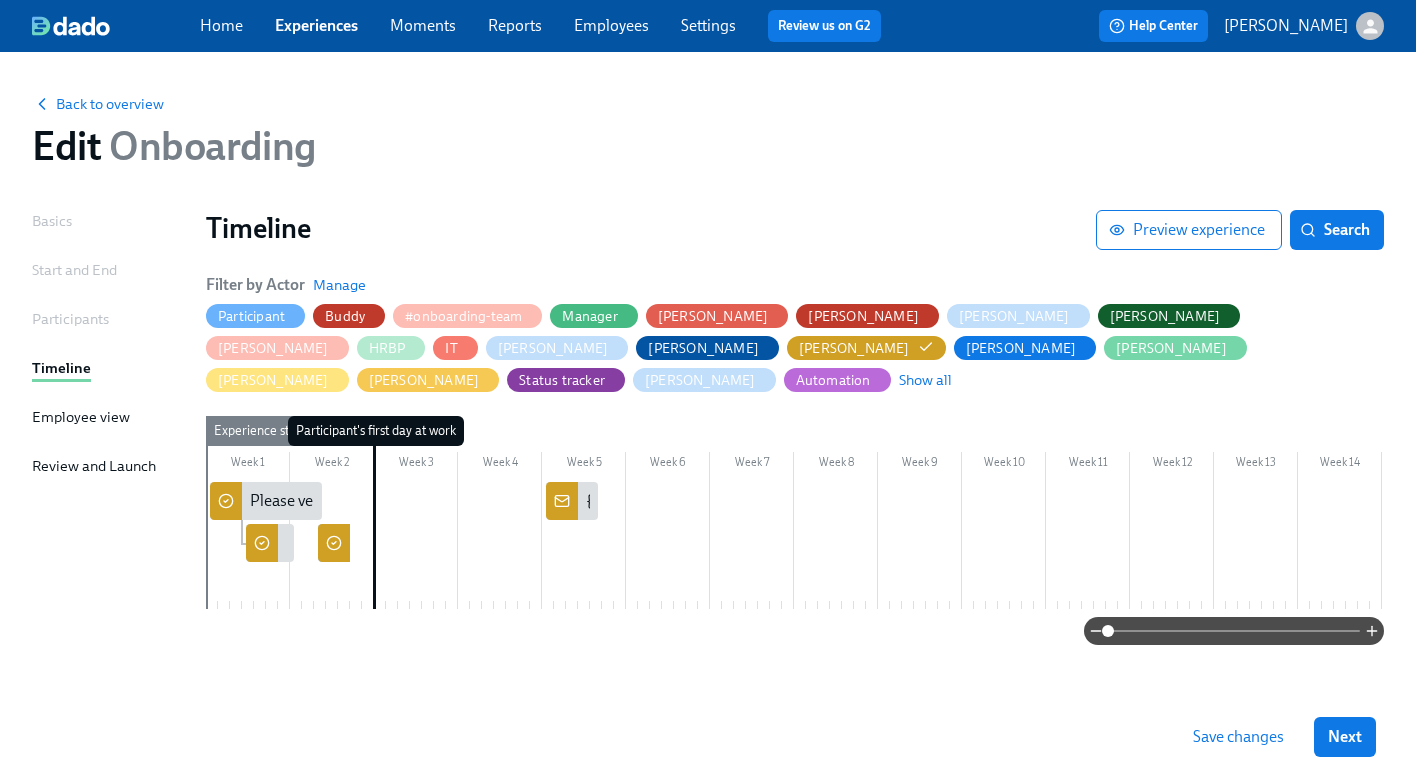 click 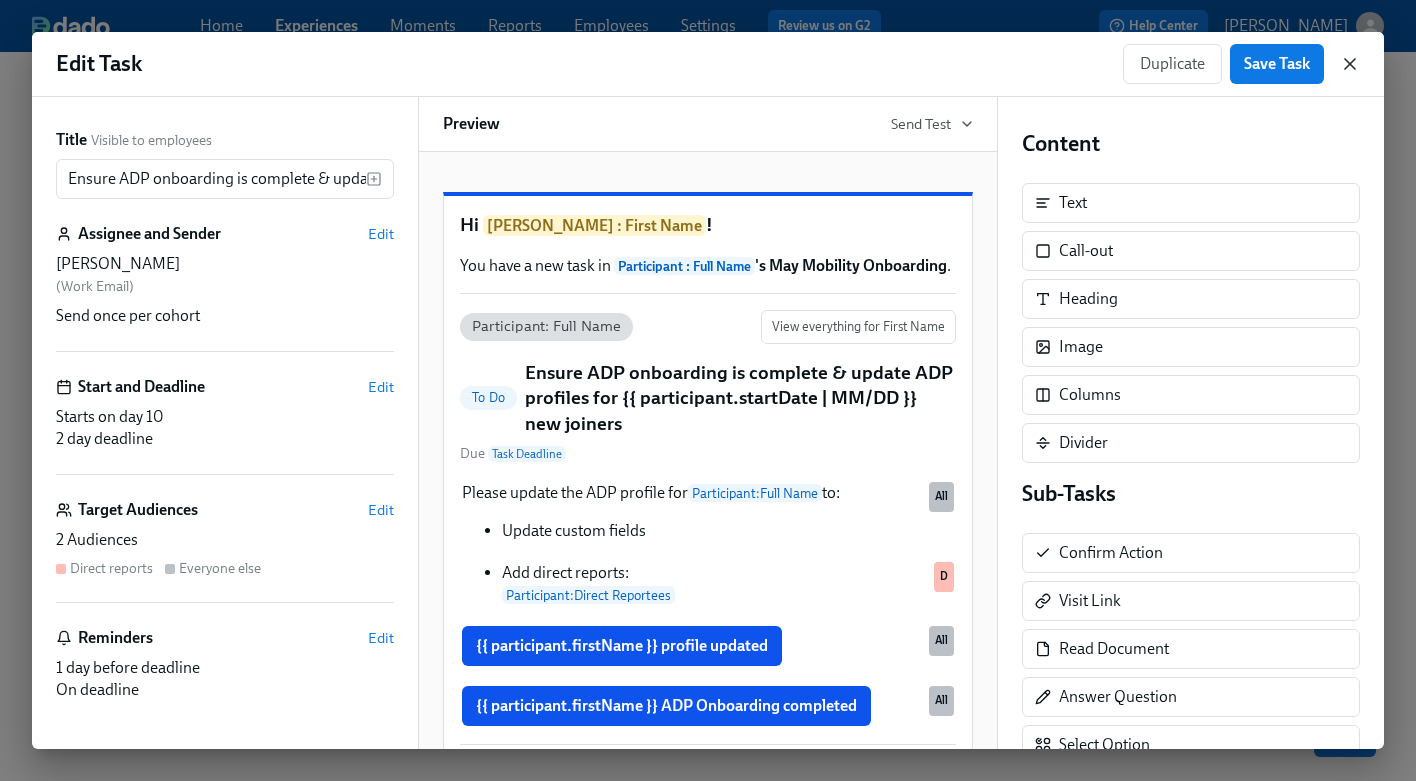 click 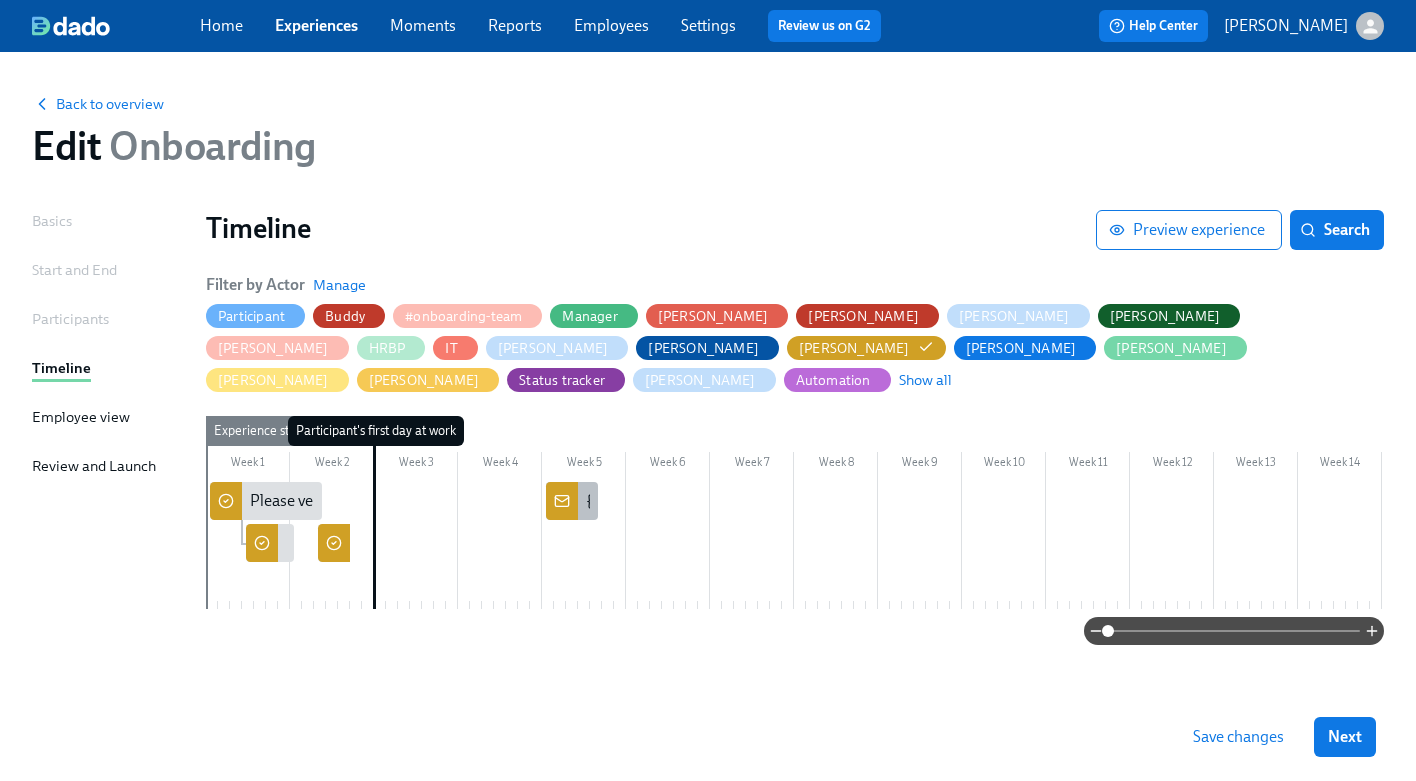 click on "{{ participant.fullName }}'s prior 401(k)/[PERSON_NAME]/HSA contributions" at bounding box center (850, 501) 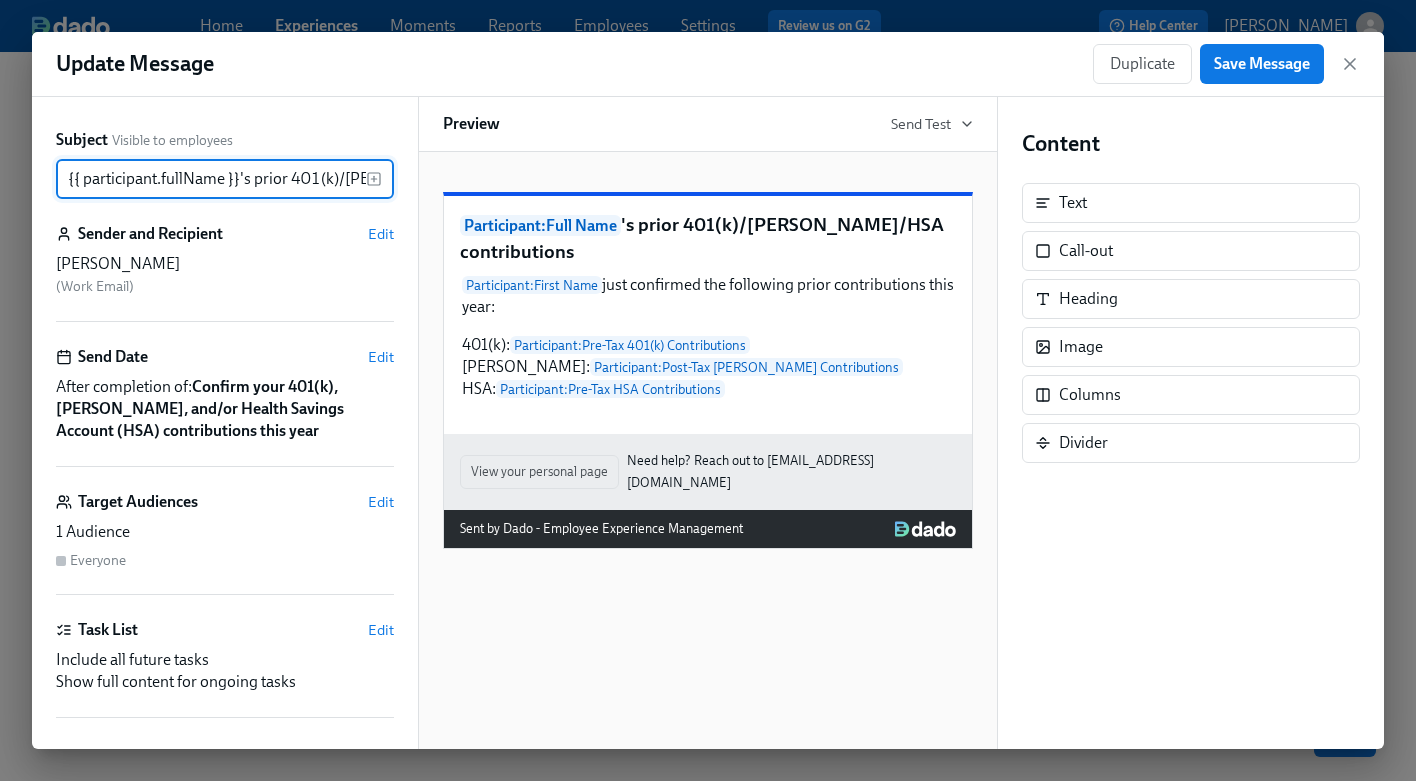scroll, scrollTop: 0, scrollLeft: 141, axis: horizontal 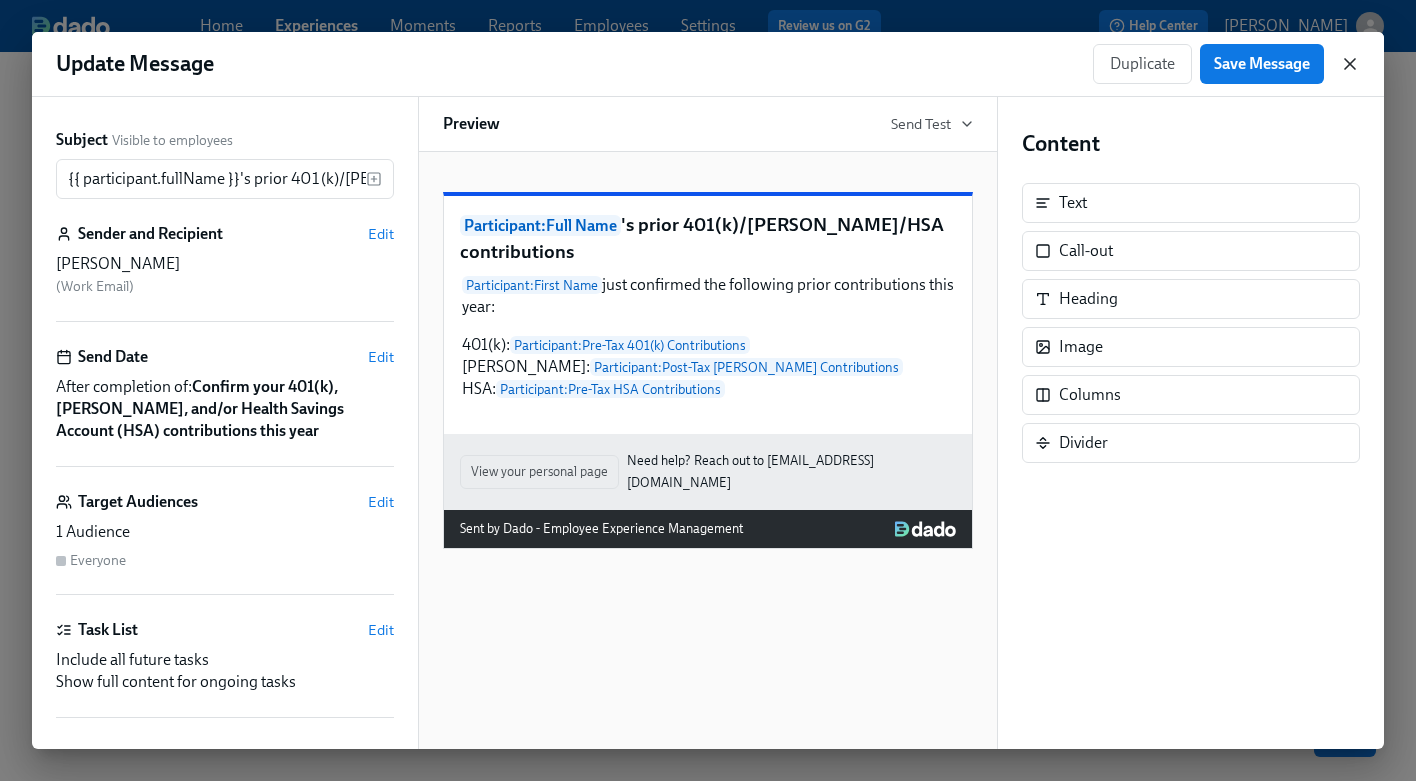 click 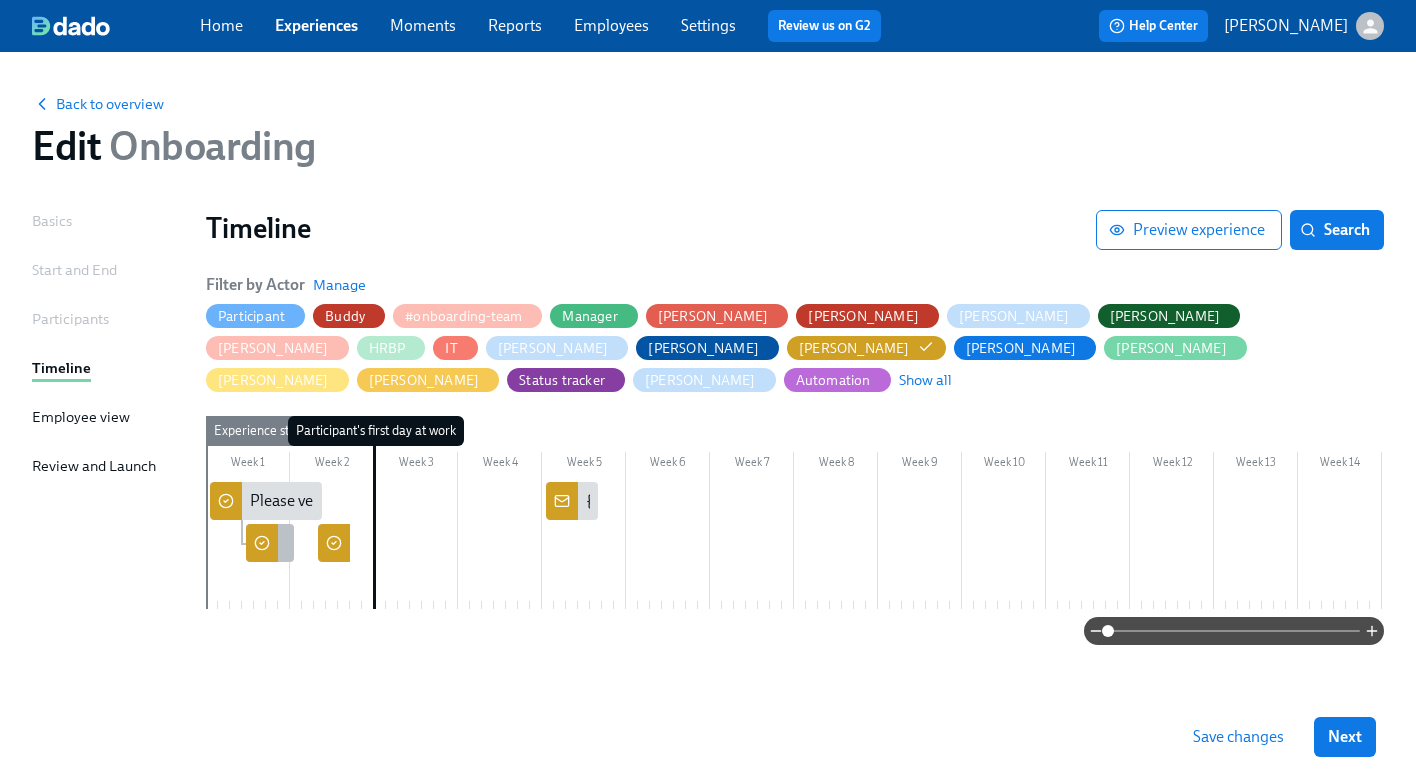 click 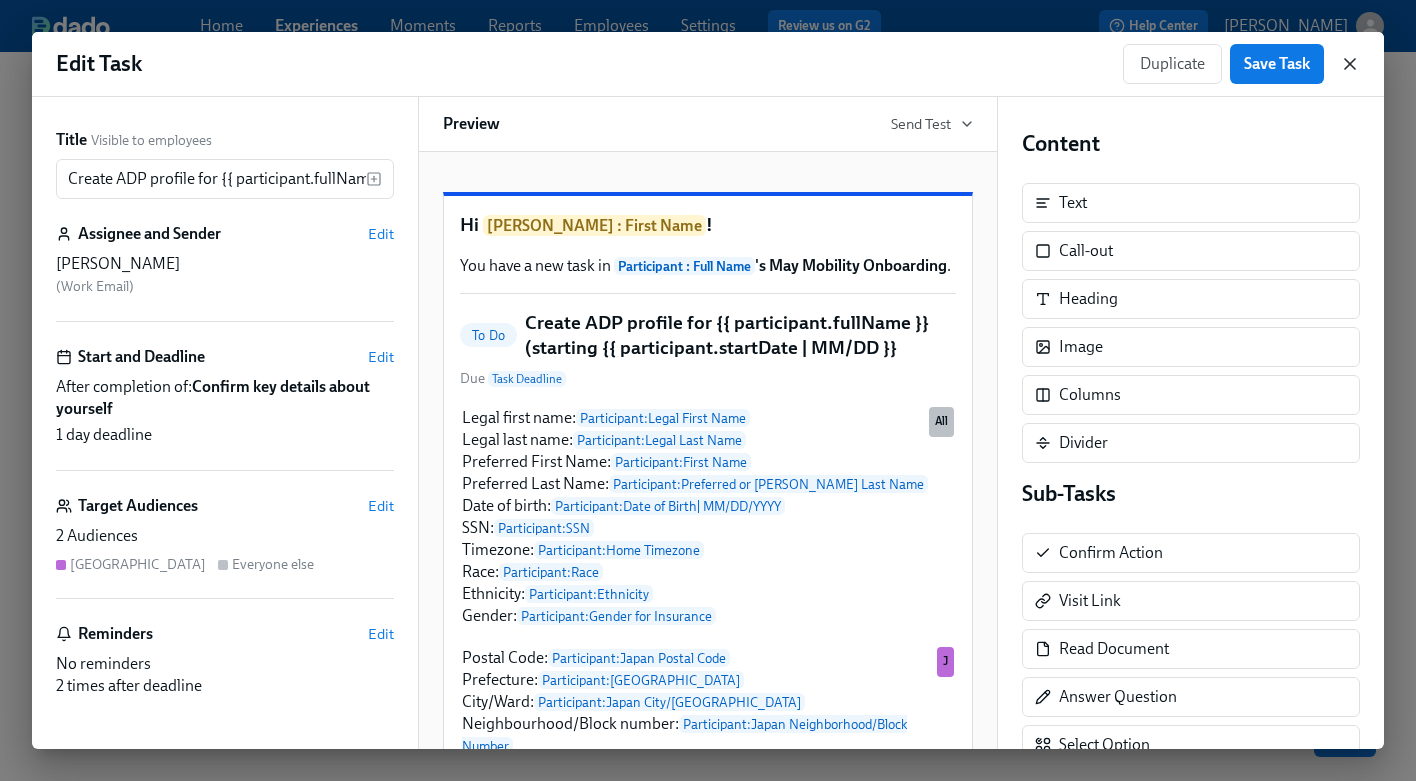 click 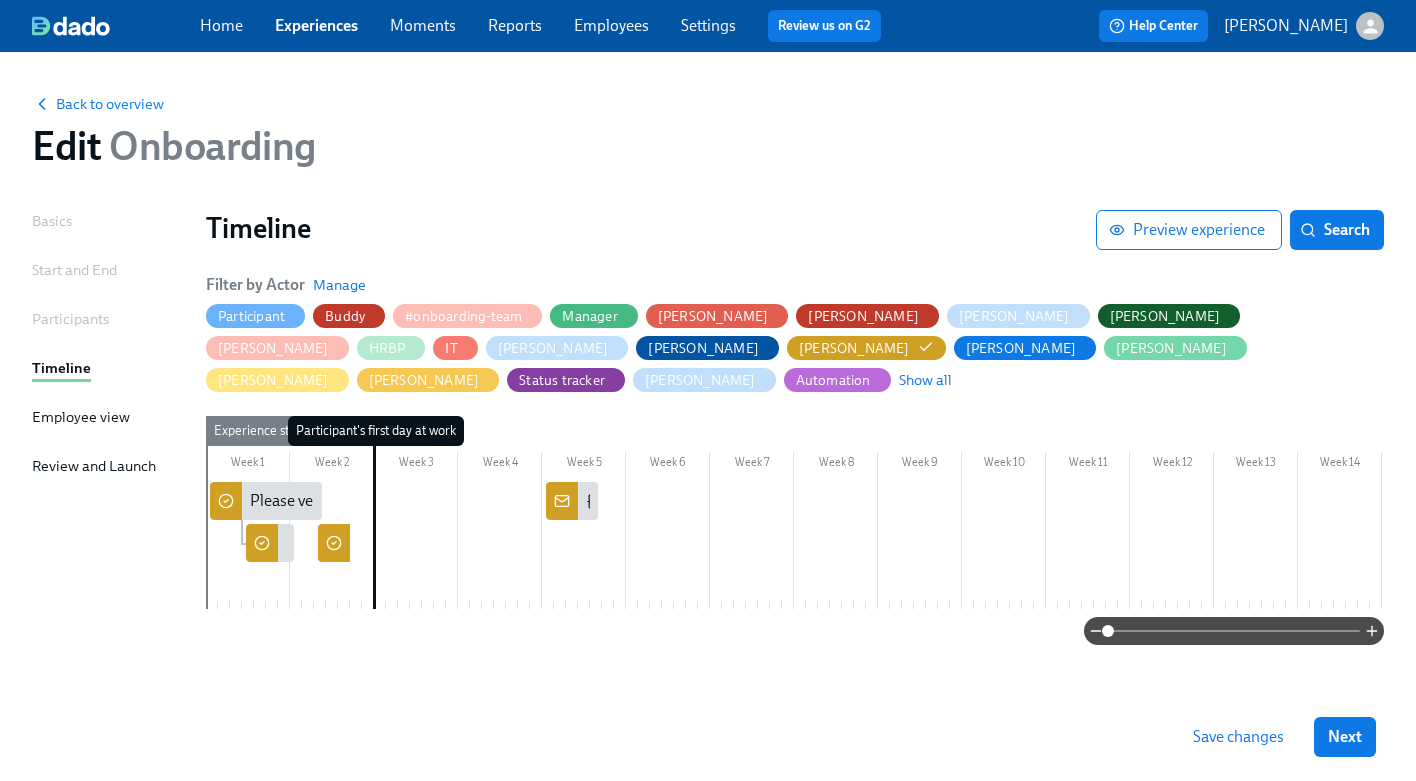 click at bounding box center (334, 543) 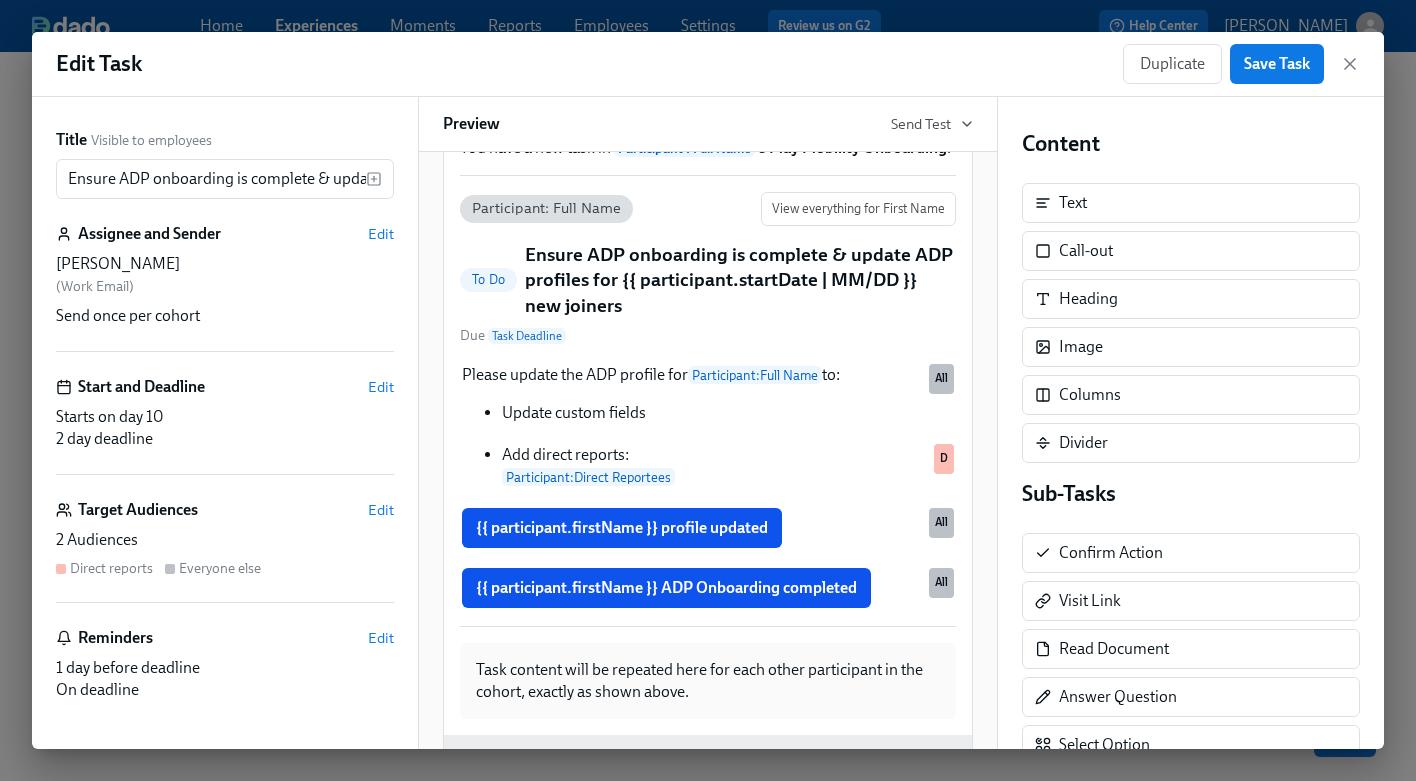 scroll, scrollTop: 125, scrollLeft: 0, axis: vertical 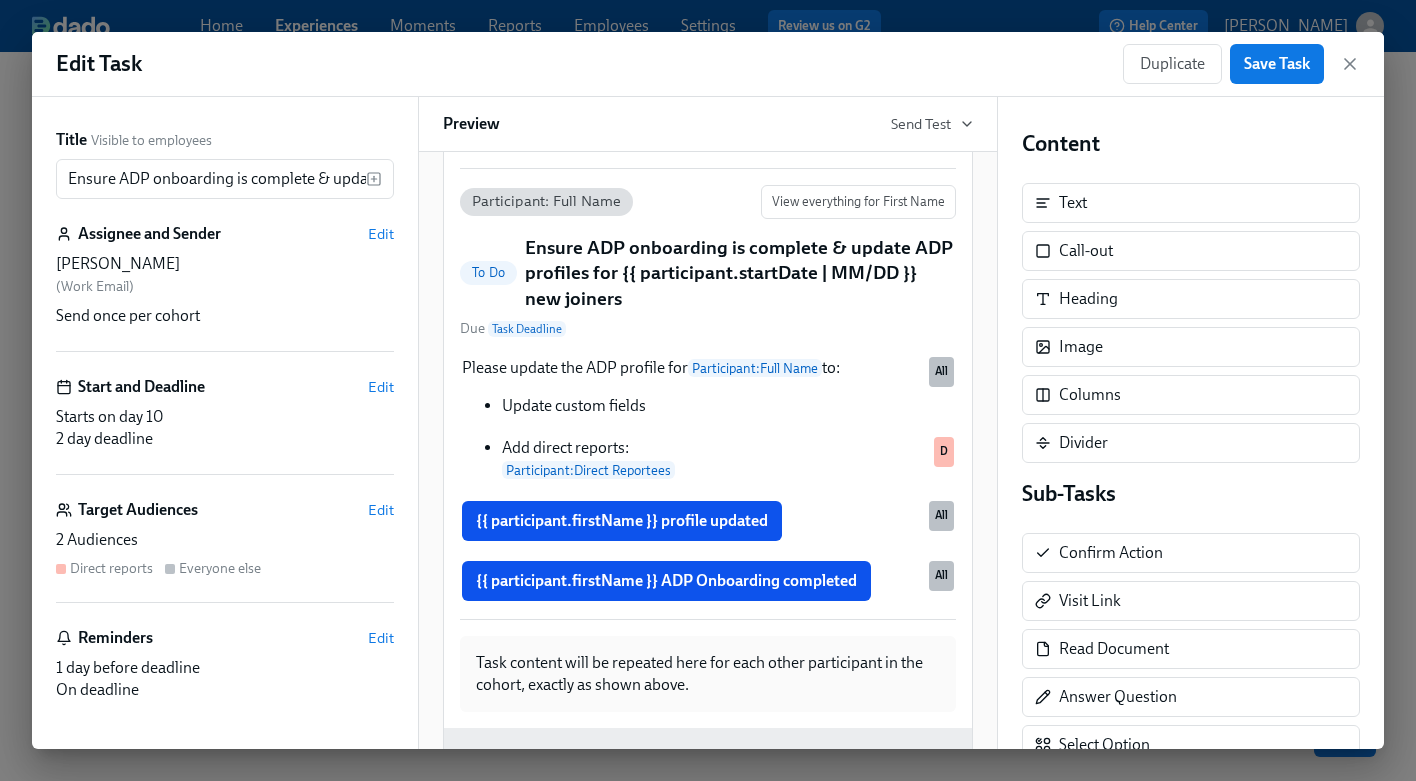 click on "Ensure ADP onboarding is complete & update ADP profiles for {{ participant.startDate | MM/DD }} new joiners" at bounding box center (740, 273) 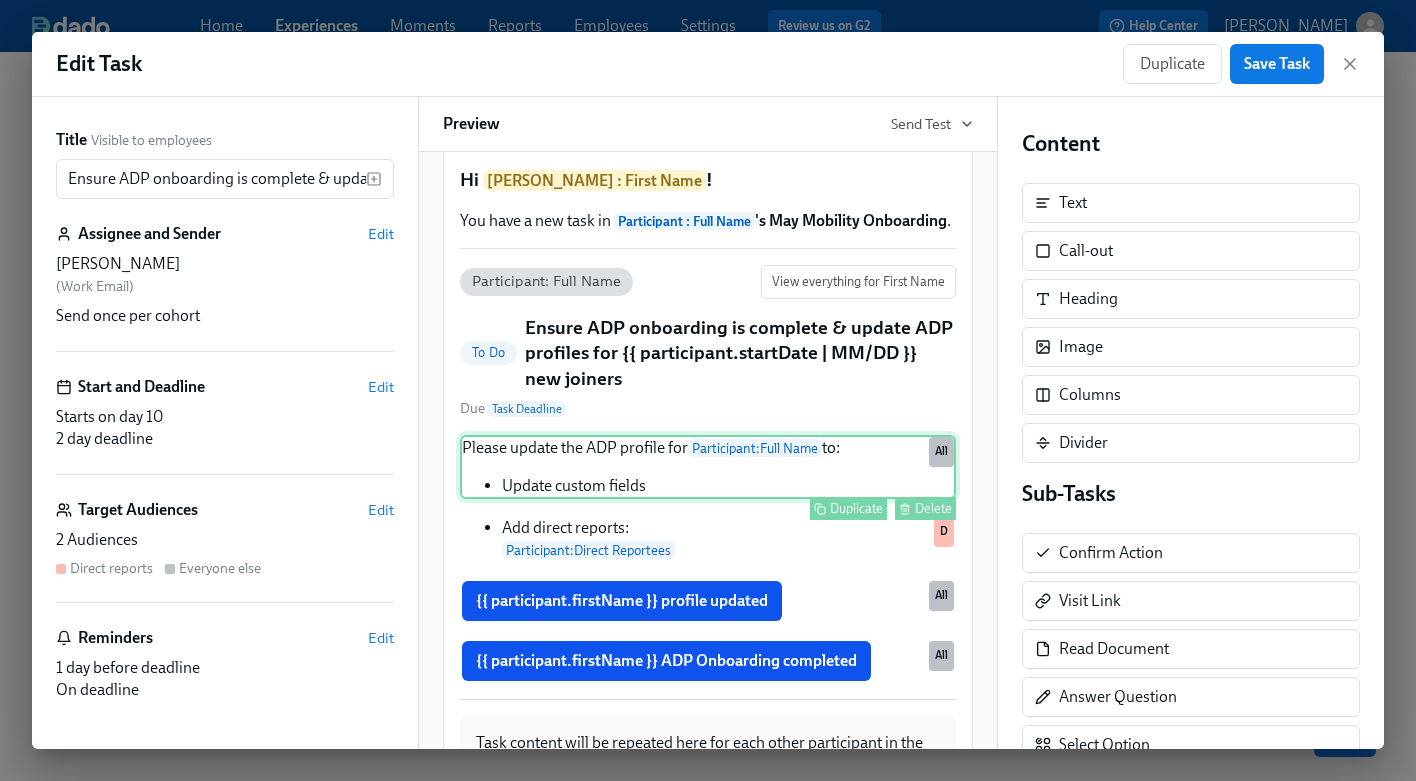 scroll, scrollTop: 47, scrollLeft: 0, axis: vertical 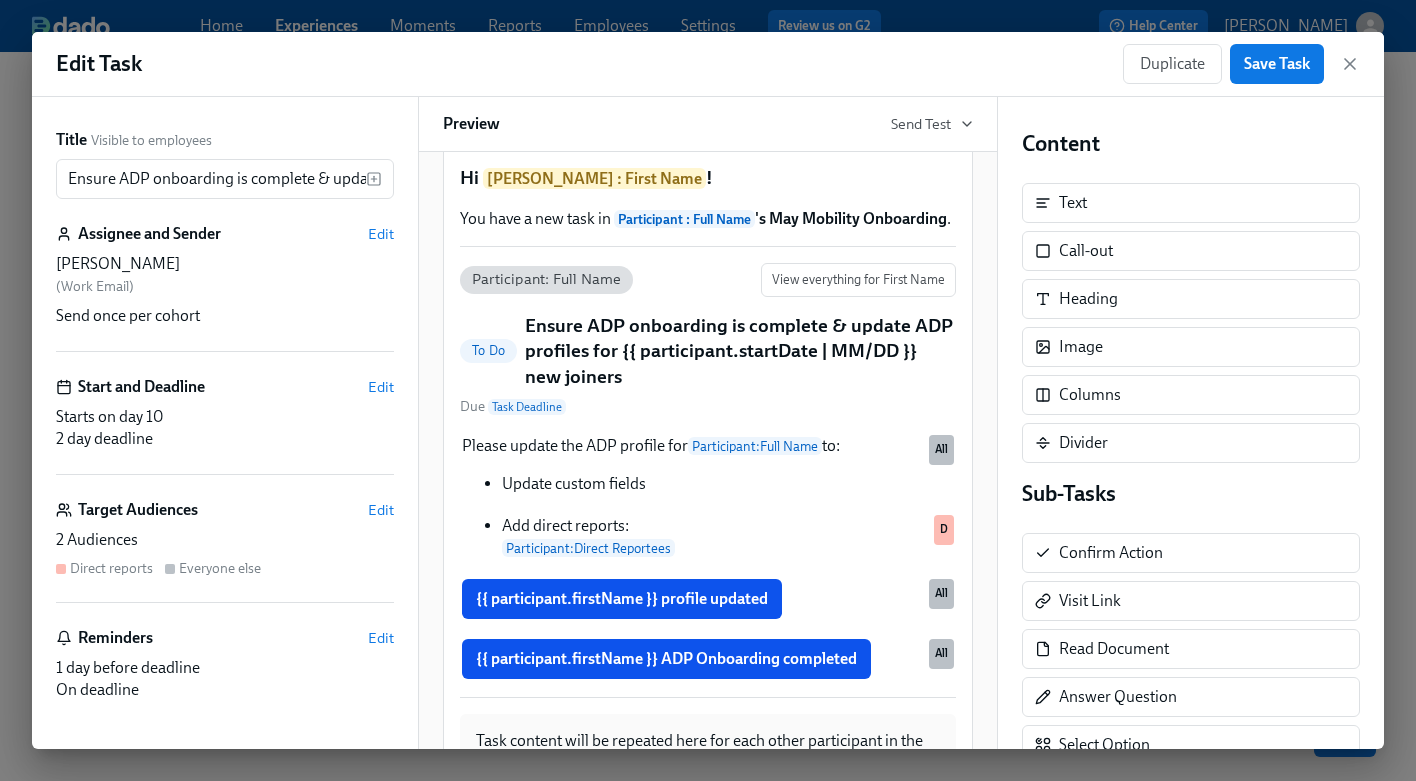 click on "Ensure ADP onboarding is complete & update ADP profiles for {{ participant.startDate | MM/DD }} new joiners" at bounding box center [740, 351] 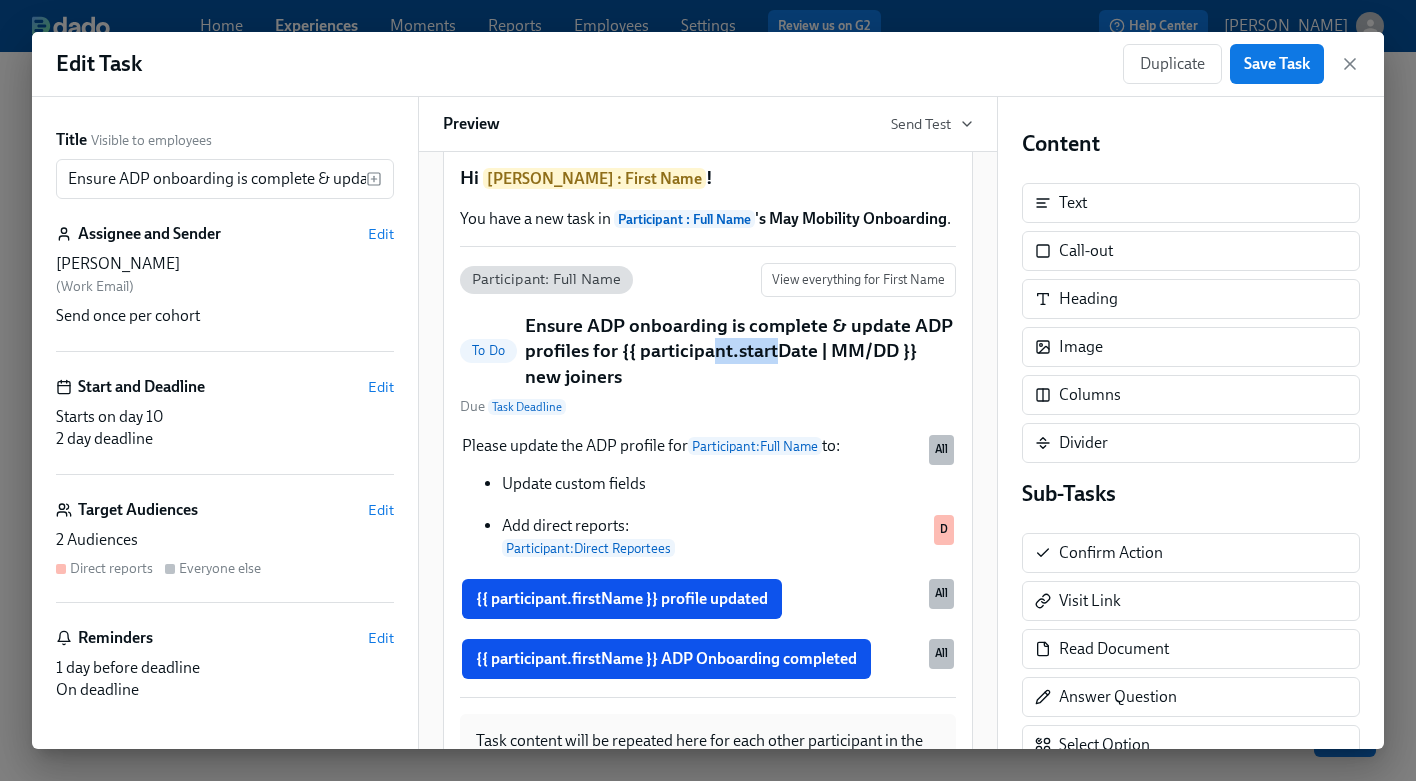 drag, startPoint x: 780, startPoint y: 398, endPoint x: 704, endPoint y: 398, distance: 76 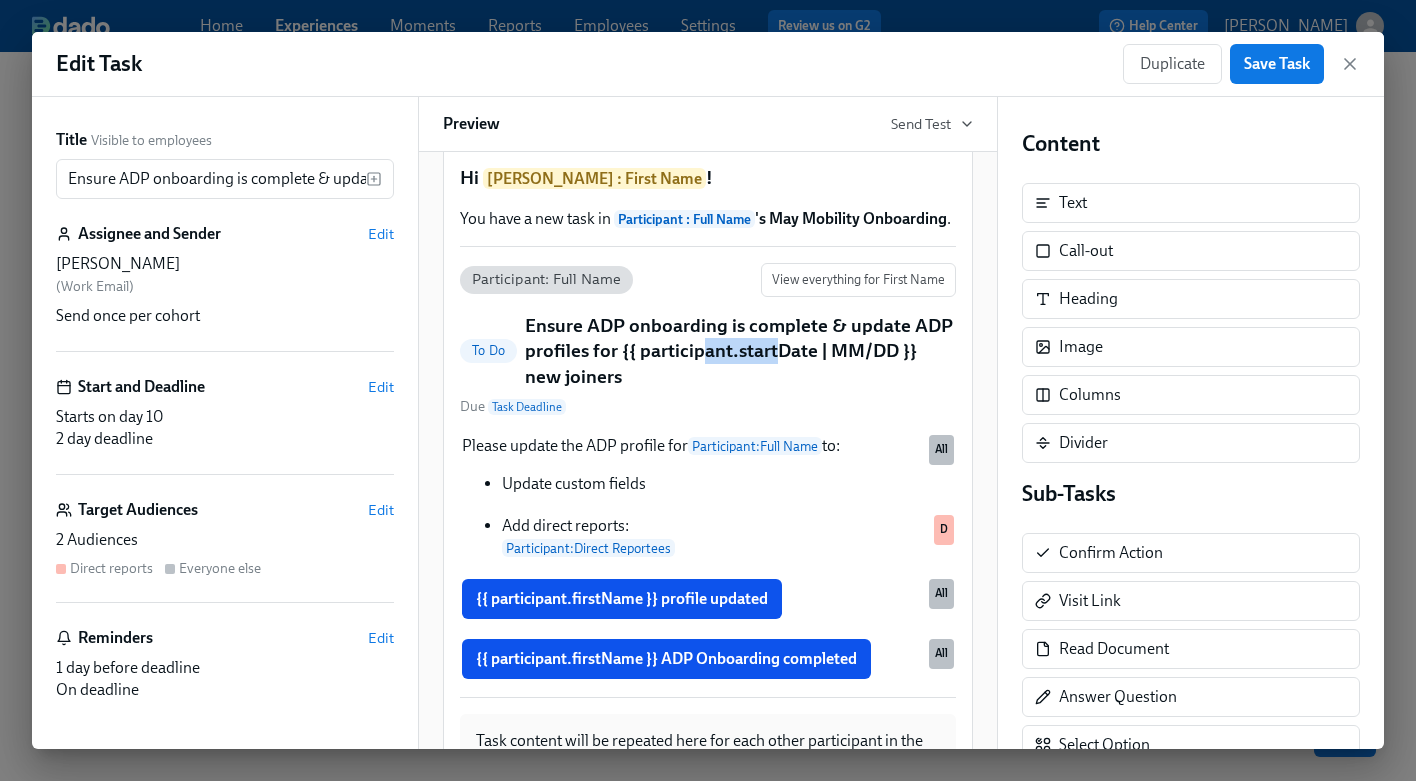 click on "Ensure ADP onboarding is complete & update ADP profiles for {{ participant.startDate | MM/DD }} new joiners" at bounding box center [740, 351] 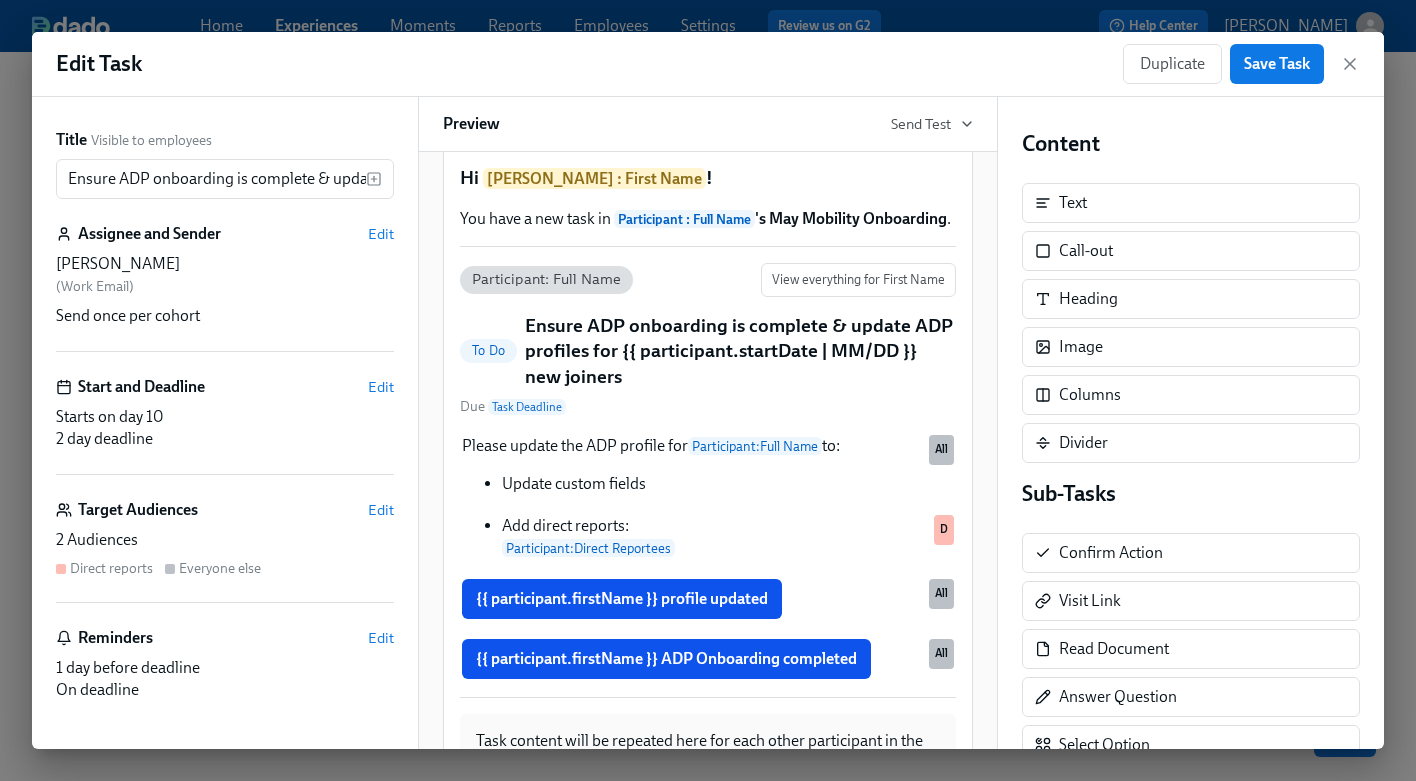 scroll, scrollTop: 0, scrollLeft: 0, axis: both 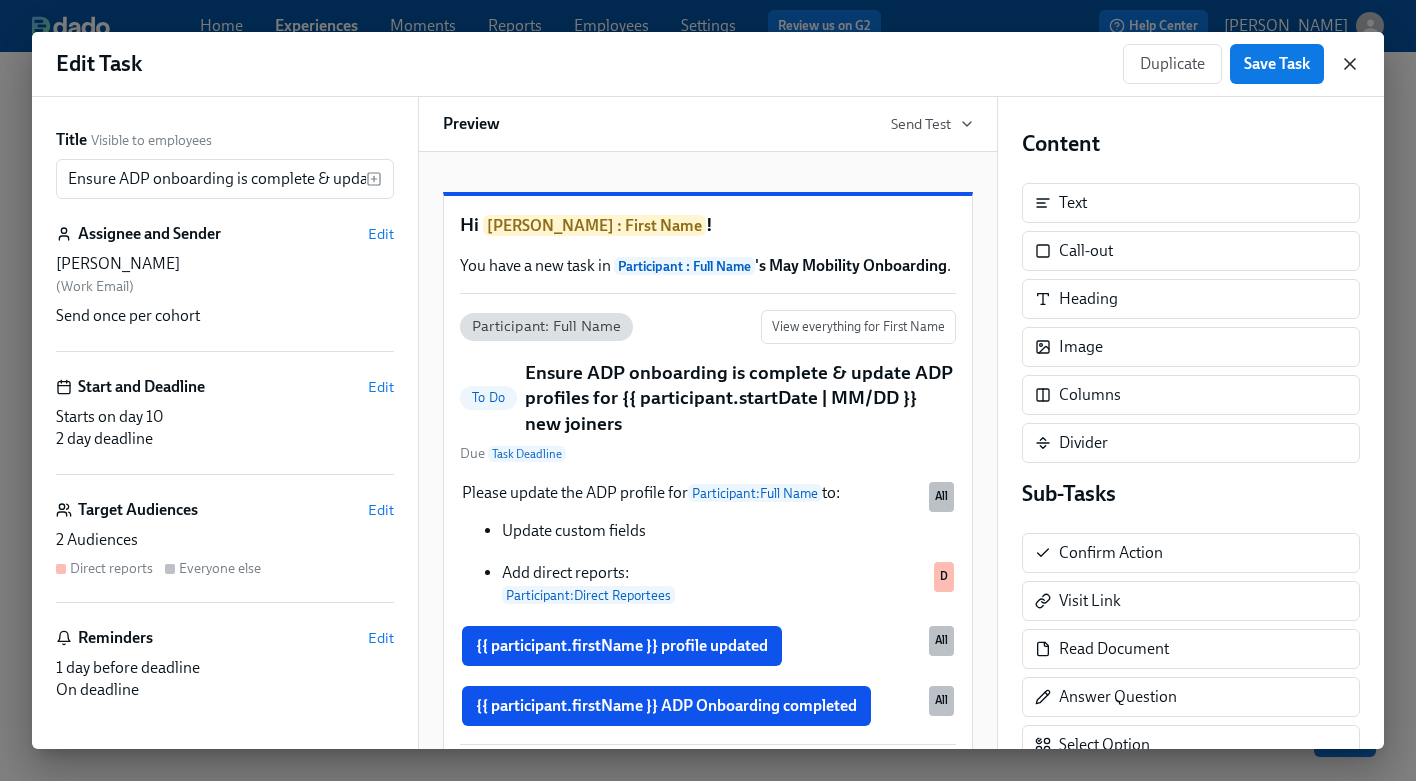 click 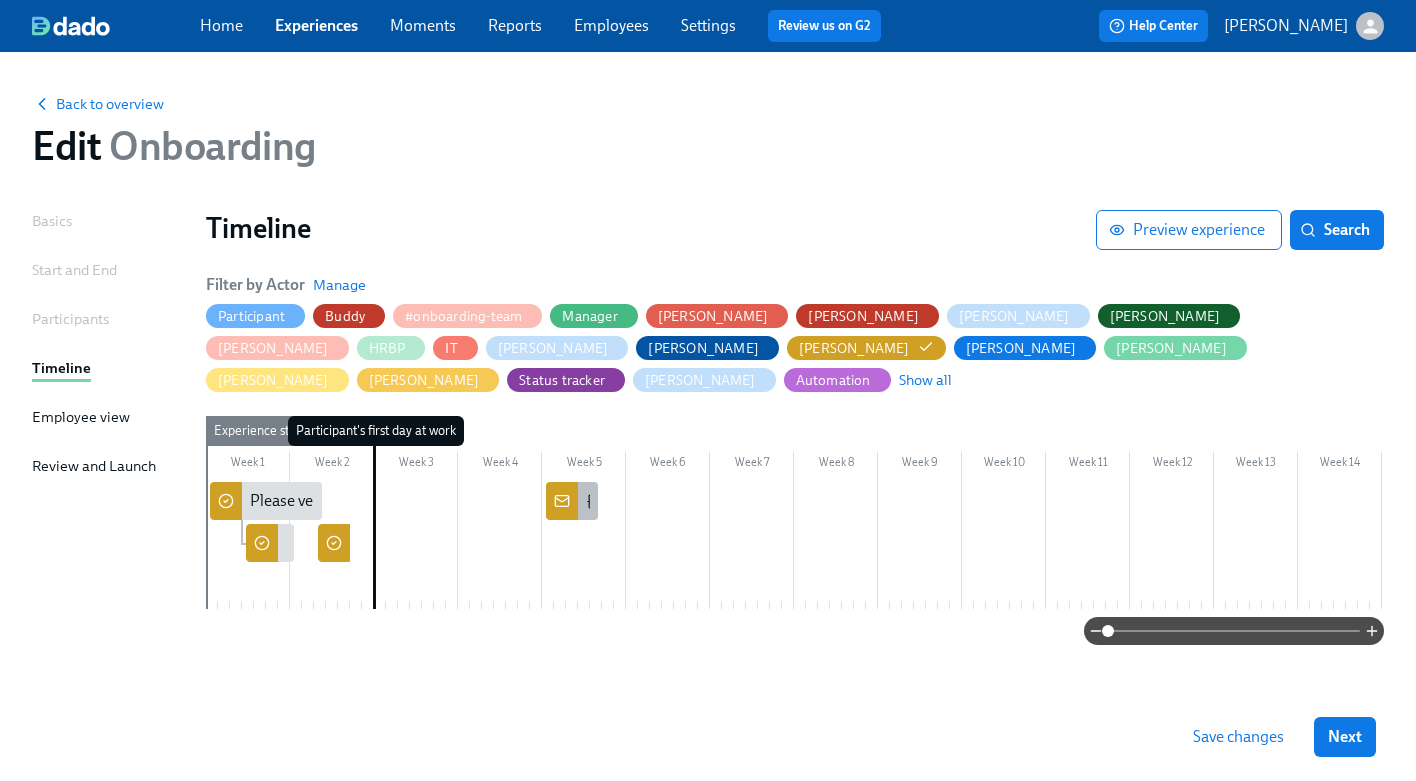 click at bounding box center (562, 501) 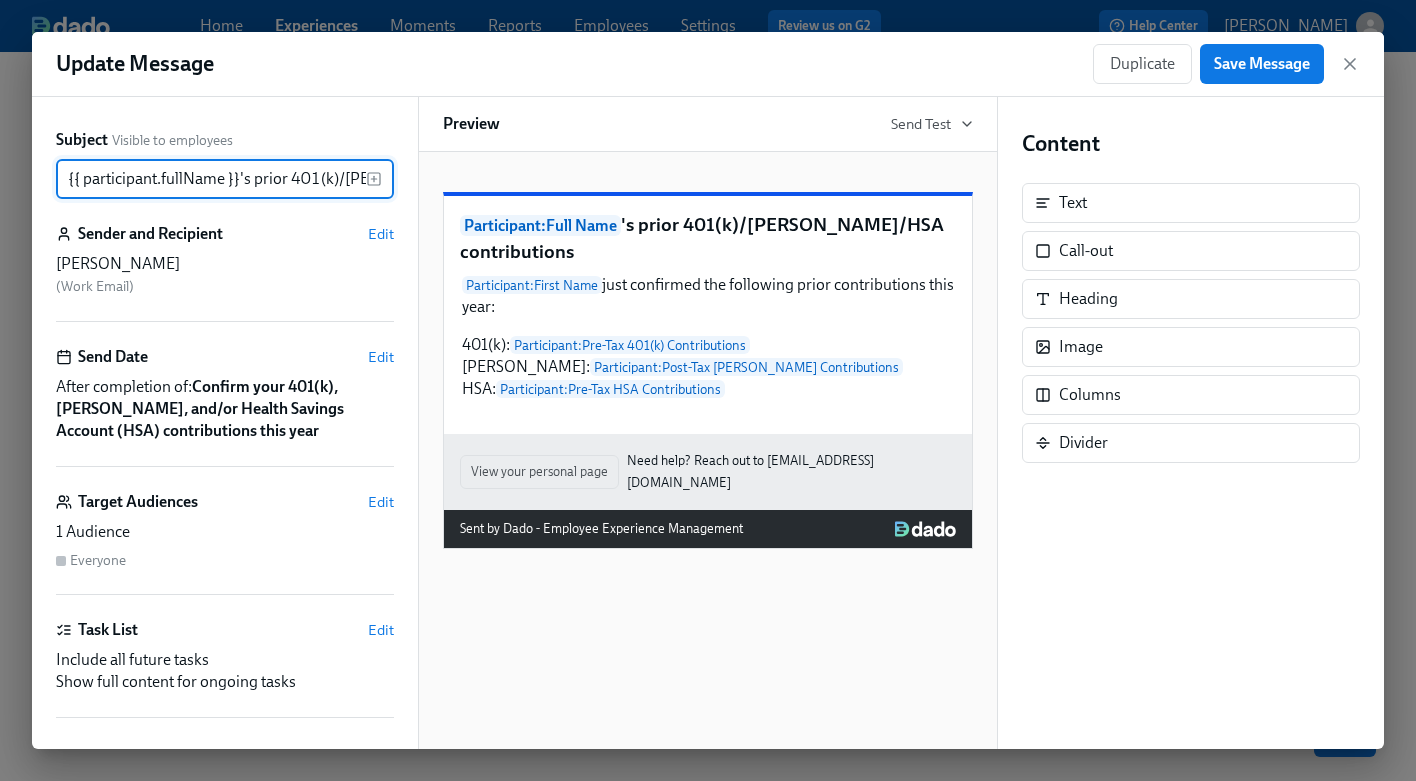 scroll, scrollTop: 0, scrollLeft: 141, axis: horizontal 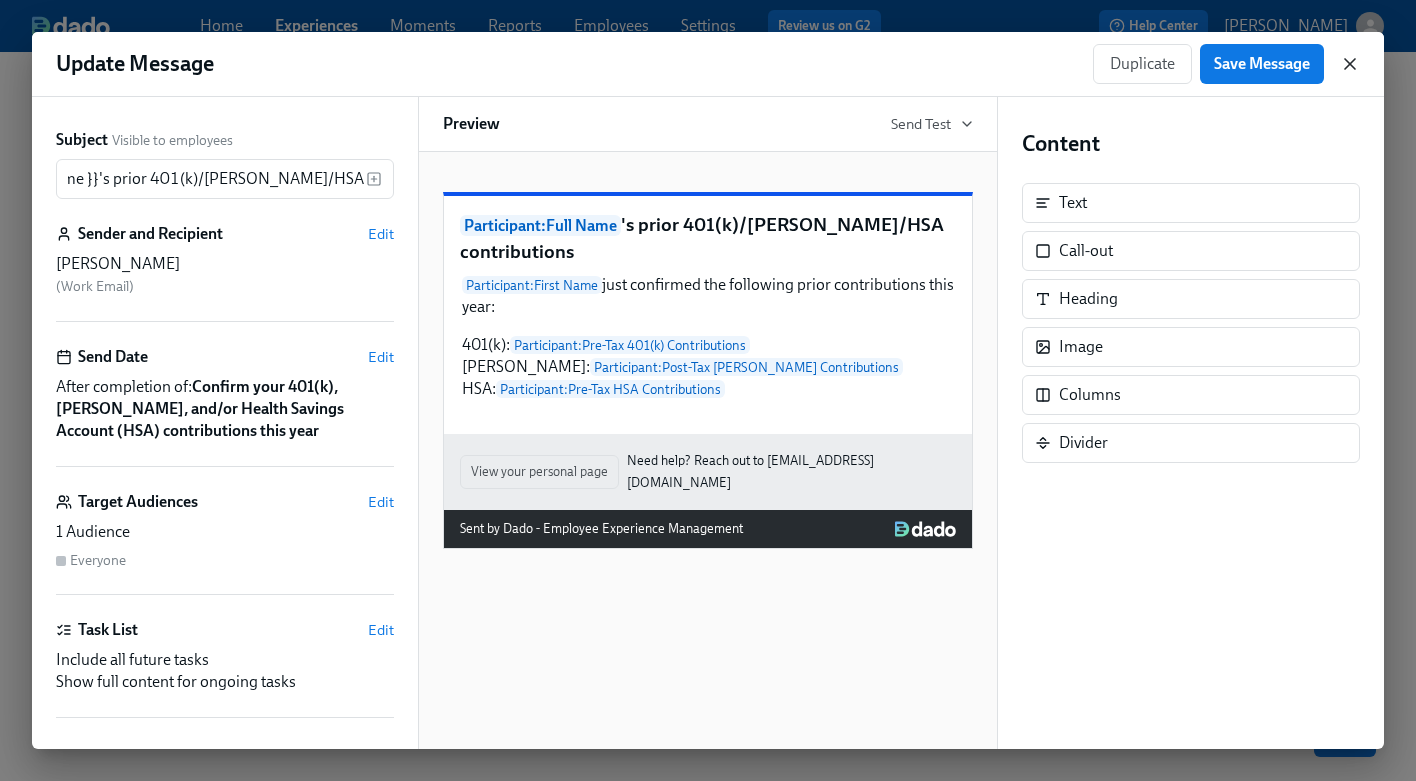 click 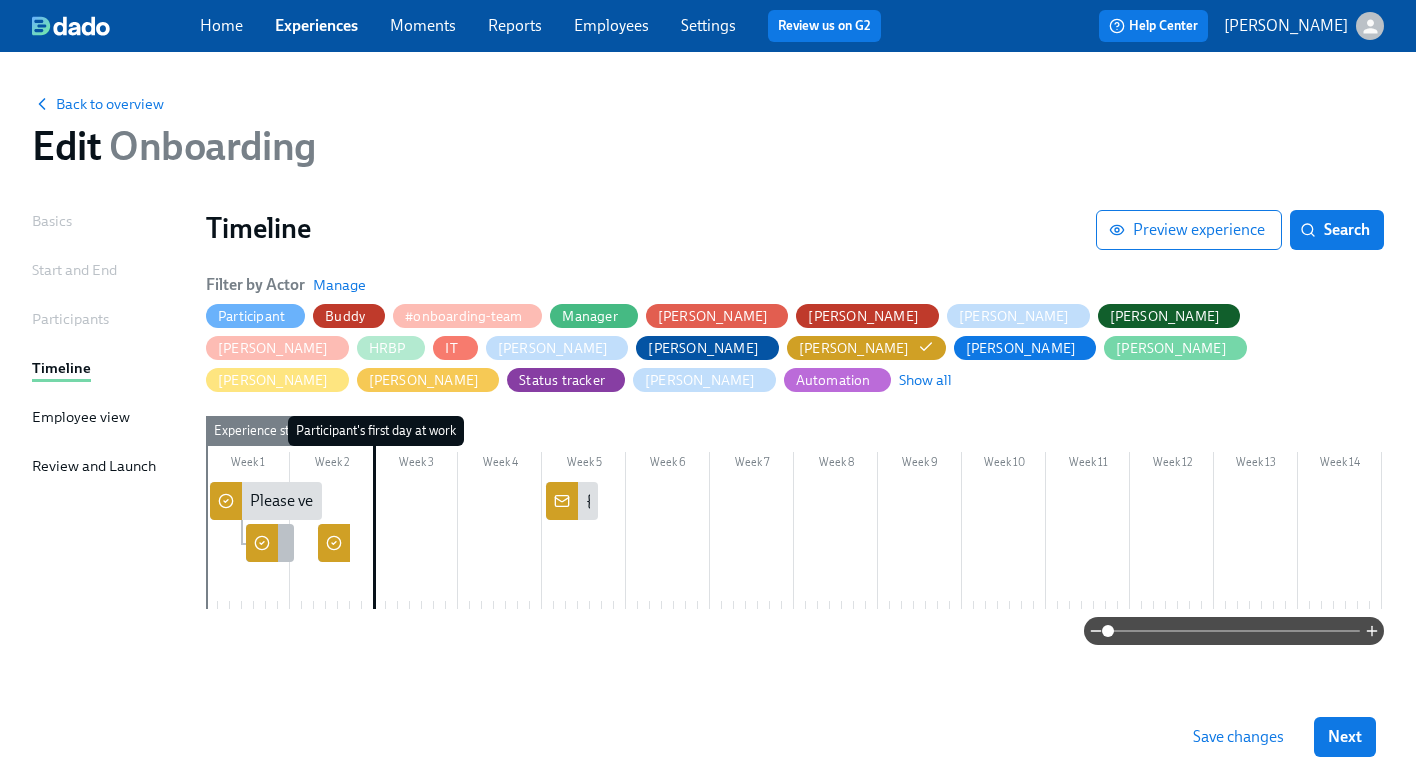 click on "Create ADP profile for {{ participant.fullName }} (starting {{ participant.startDate | MM/DD }}" at bounding box center (270, 543) 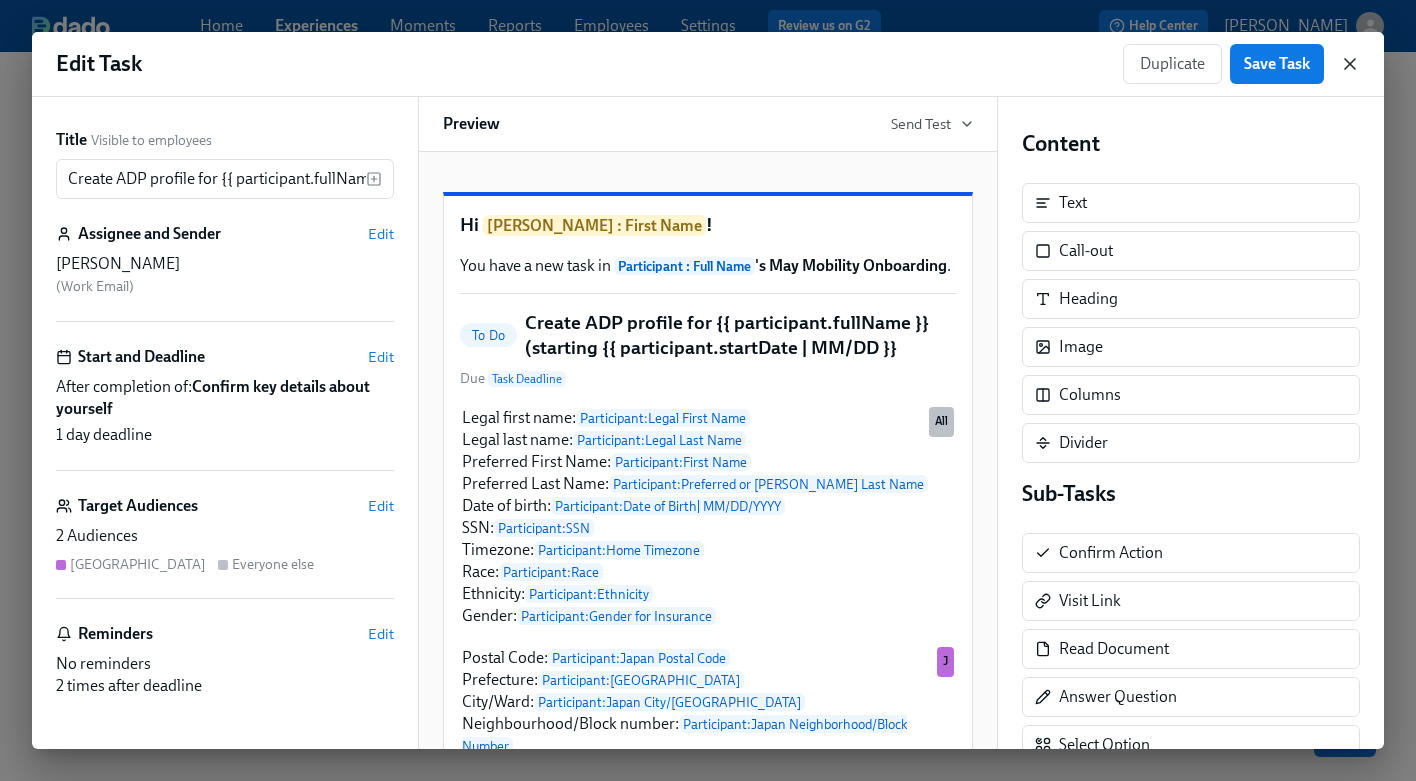 click 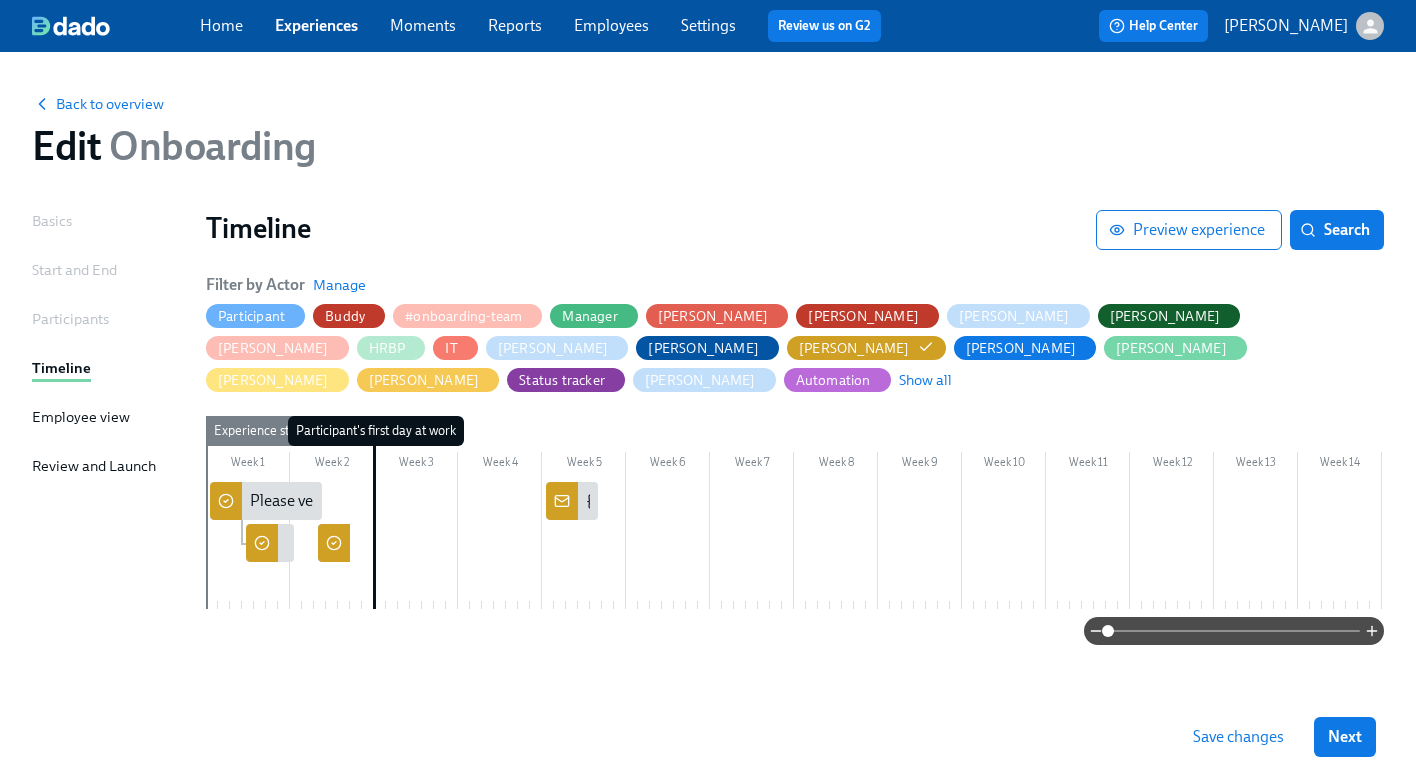 click 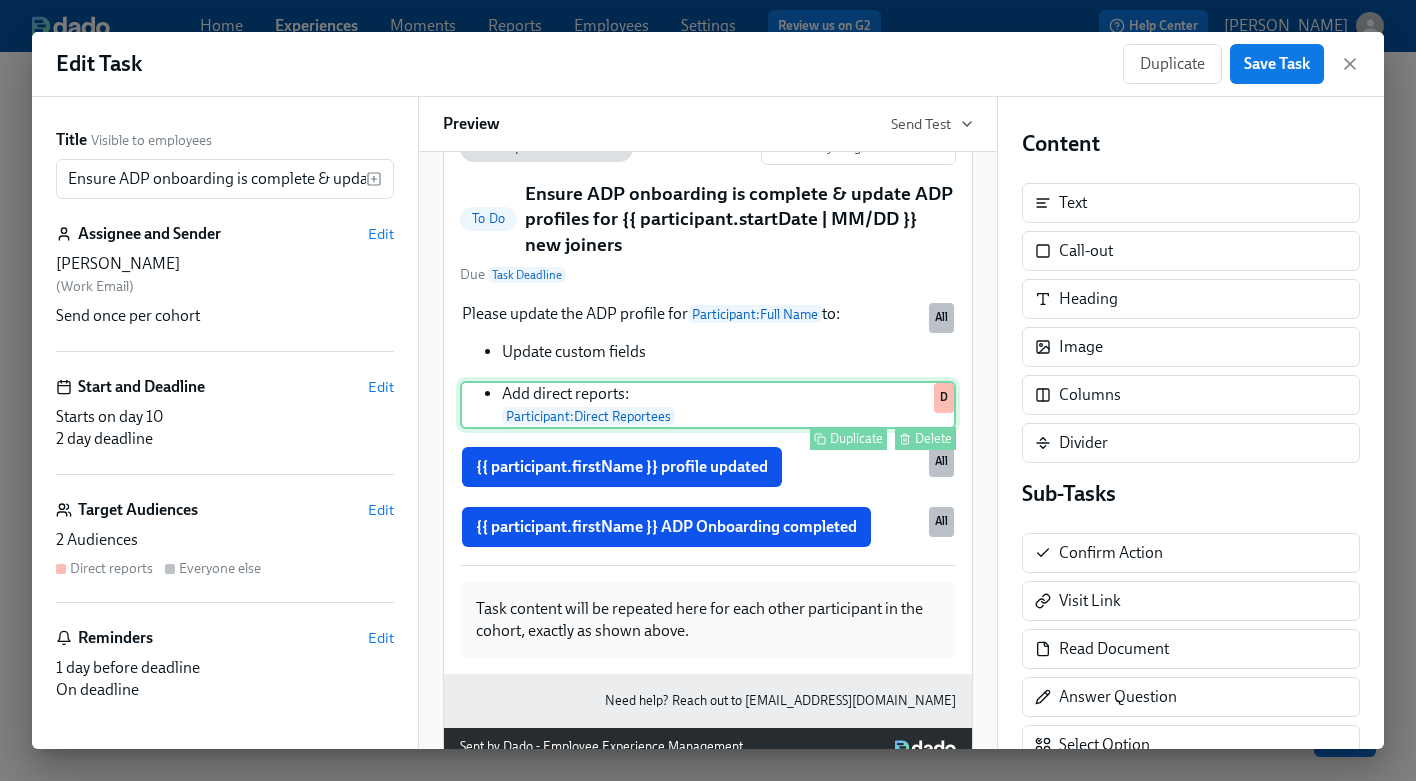 scroll, scrollTop: 146, scrollLeft: 0, axis: vertical 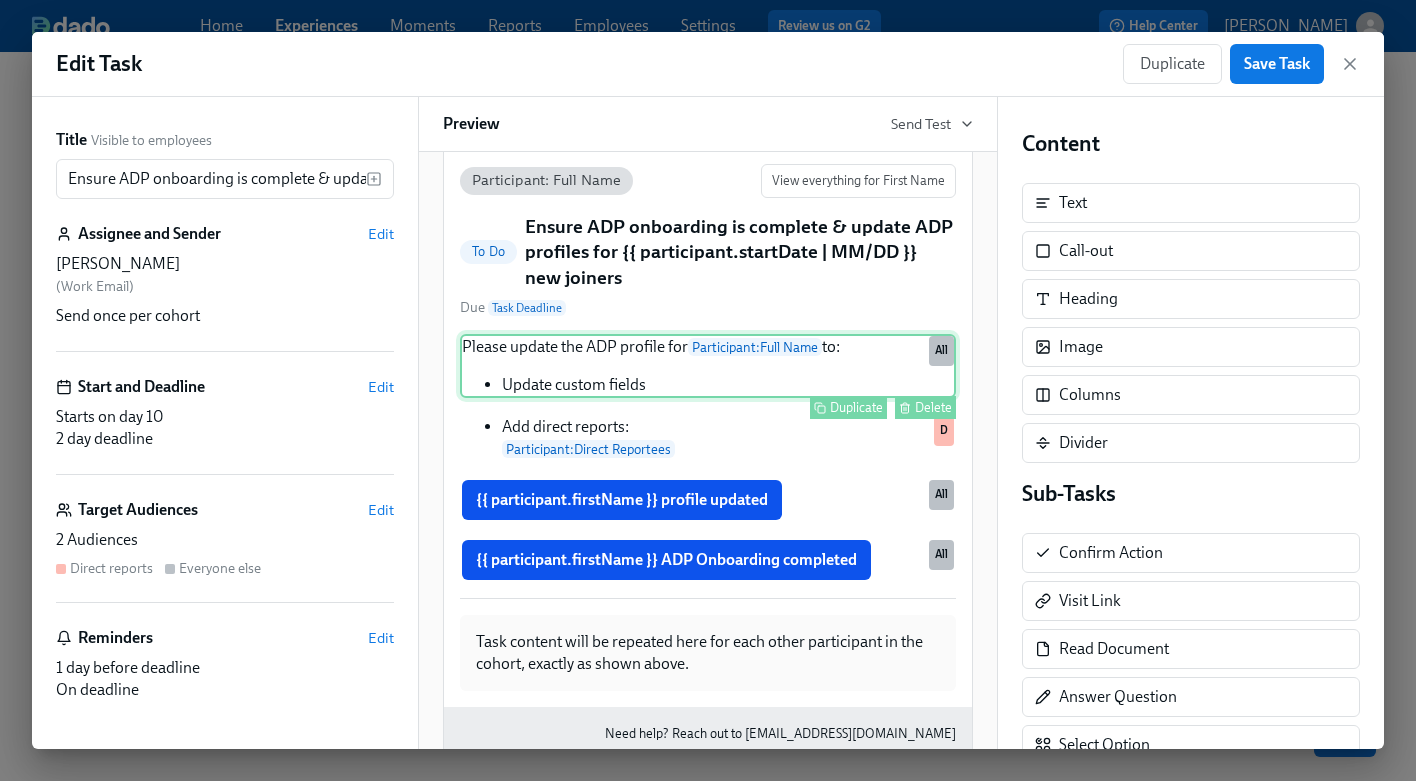 click on "Please update the ADP profile for  Participant :  Full Name  to:
Update custom fields
Duplicate   Delete All" at bounding box center [708, 366] 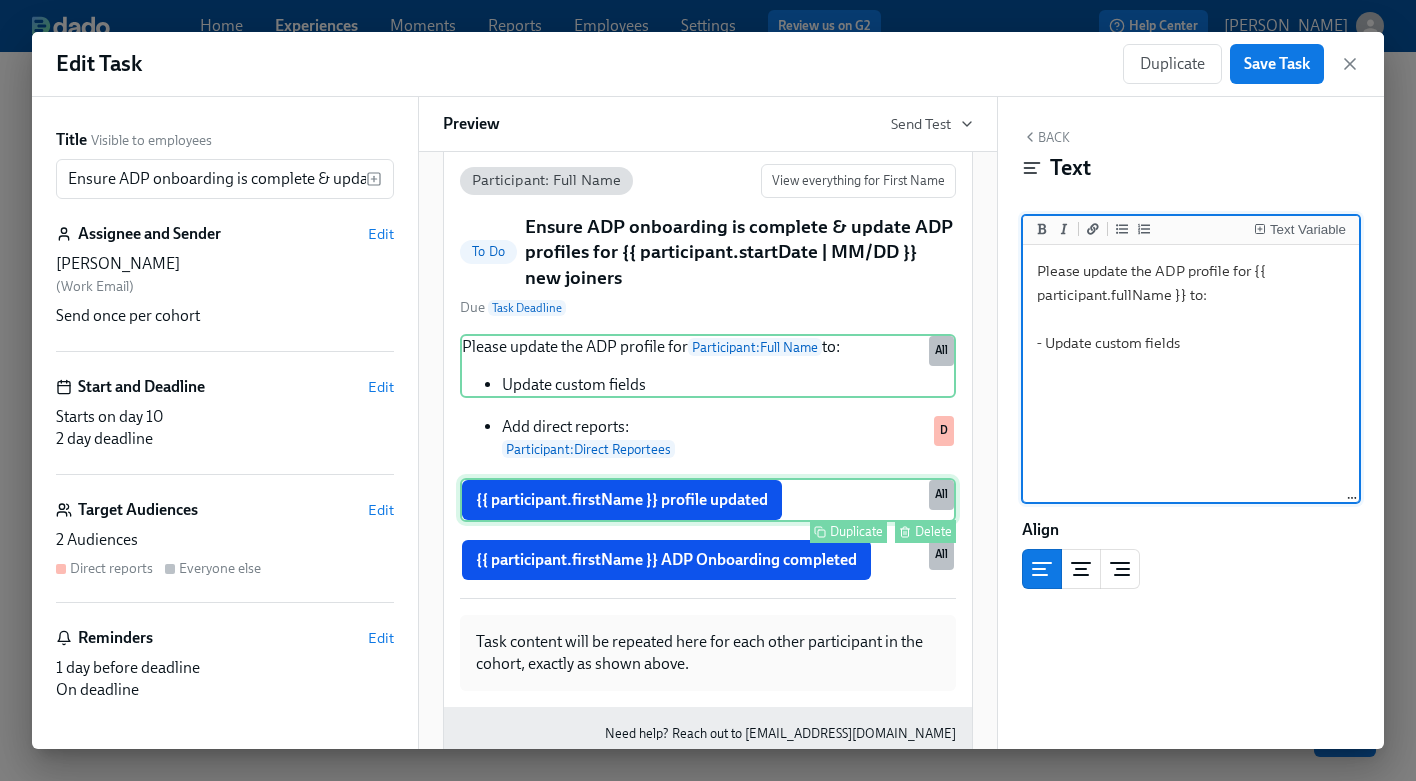 click on "{{ participant.firstName }} profile updated   Duplicate   Delete All" at bounding box center (708, 500) 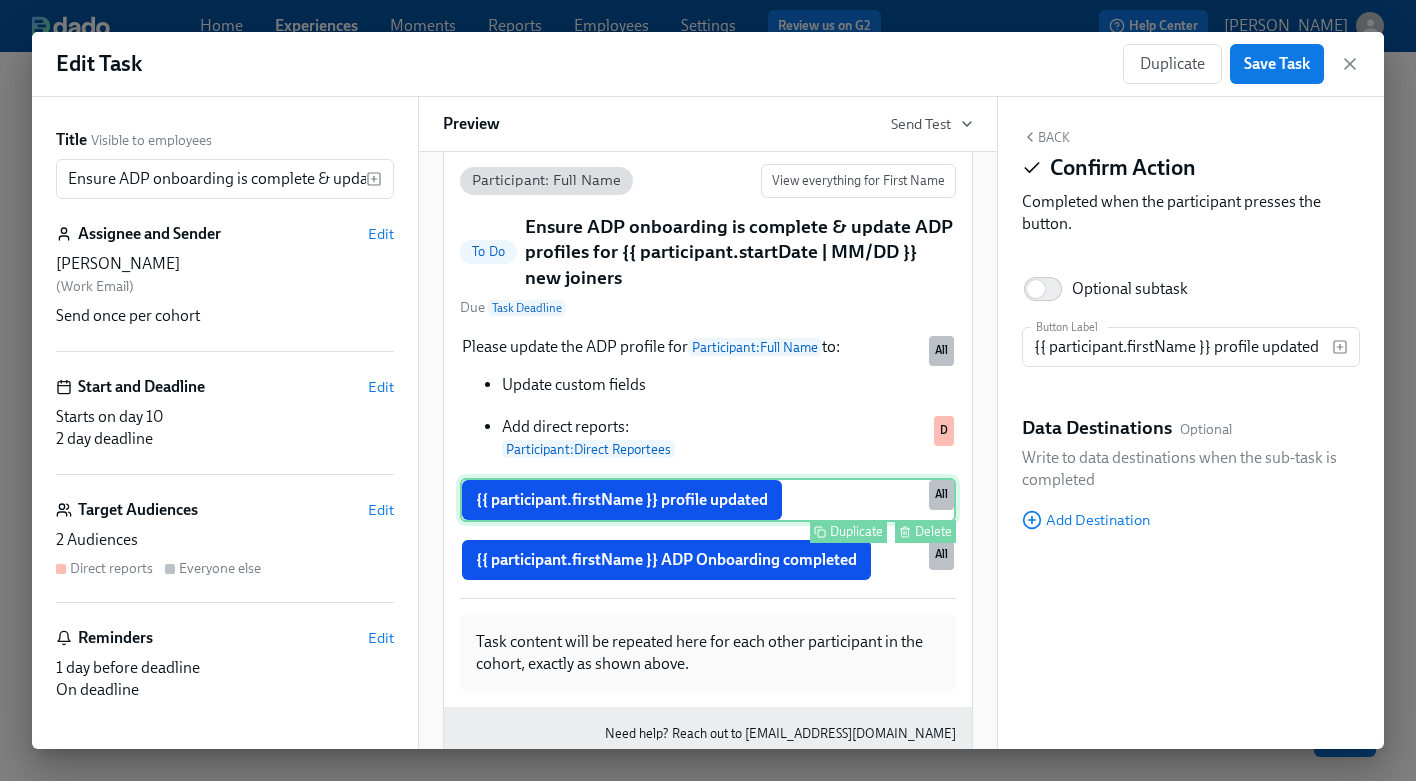 click on "Delete" at bounding box center [933, 531] 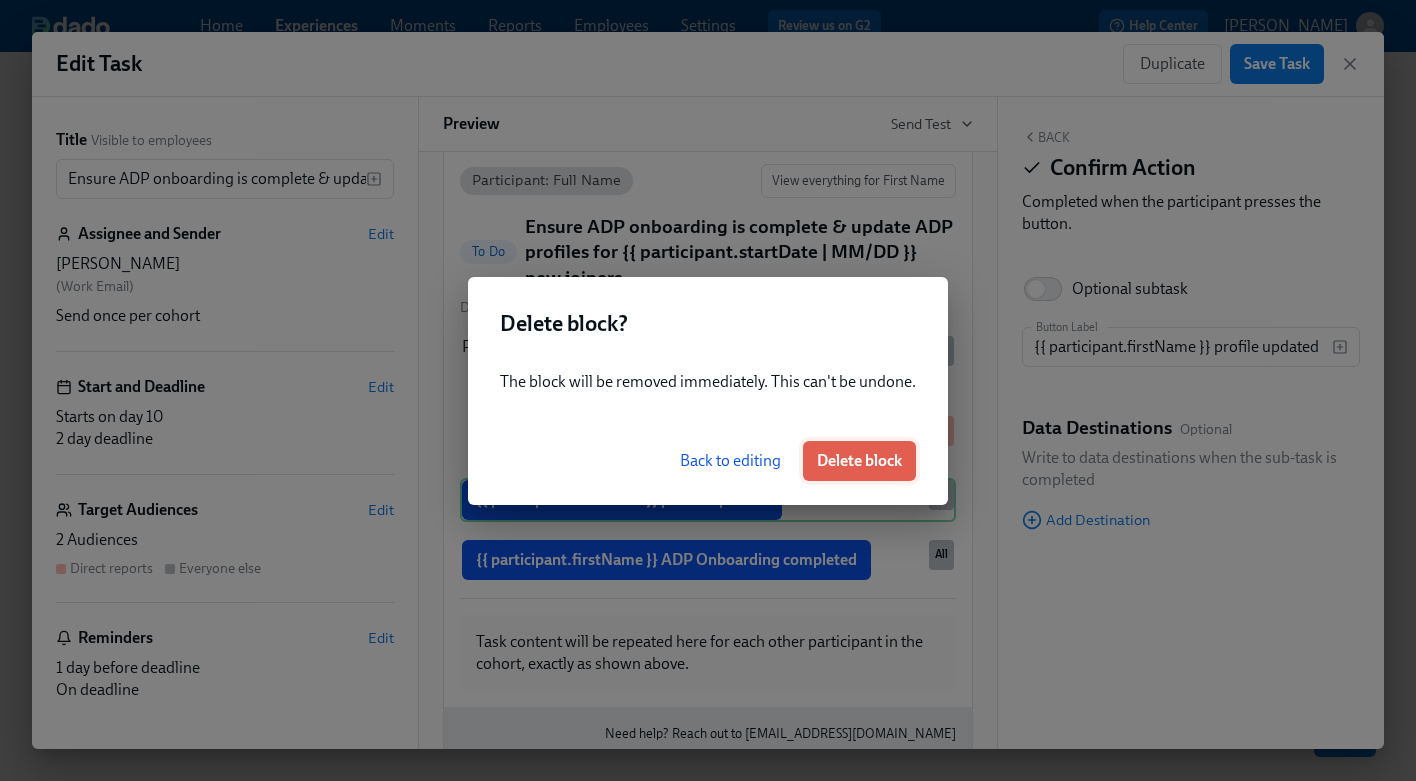 click on "Delete block" at bounding box center [859, 461] 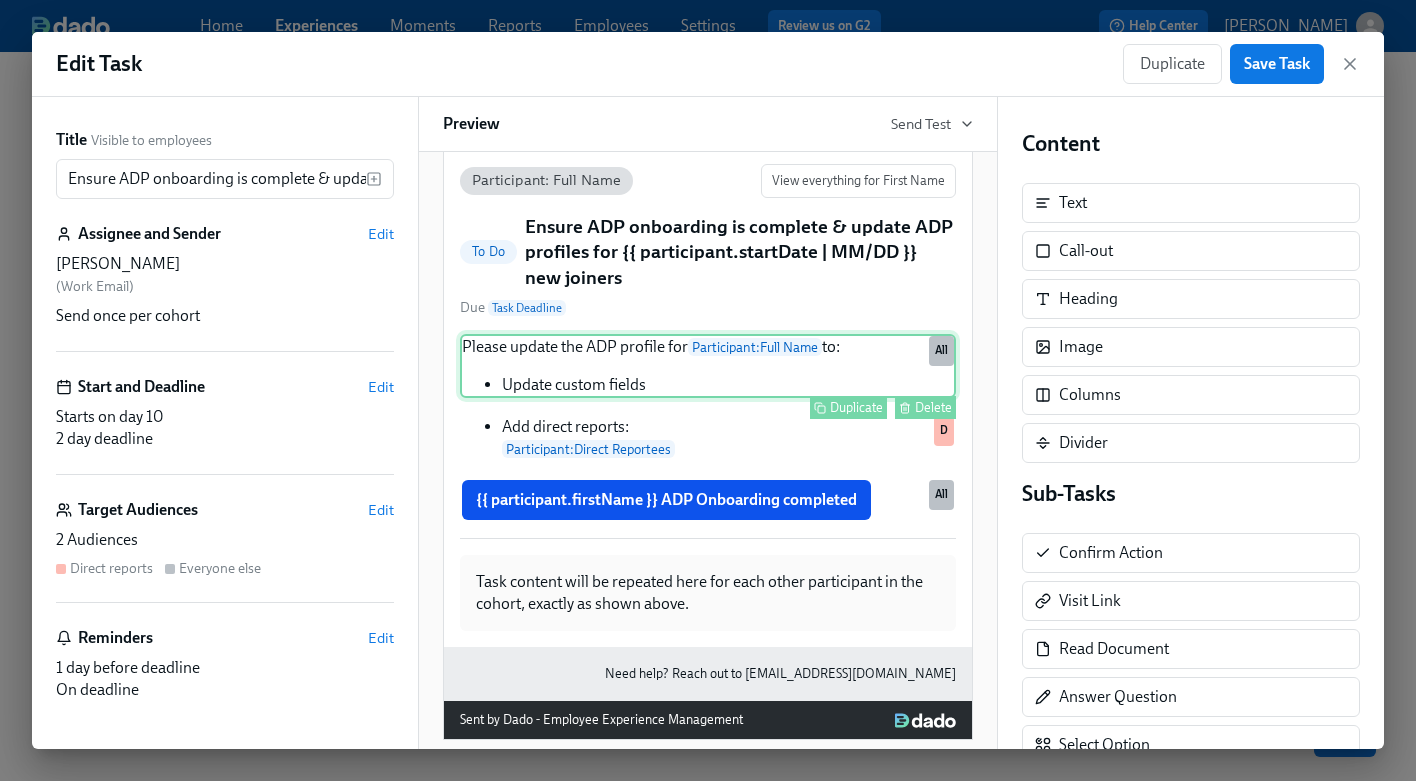 click on "Please update the ADP profile for  Participant :  Full Name  to:
Update custom fields
Duplicate   Delete All" at bounding box center [708, 366] 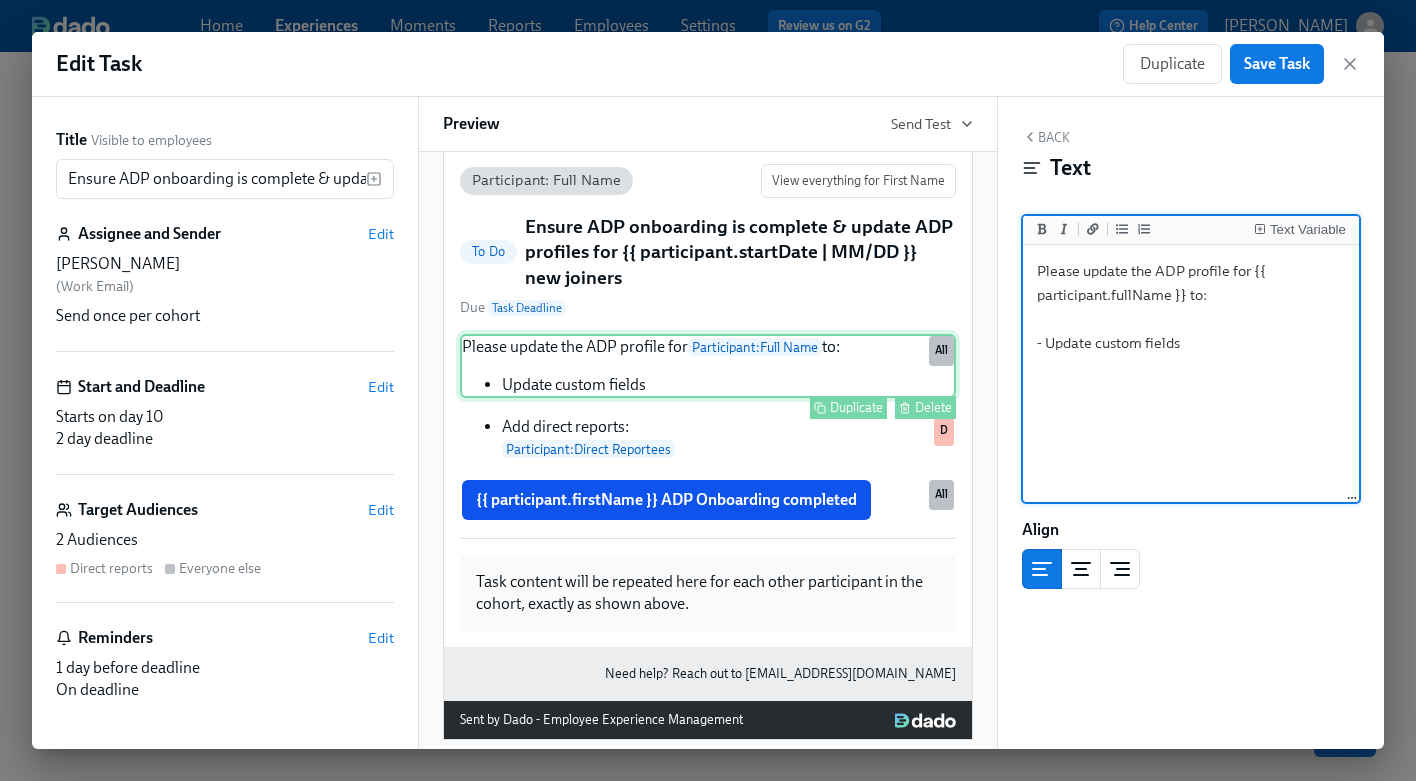 click on "Please update the ADP profile for  Participant :  Full Name  to:
Update custom fields
Duplicate   Delete All" at bounding box center (708, 366) 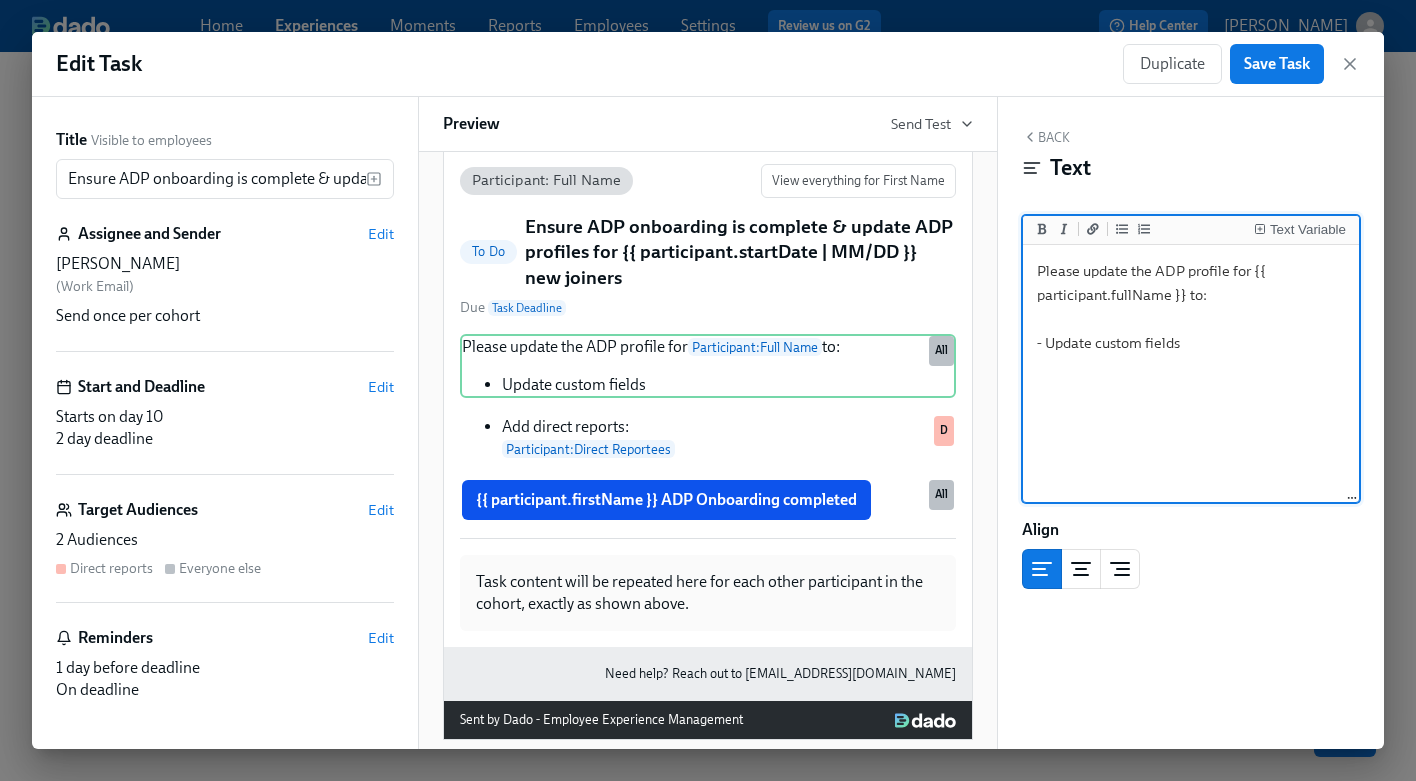 drag, startPoint x: 1215, startPoint y: 299, endPoint x: 1035, endPoint y: 274, distance: 181.72781 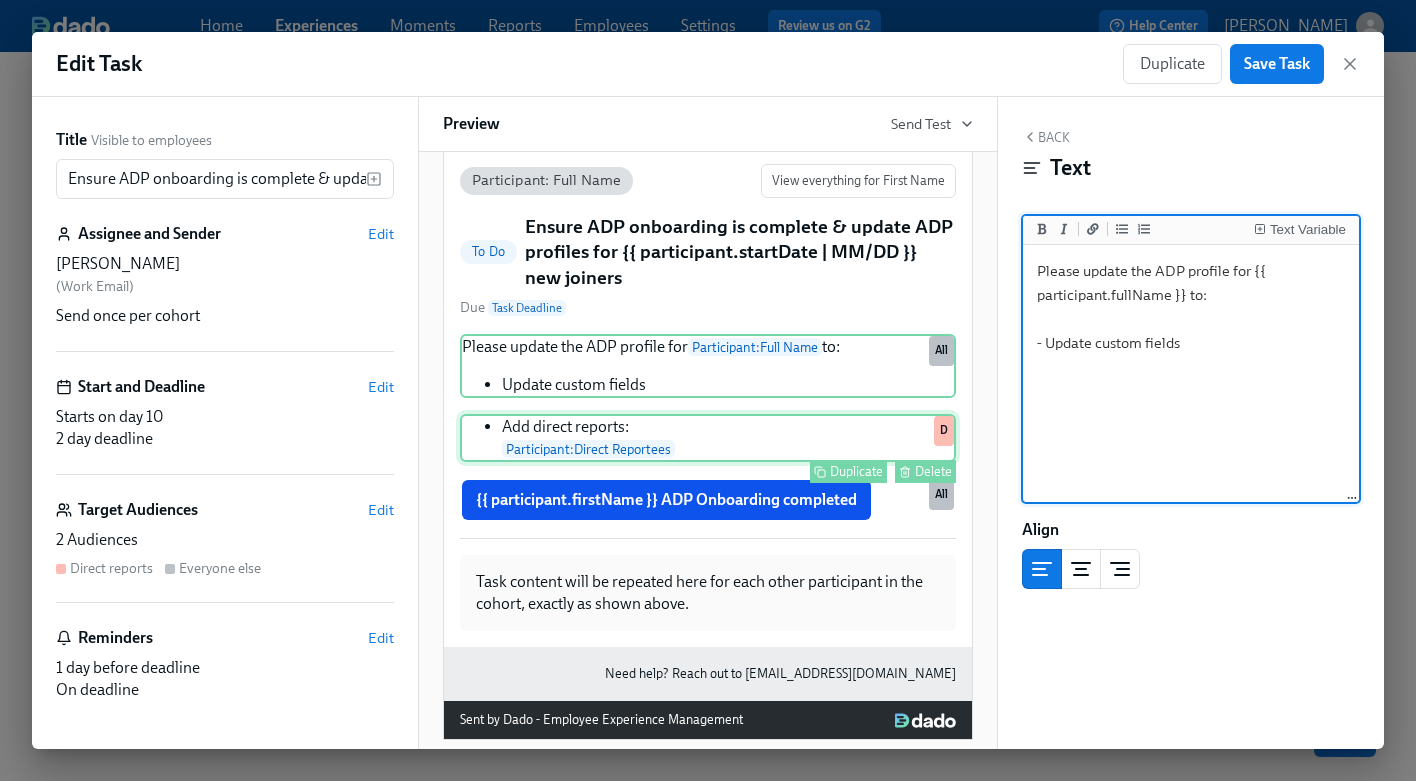click on "Add direct reports:
Participant :  Direct Reportees
Duplicate   Delete D" at bounding box center [708, 438] 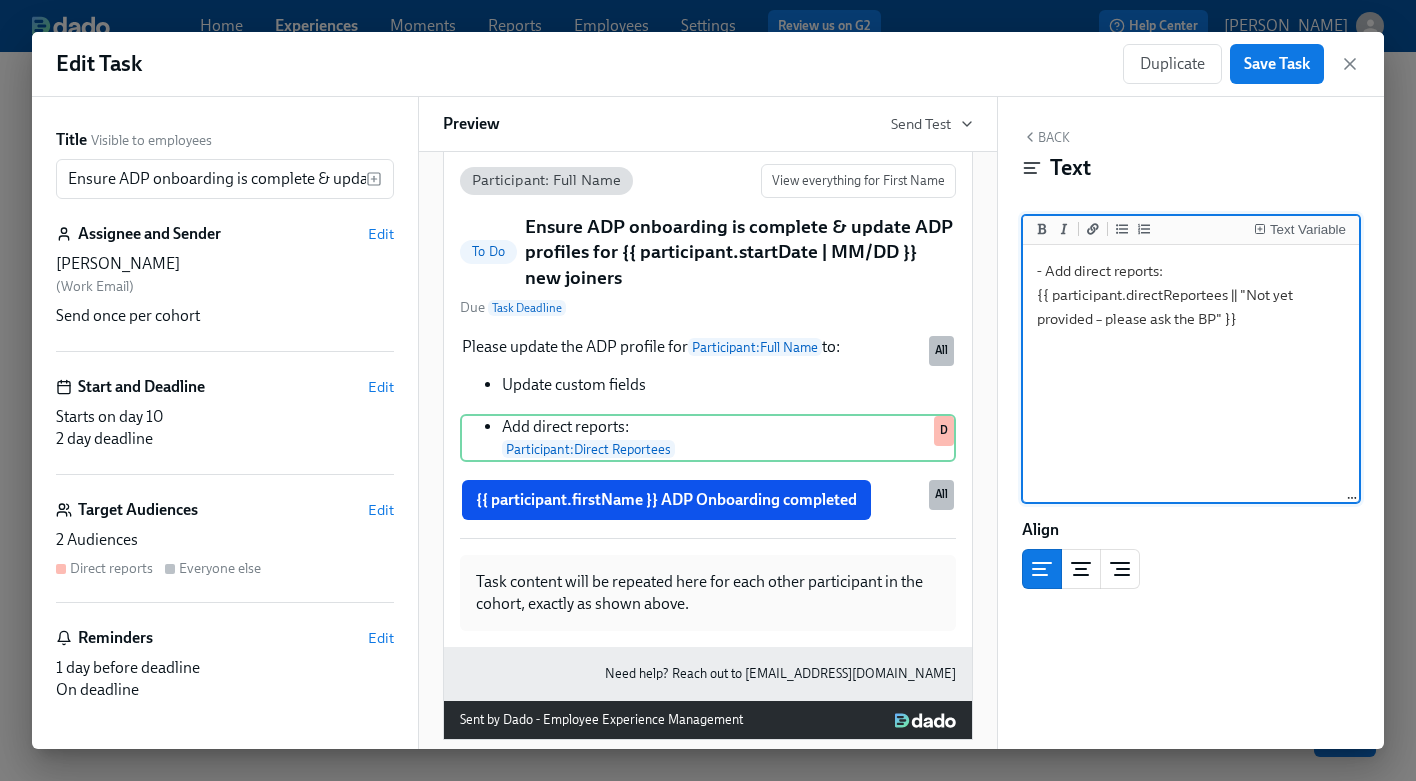 click on "- Add direct reports:
{{ participant.directReportees || "Not yet provided – please ask the BP" }}" at bounding box center [1191, 374] 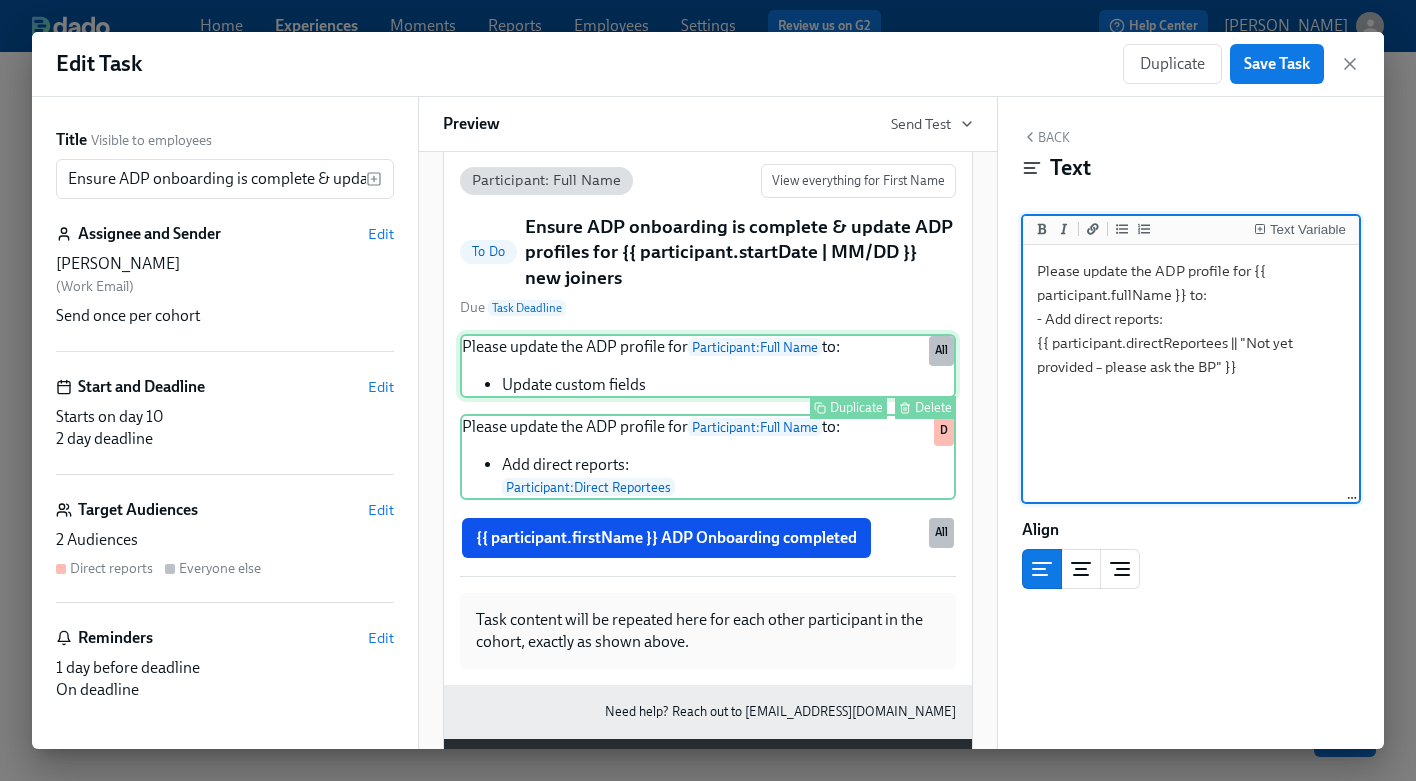 click on "Please update the ADP profile for  Participant :  Full Name  to:
Update custom fields
Duplicate   Delete All" at bounding box center [708, 366] 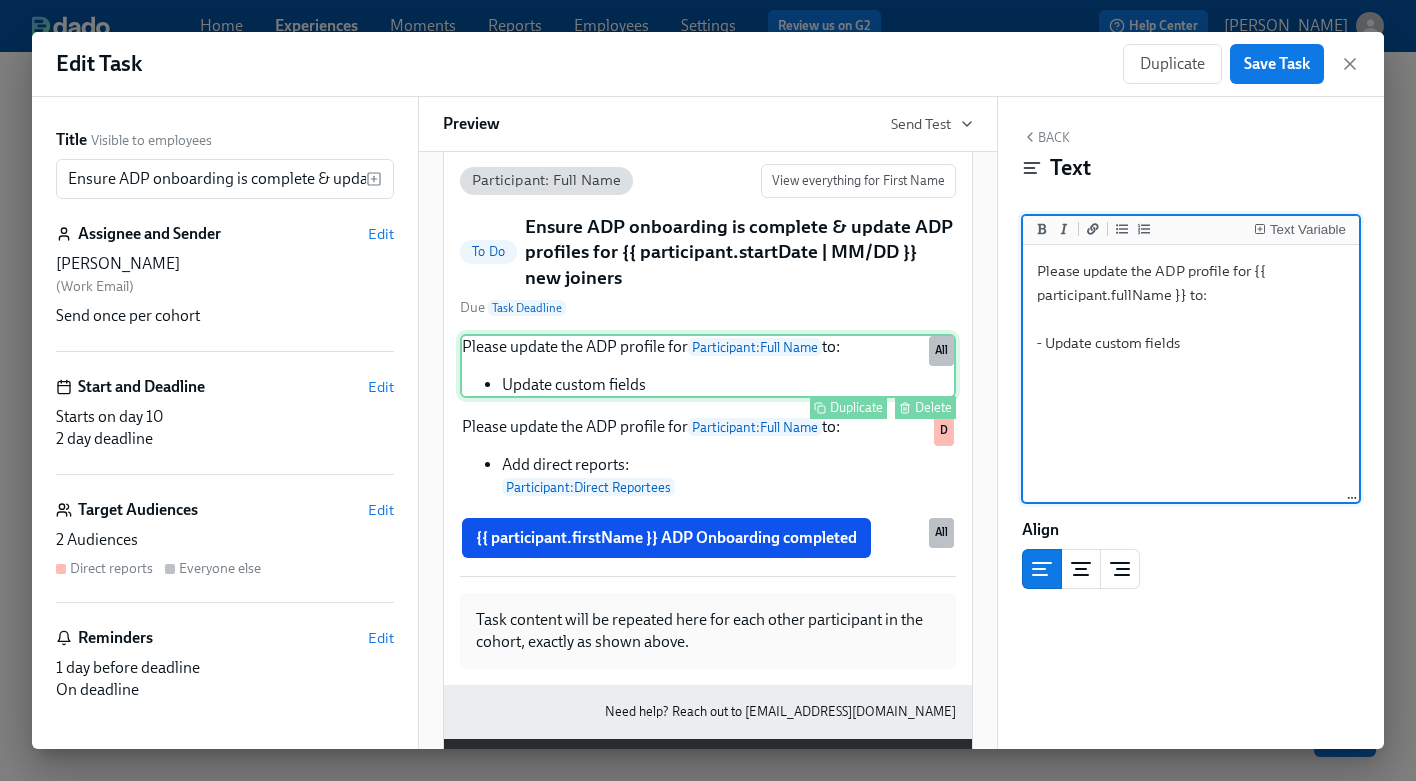 click on "Delete" at bounding box center [933, 407] 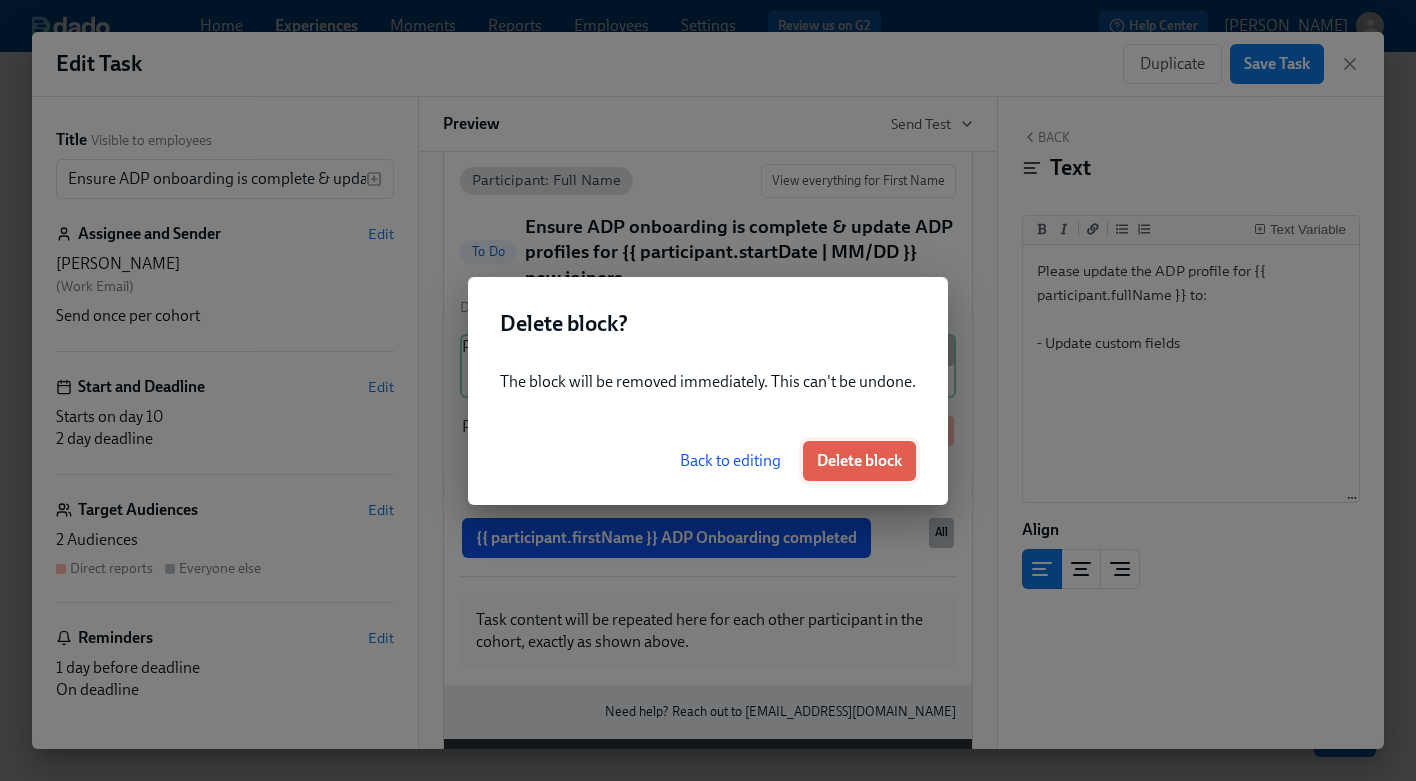 click on "Delete block" at bounding box center [859, 461] 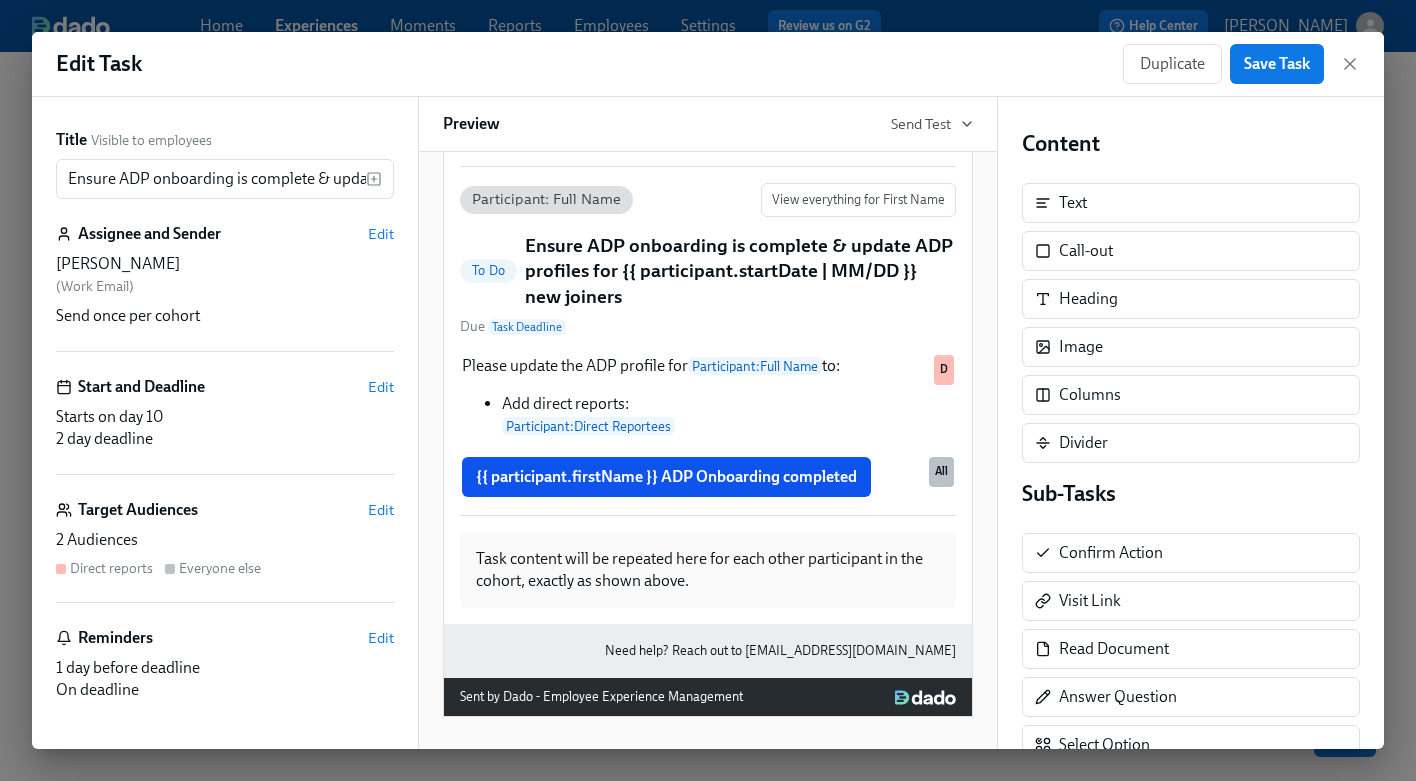 click on "Ensure ADP onboarding is complete & update ADP profiles for {{ participant.startDate | MM/DD }} new joiners" at bounding box center [740, 271] 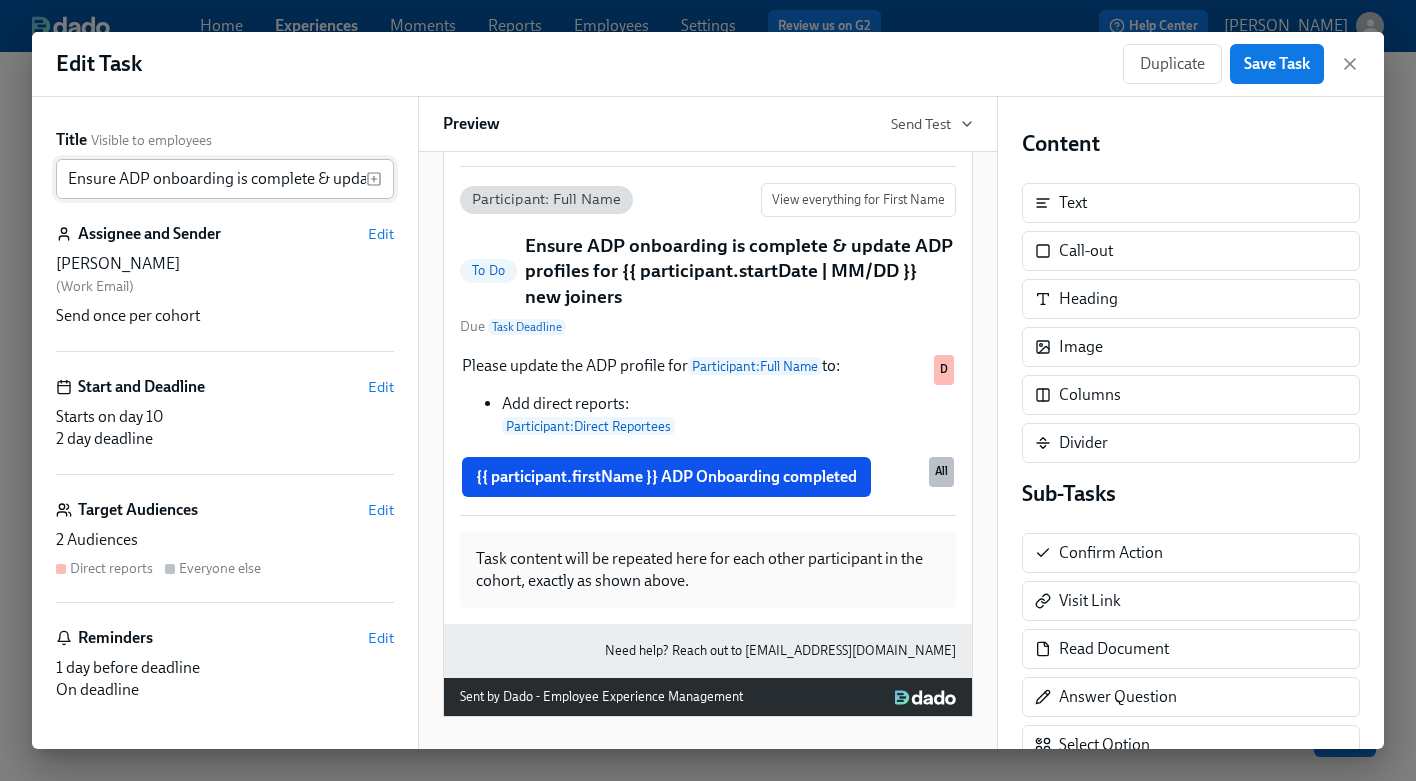click on "Ensure ADP onboarding is complete & update ADP profiles for {{ participant.startDate | MM/DD }} new joiners" at bounding box center (211, 179) 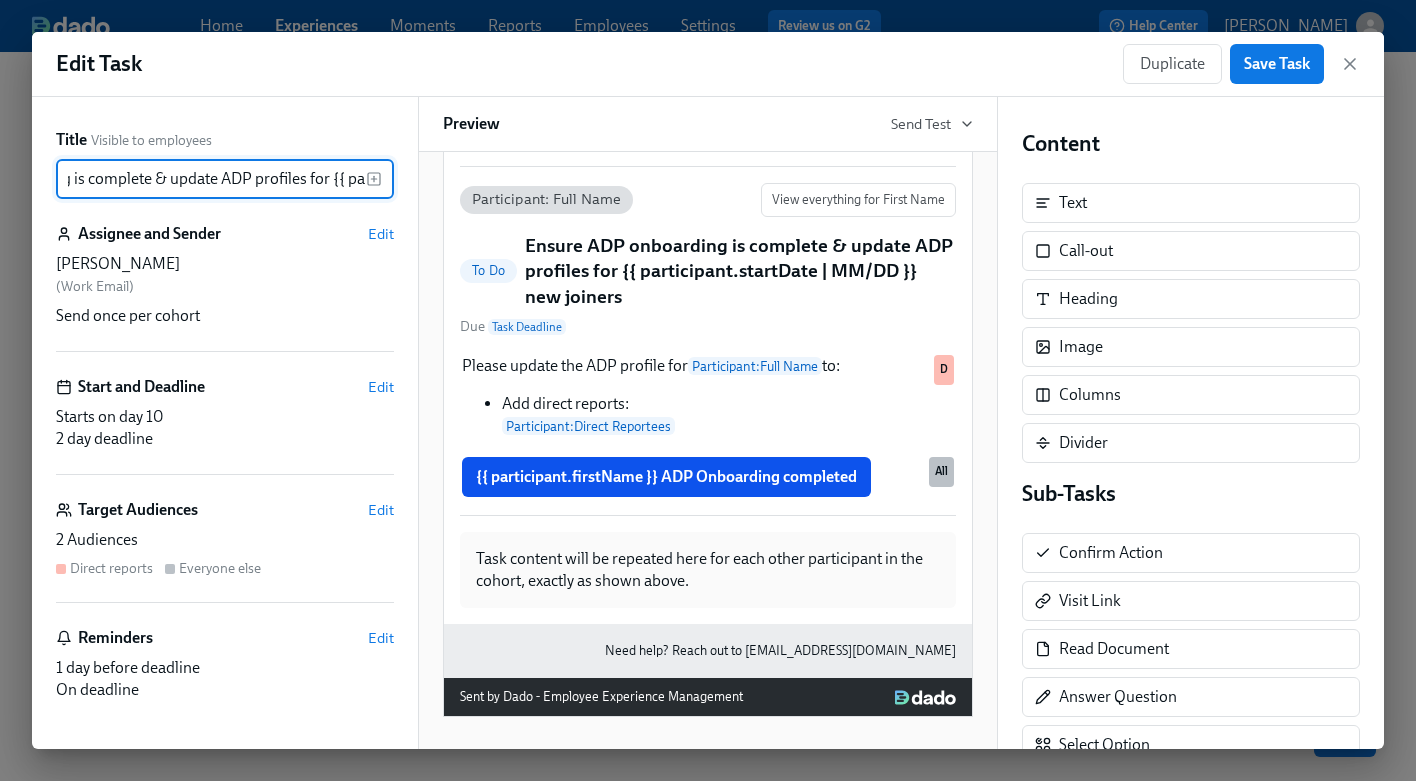 scroll, scrollTop: 0, scrollLeft: 449, axis: horizontal 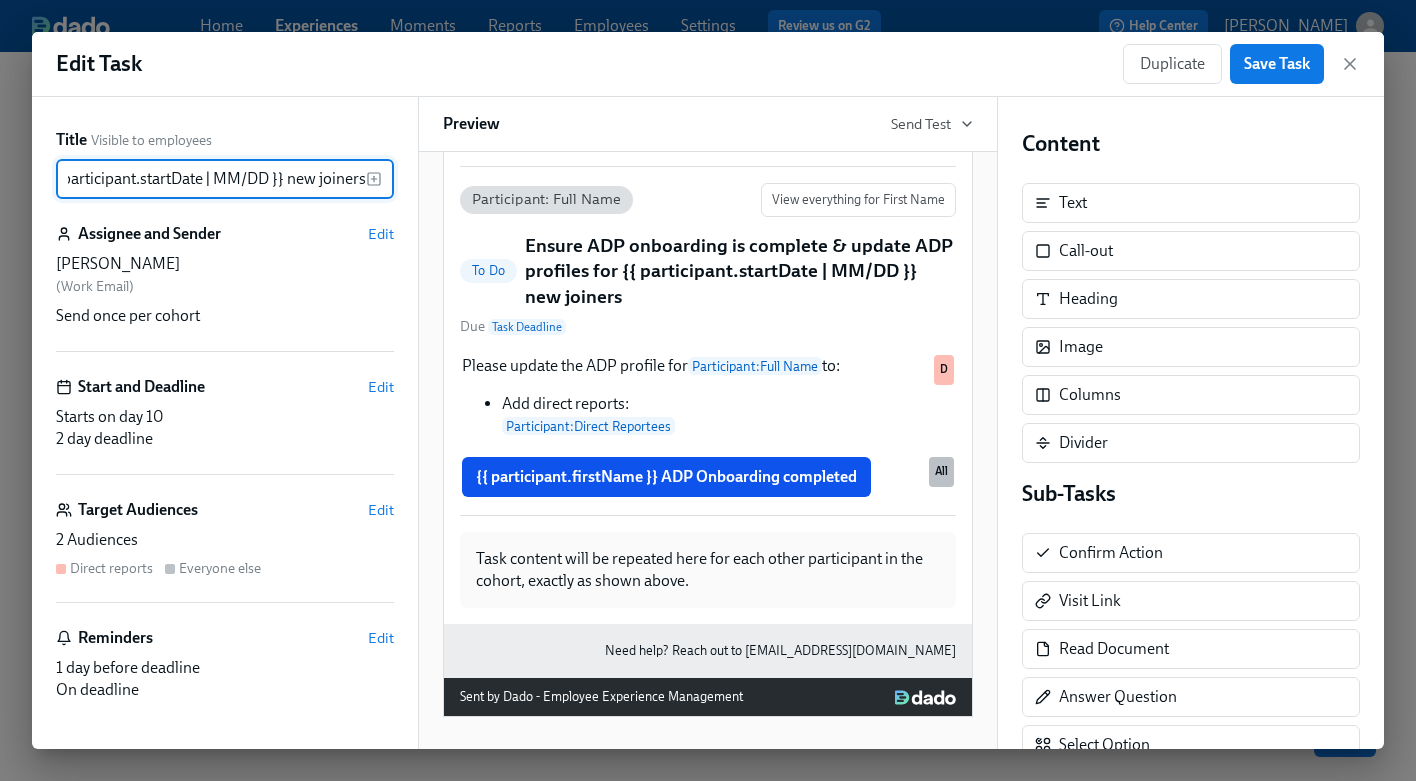 drag, startPoint x: 329, startPoint y: 181, endPoint x: 423, endPoint y: 182, distance: 94.00532 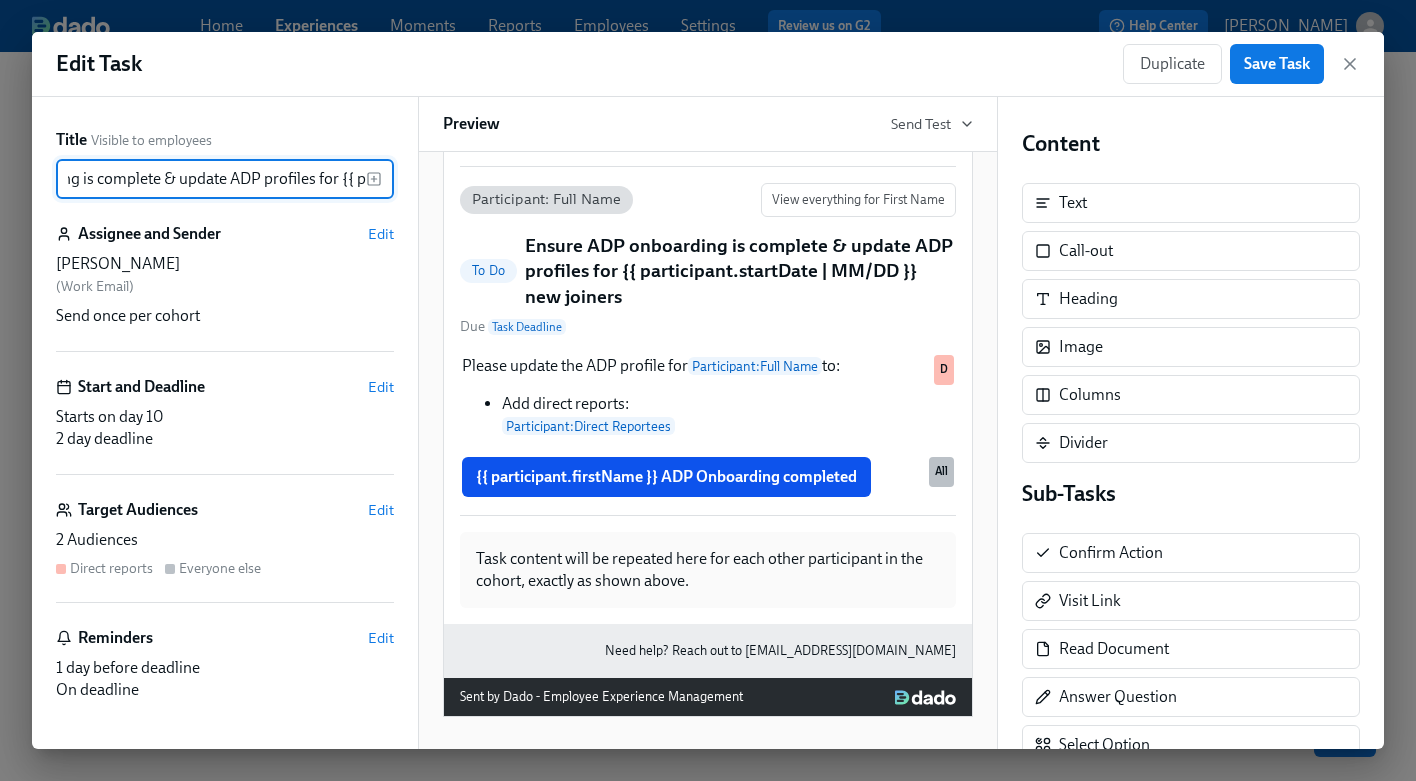 scroll, scrollTop: 0, scrollLeft: 95, axis: horizontal 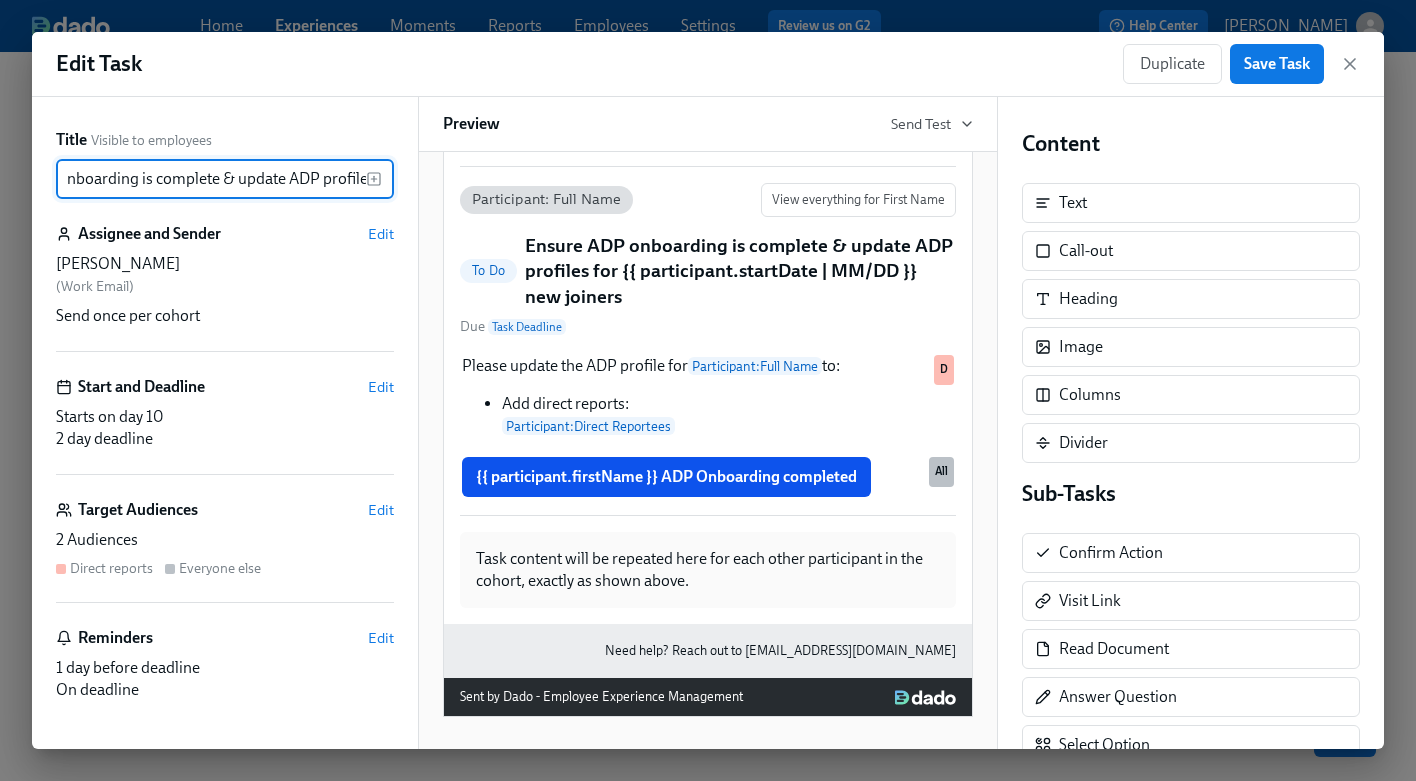 drag, startPoint x: 174, startPoint y: 181, endPoint x: 238, endPoint y: 182, distance: 64.00781 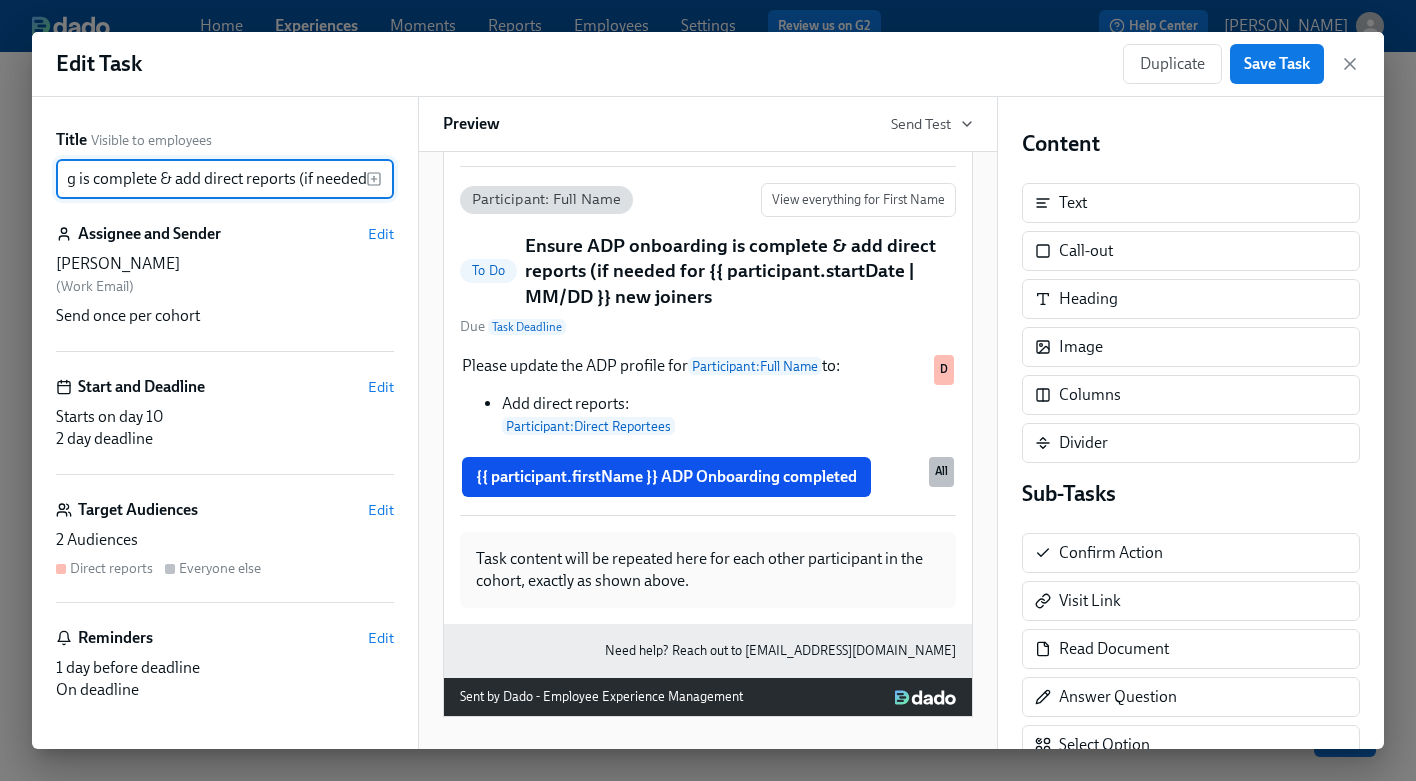 scroll, scrollTop: 0, scrollLeft: 164, axis: horizontal 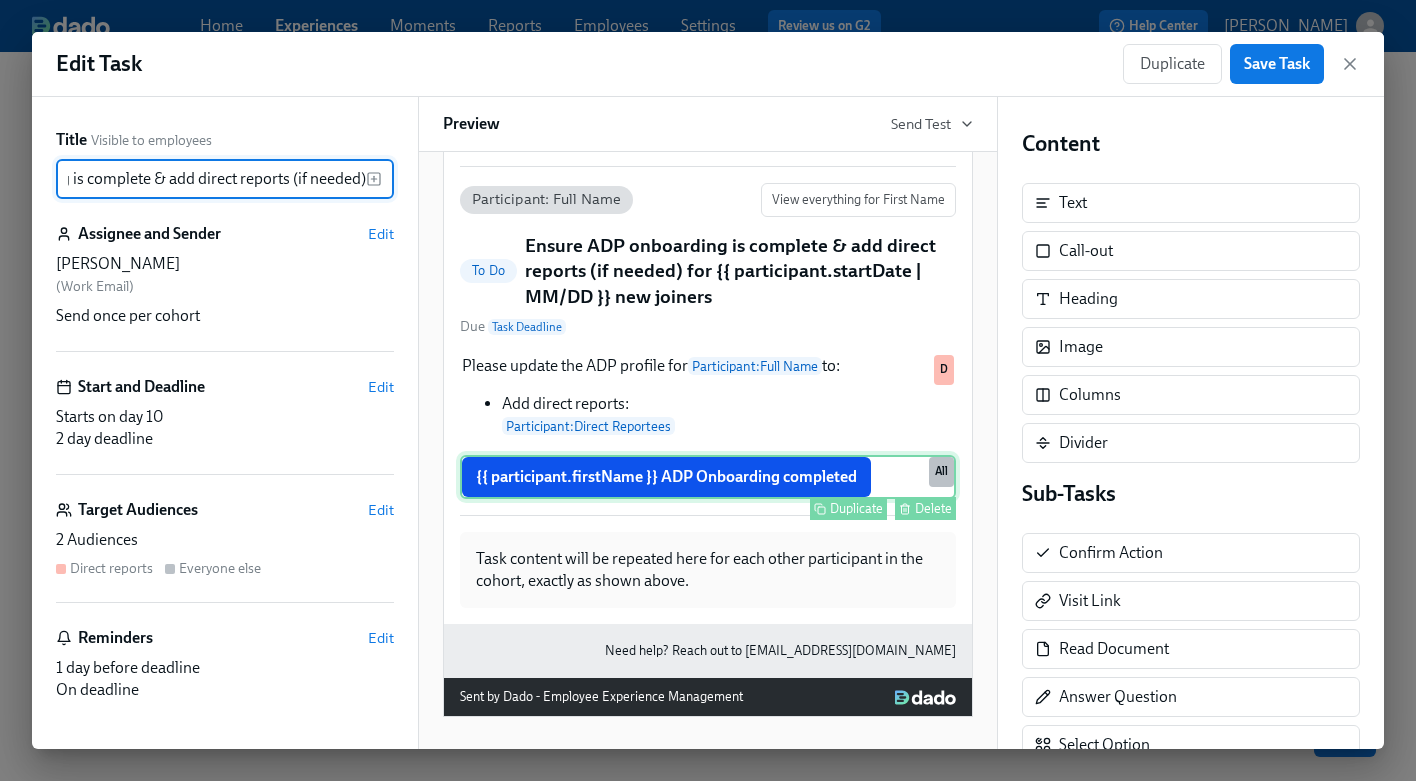 click on "{{ participant.firstName }} ADP Onboarding completed   Duplicate   Delete All" at bounding box center [708, 477] 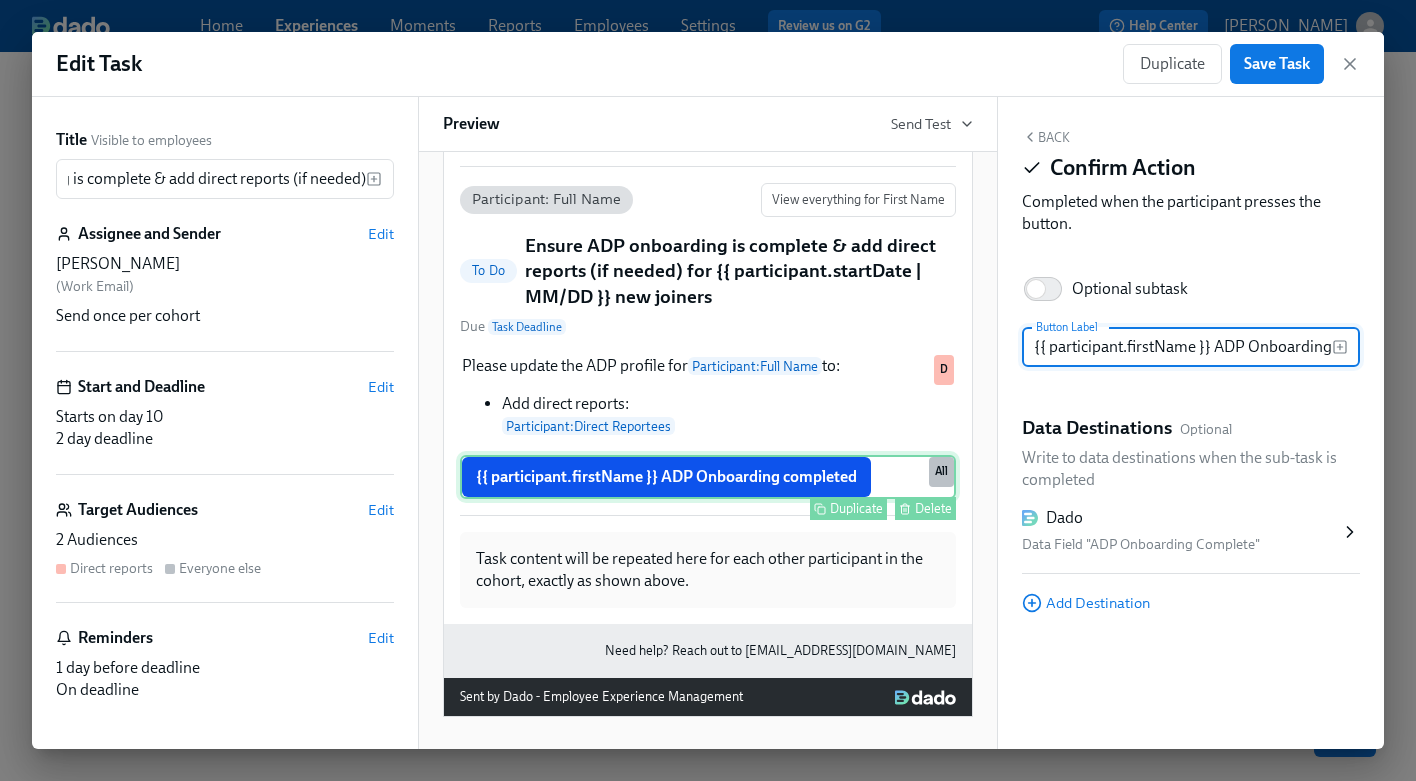 scroll, scrollTop: 0, scrollLeft: 0, axis: both 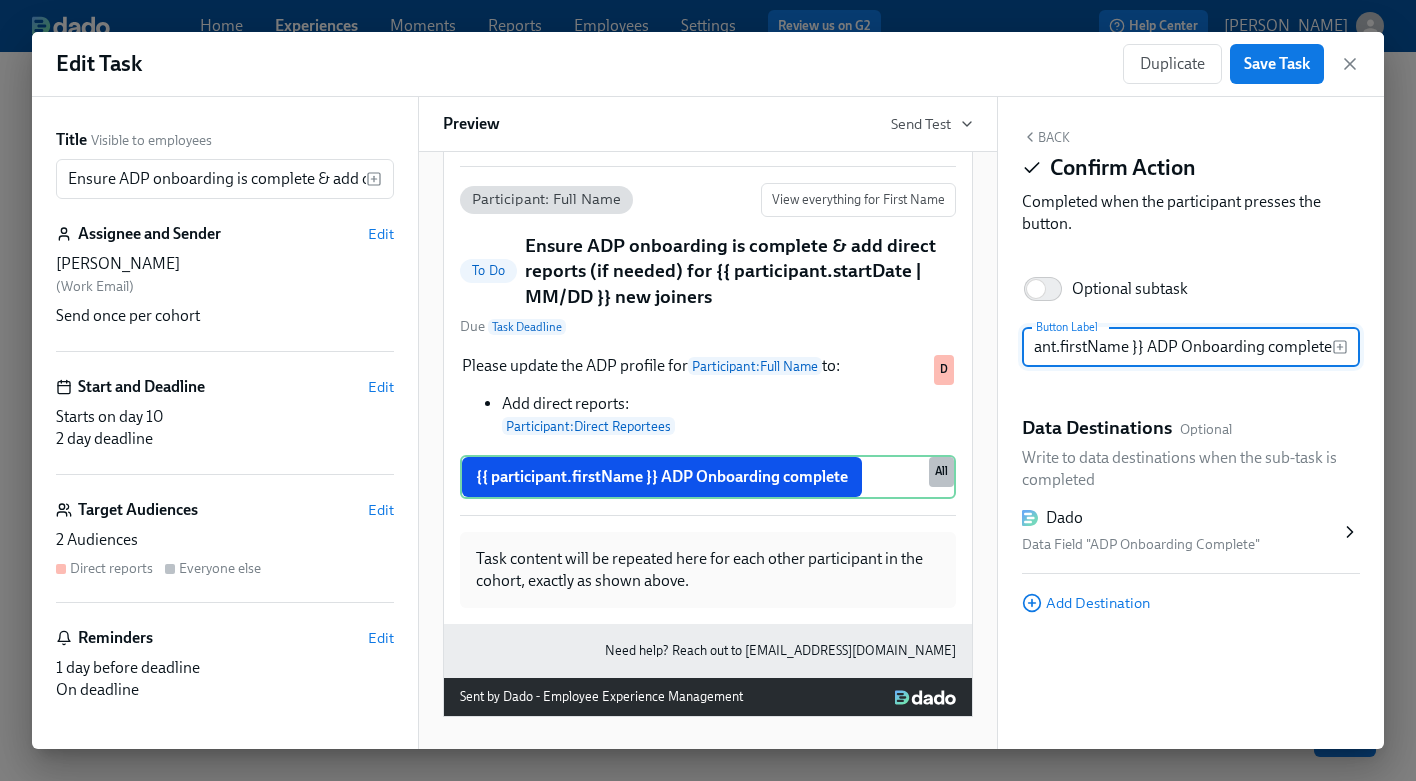 type on "{{ participant.firstName }} ADP Onboarding complete" 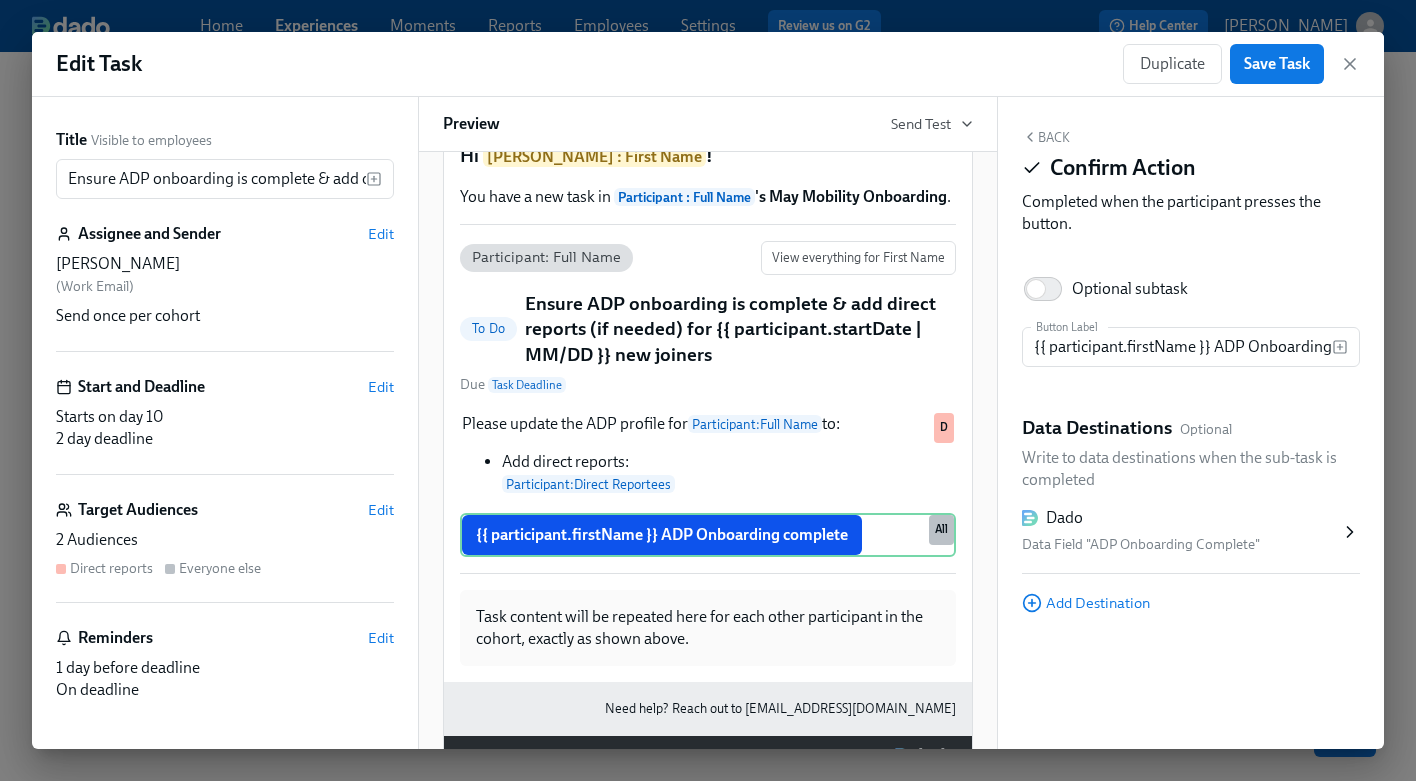 scroll, scrollTop: 66, scrollLeft: 0, axis: vertical 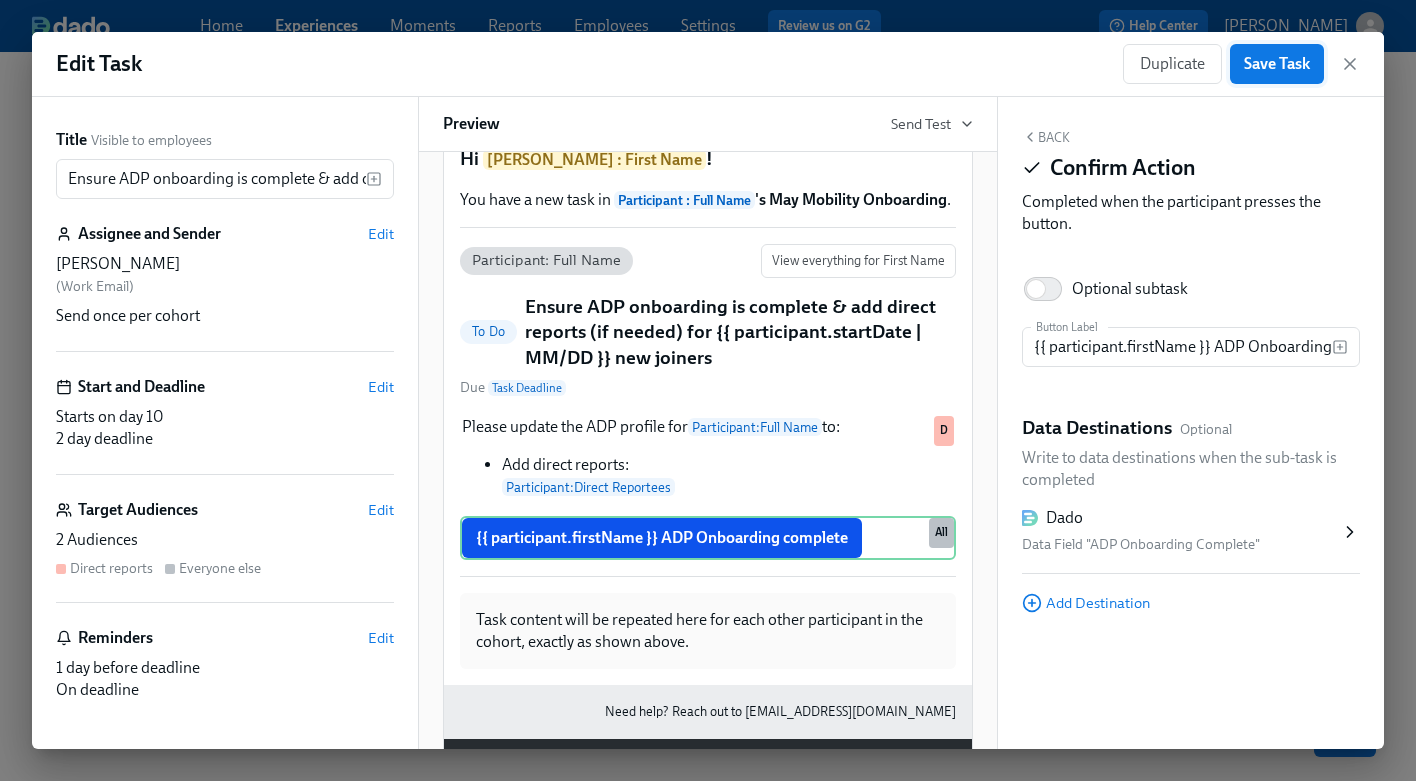 click on "Save Task" at bounding box center [1277, 64] 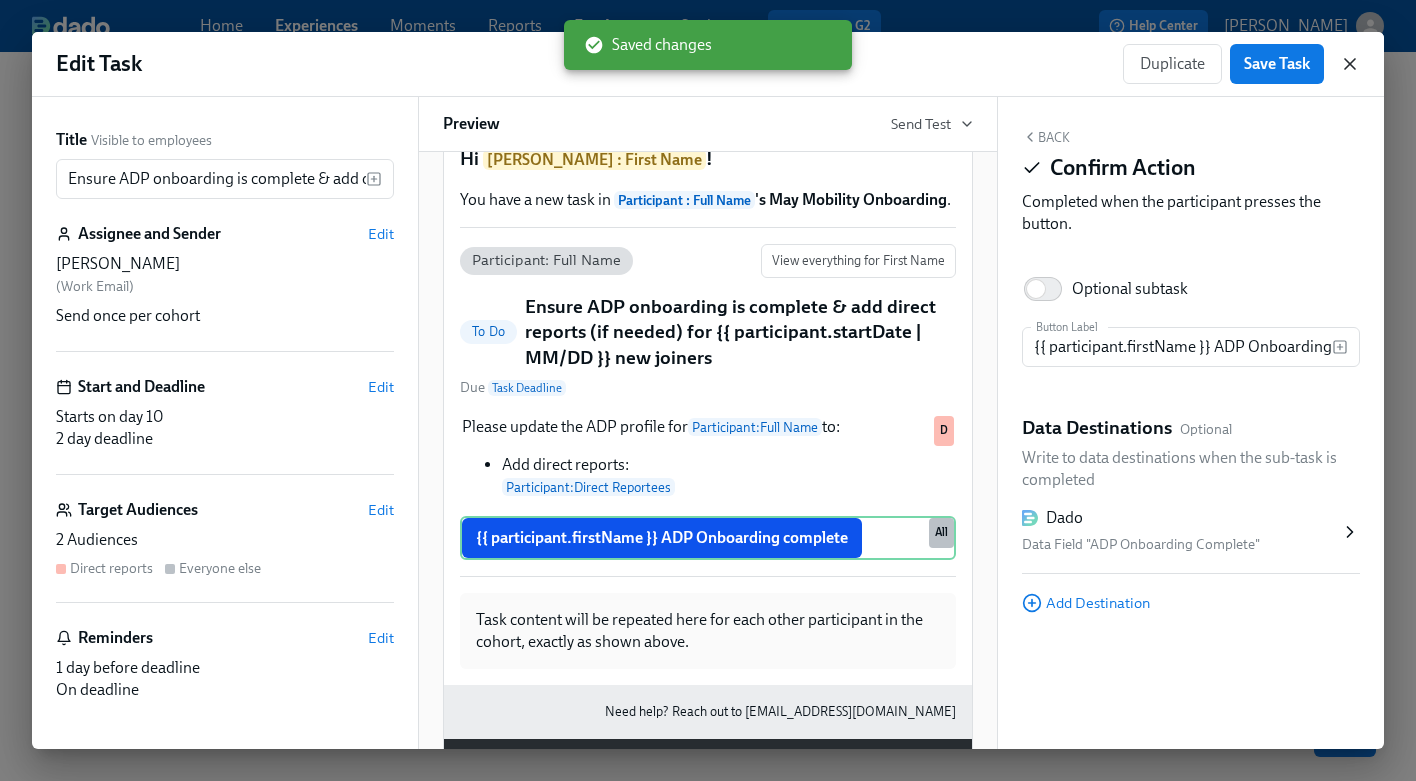click 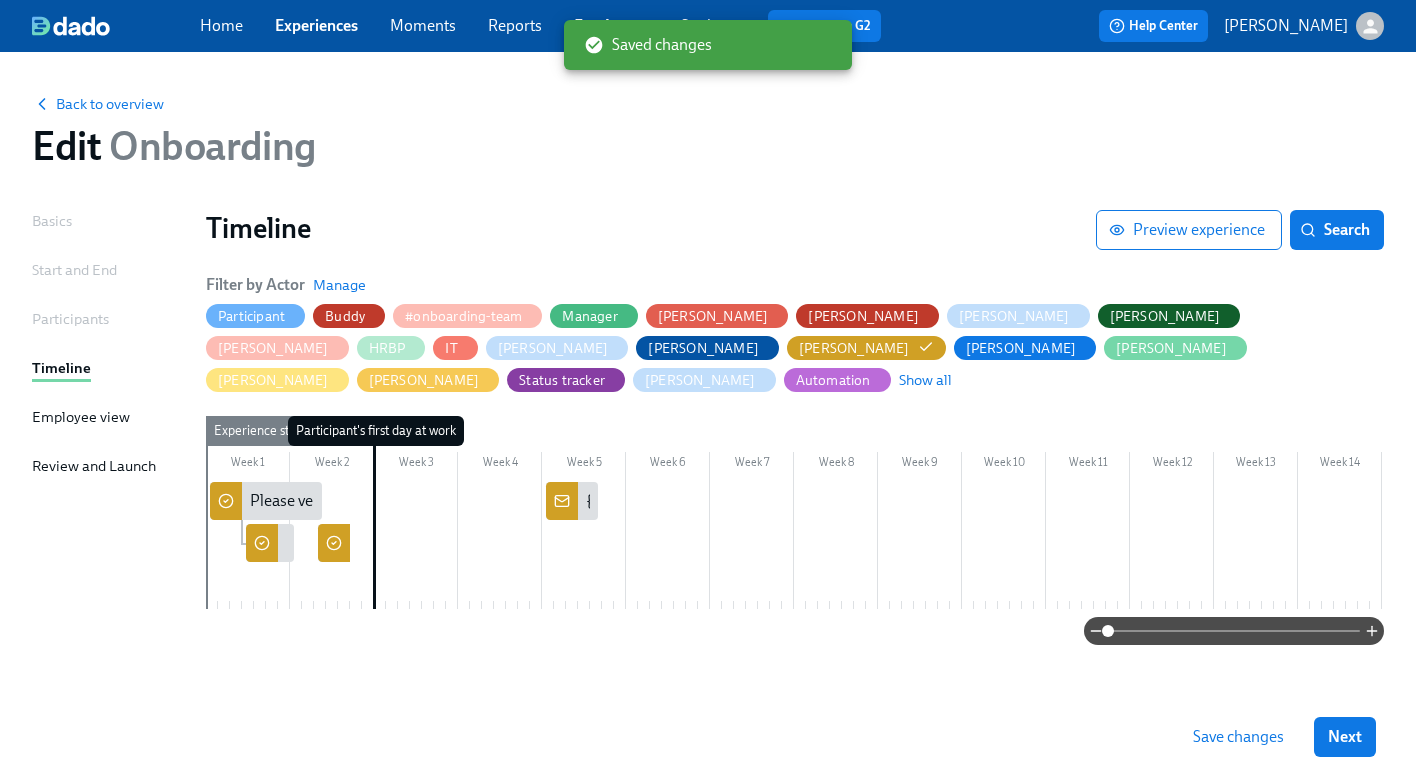 click on "Save changes" at bounding box center (1238, 737) 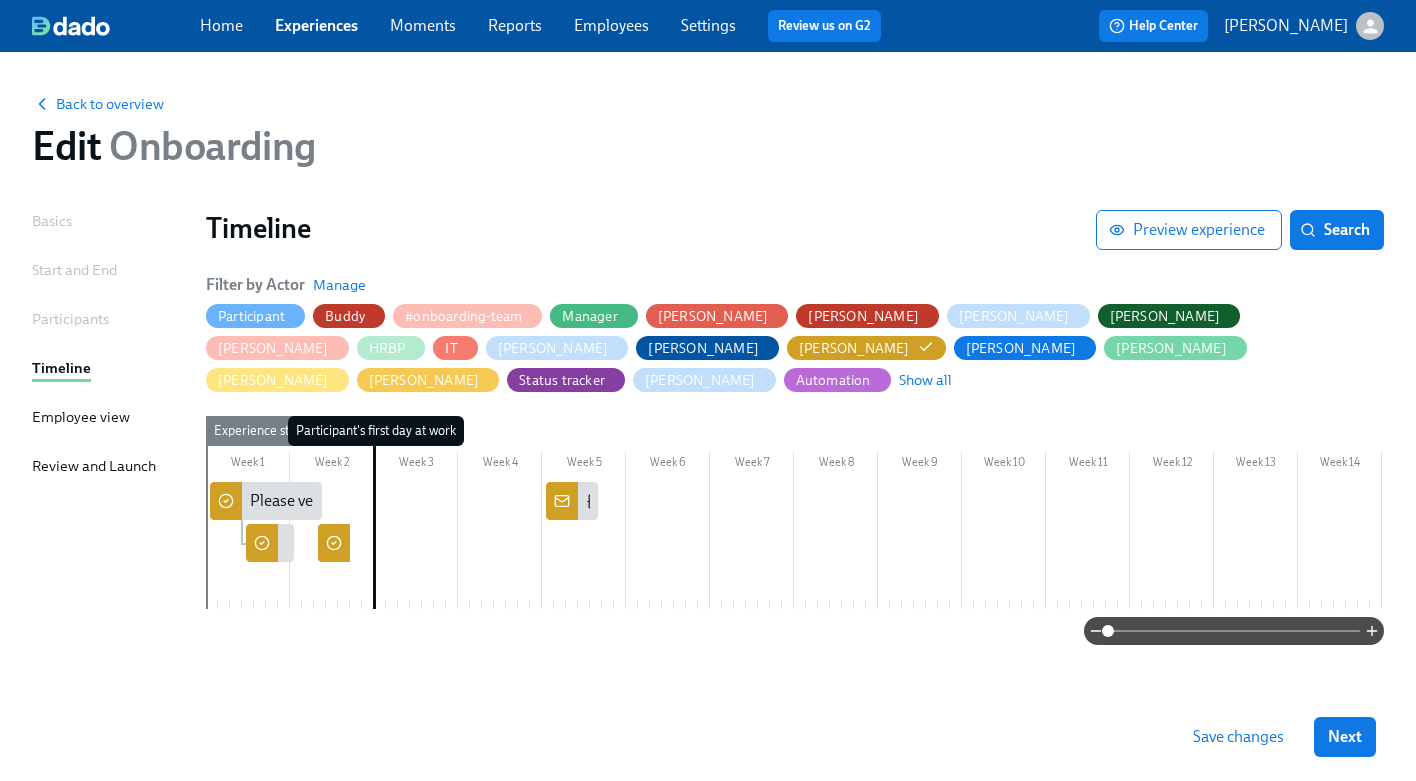click at bounding box center [334, 543] 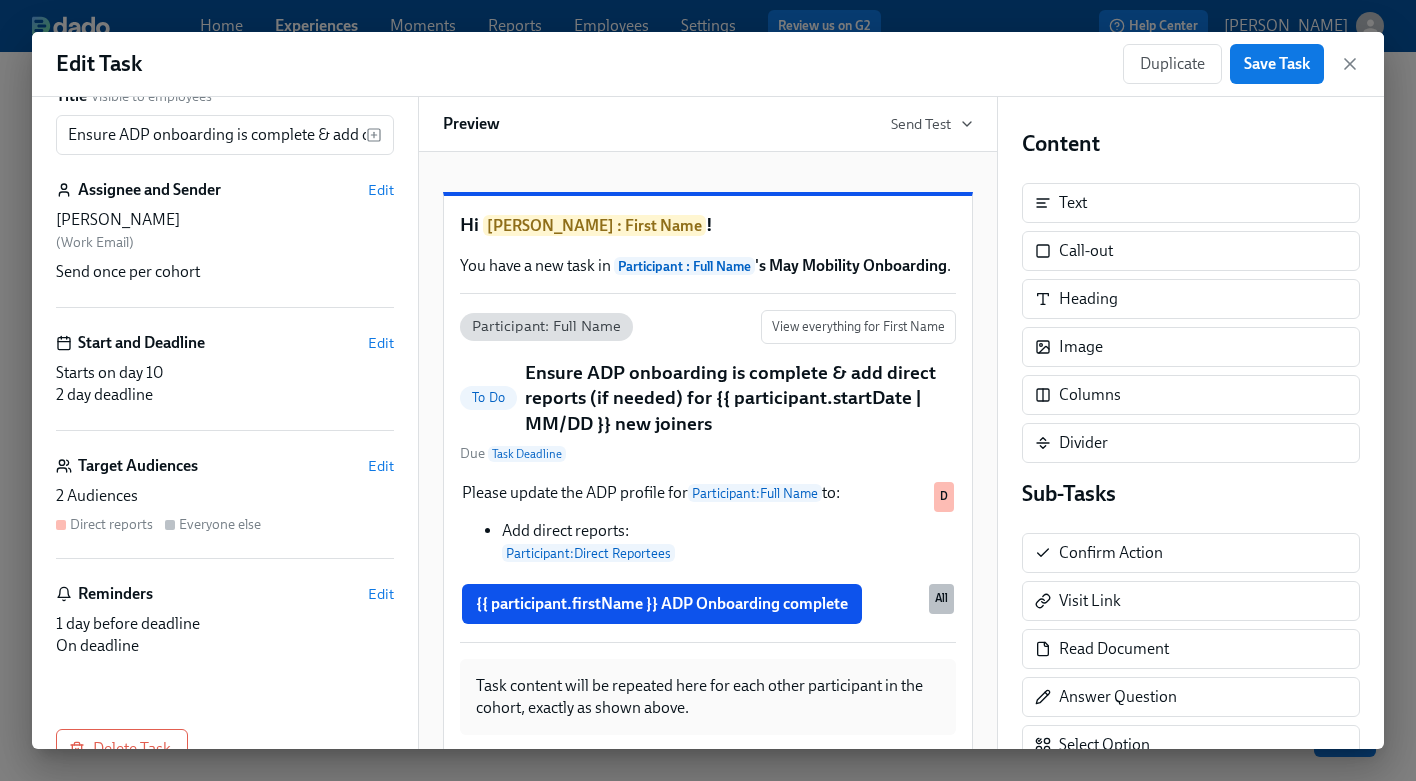 scroll, scrollTop: 96, scrollLeft: 0, axis: vertical 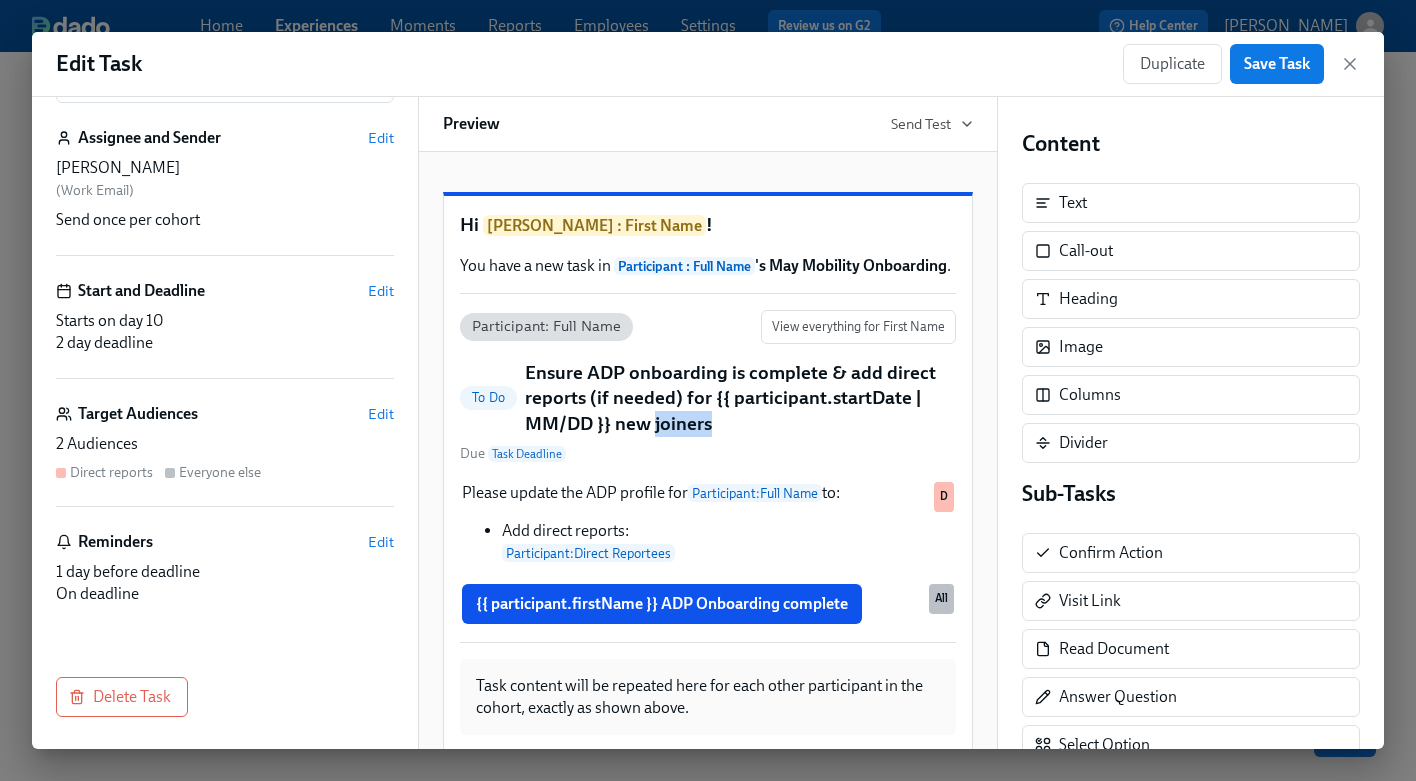 drag, startPoint x: 709, startPoint y: 471, endPoint x: 656, endPoint y: 472, distance: 53.009434 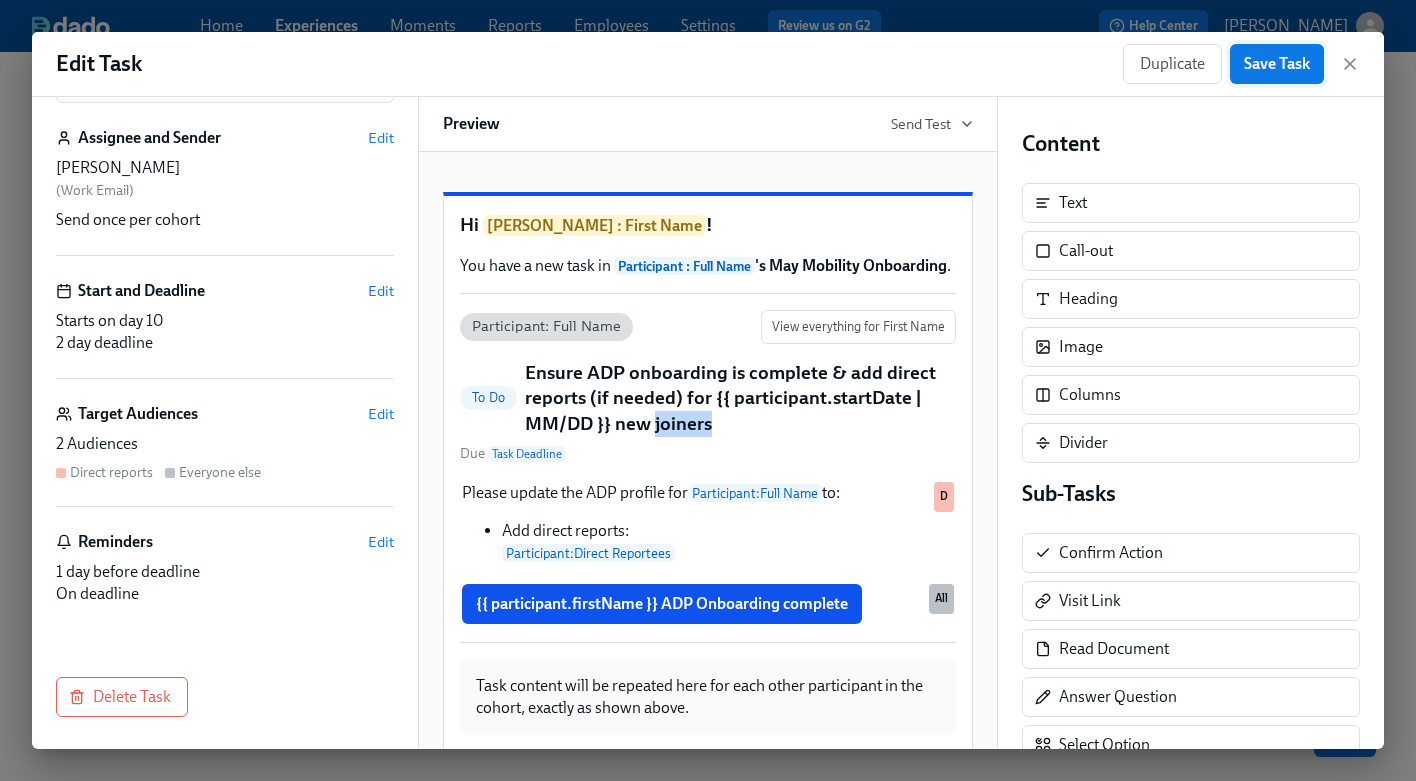 click on "Save Task" at bounding box center [1277, 64] 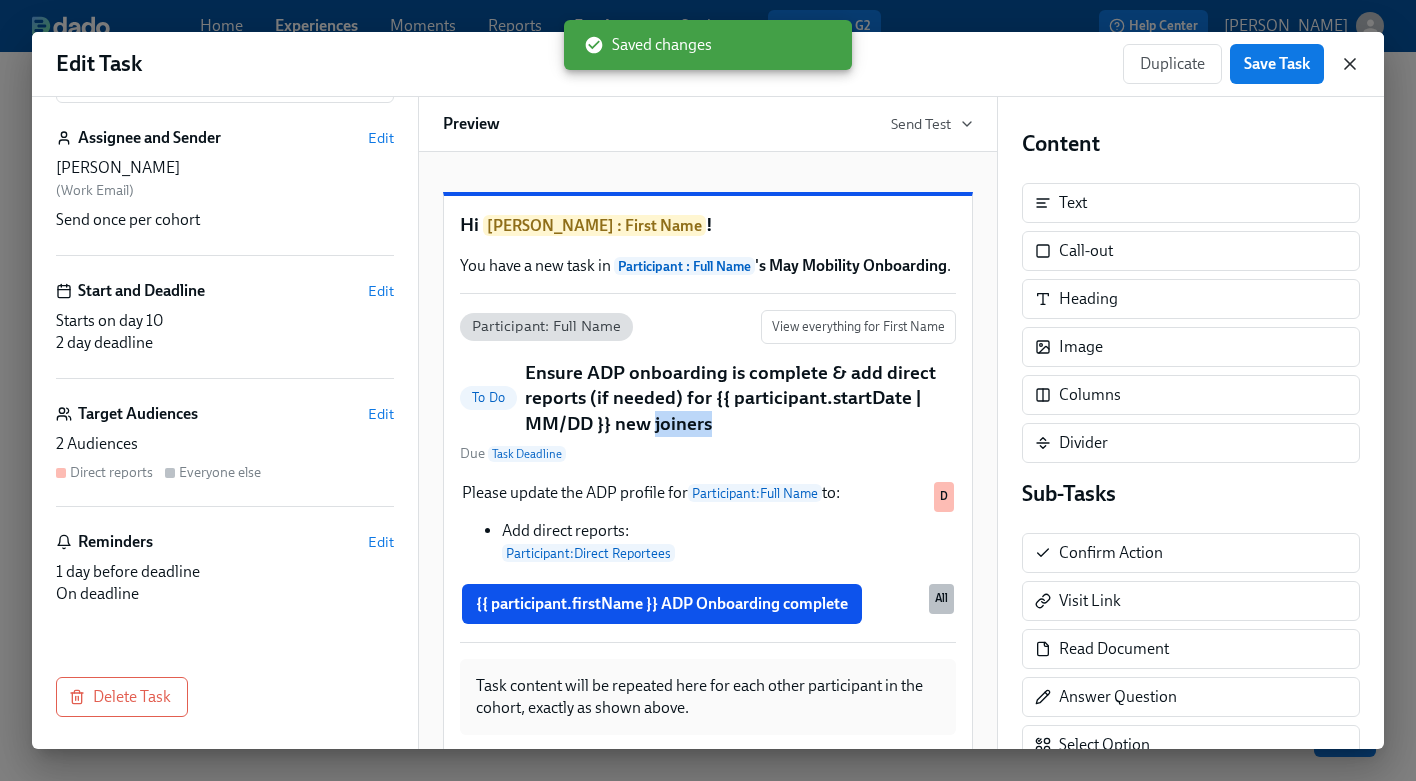 click 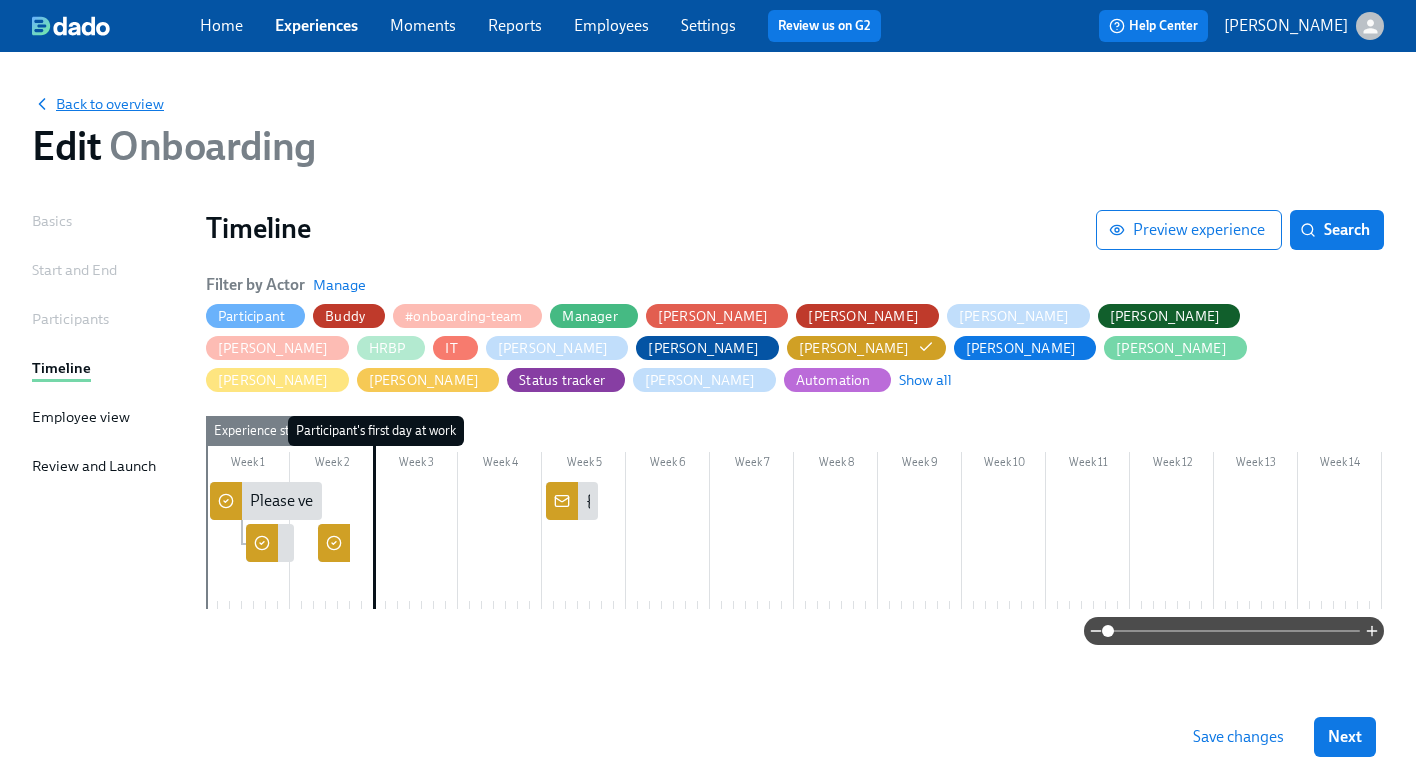 click 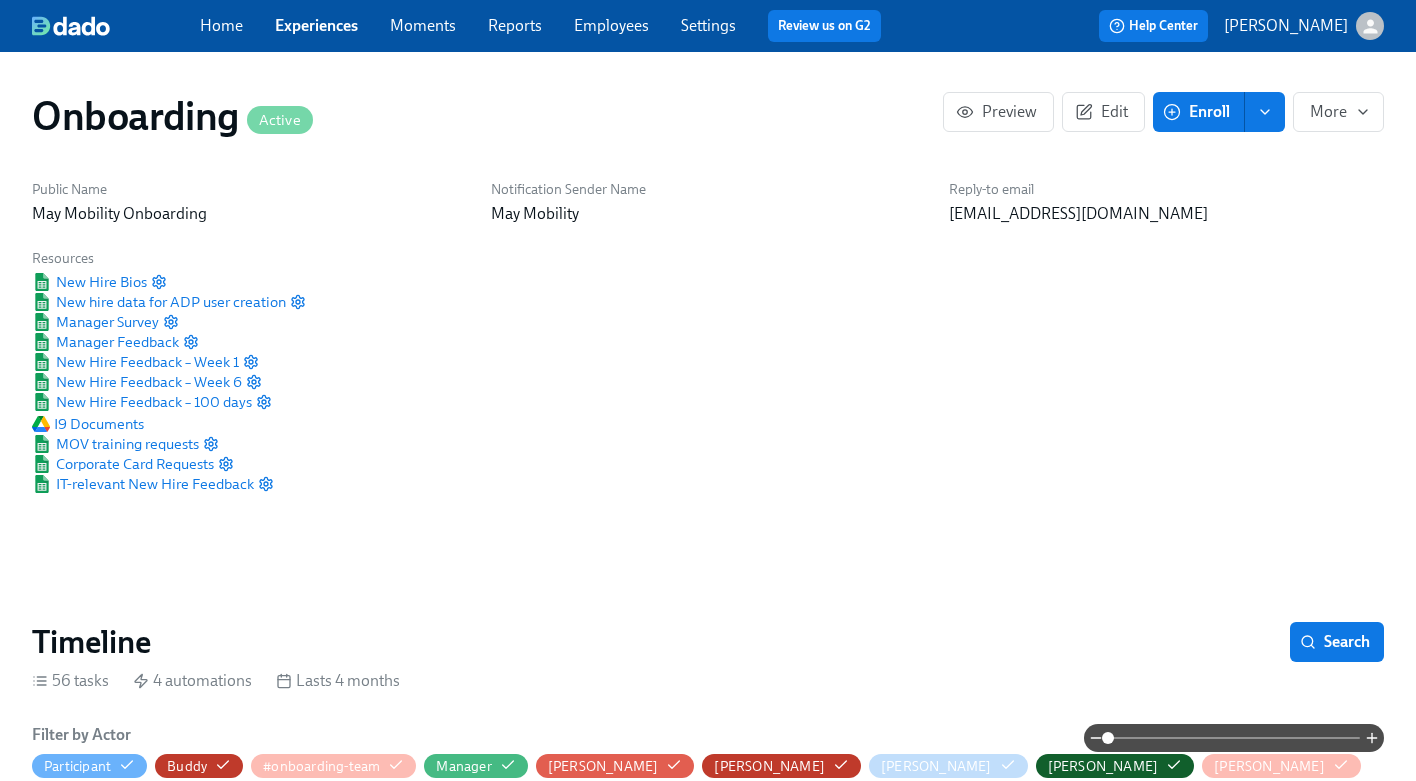 scroll, scrollTop: 0, scrollLeft: 1888, axis: horizontal 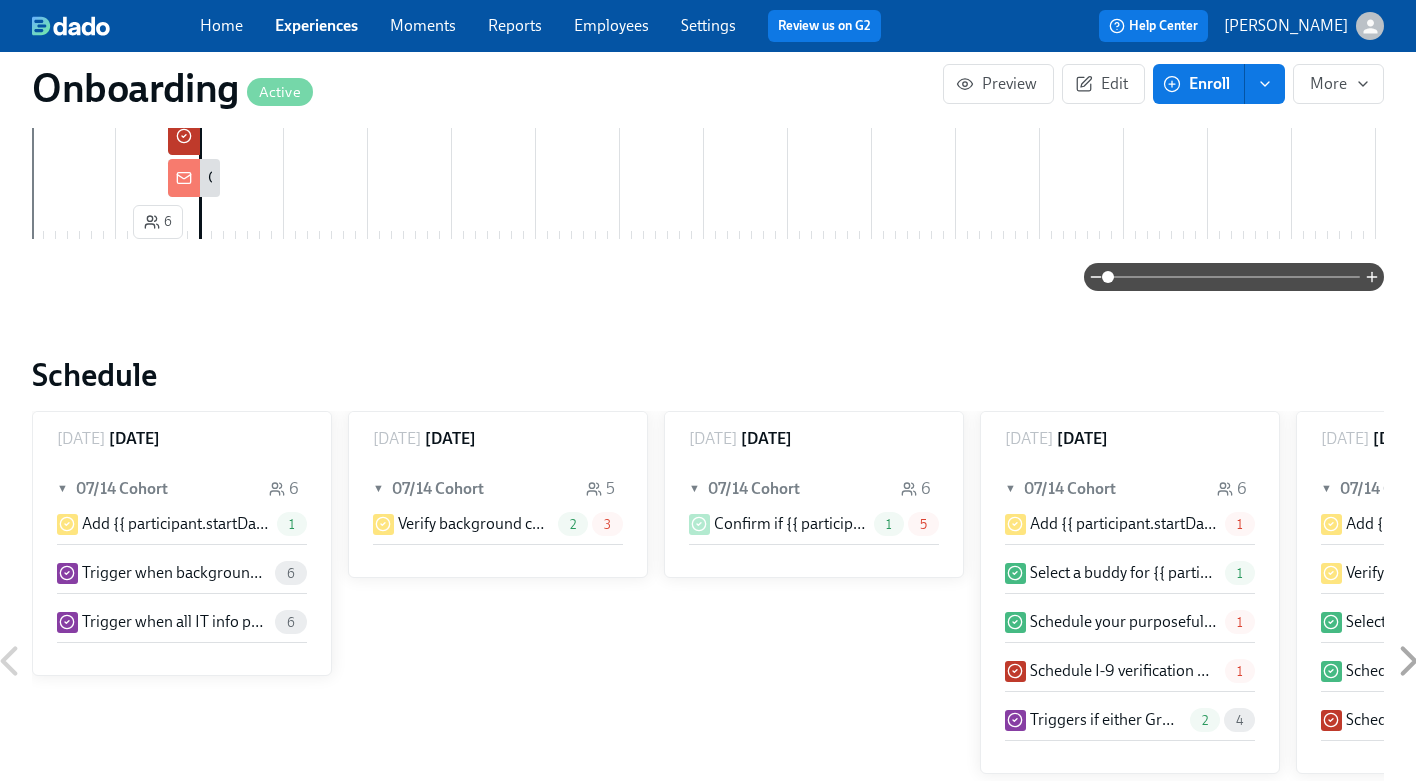 click on "07/14   Cohort" at bounding box center [122, 489] 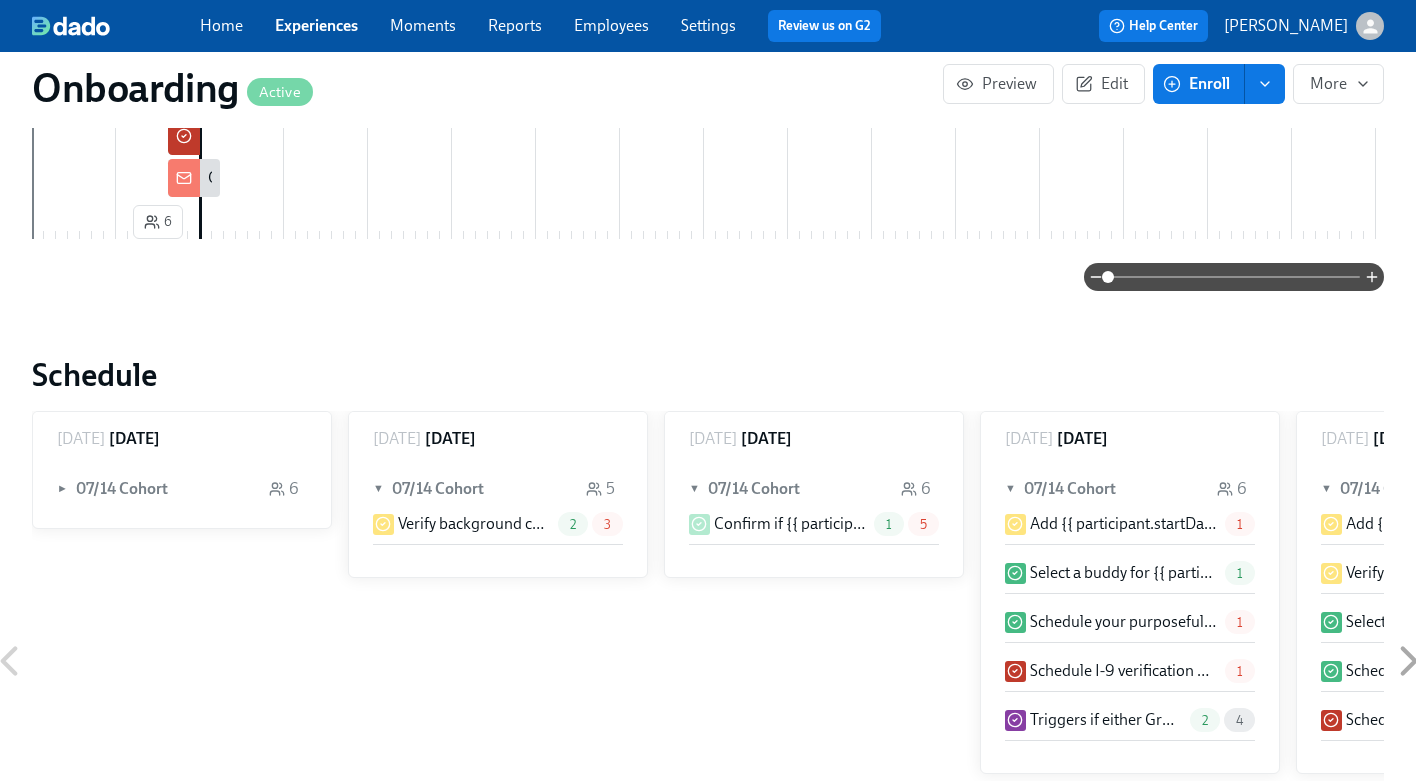 click on "07/14   Cohort" at bounding box center (122, 489) 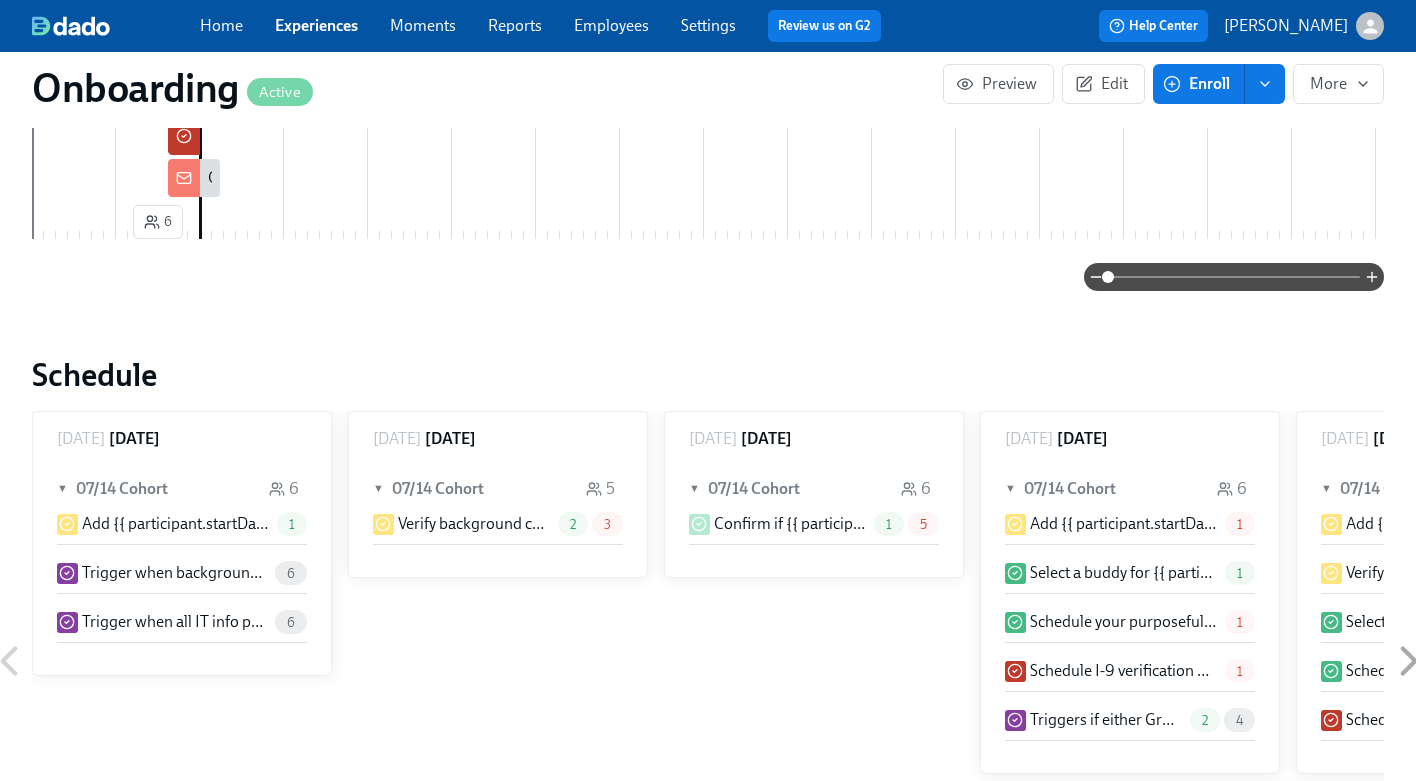 click on "Trigger when background check status changes" at bounding box center [174, 573] 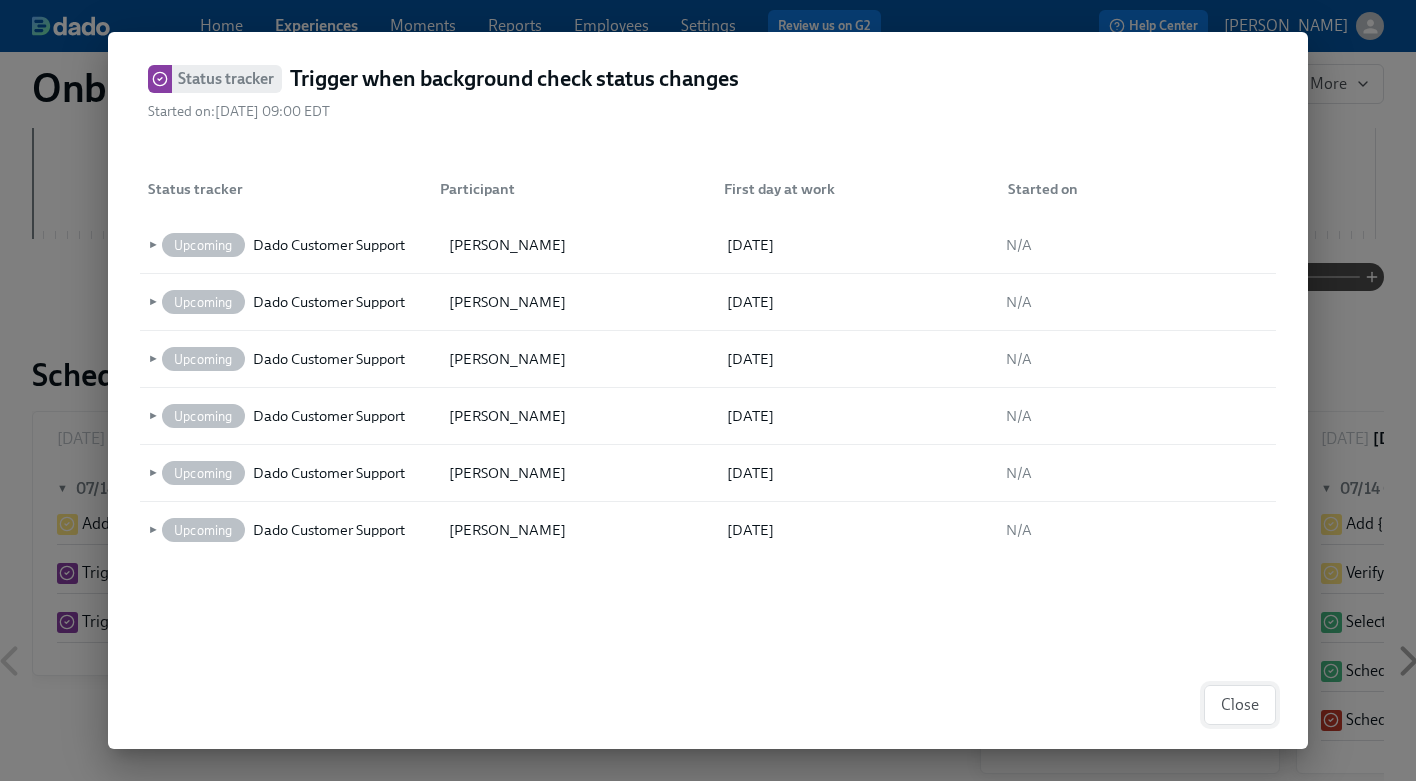 click on "Close" at bounding box center [1240, 705] 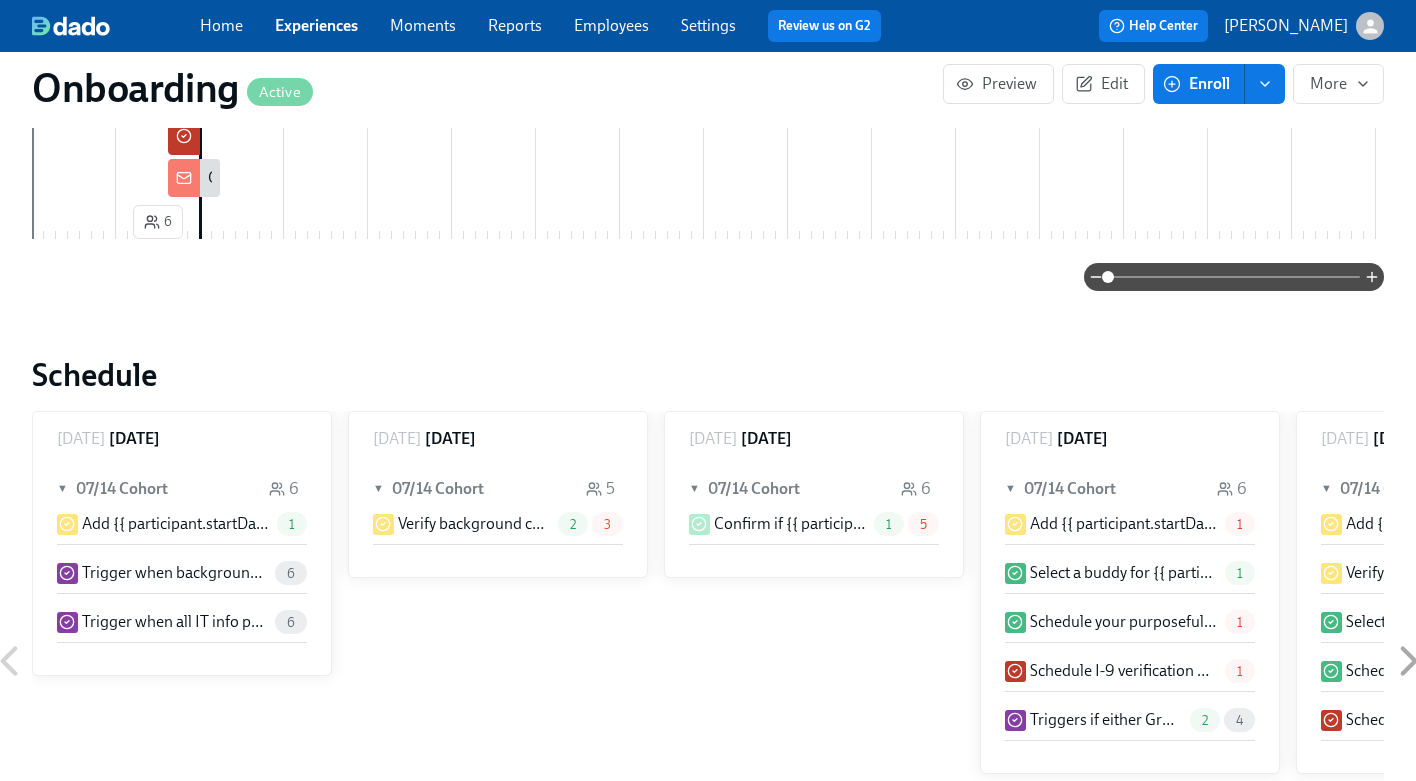 click on "Trigger when all IT info provided" at bounding box center [174, 622] 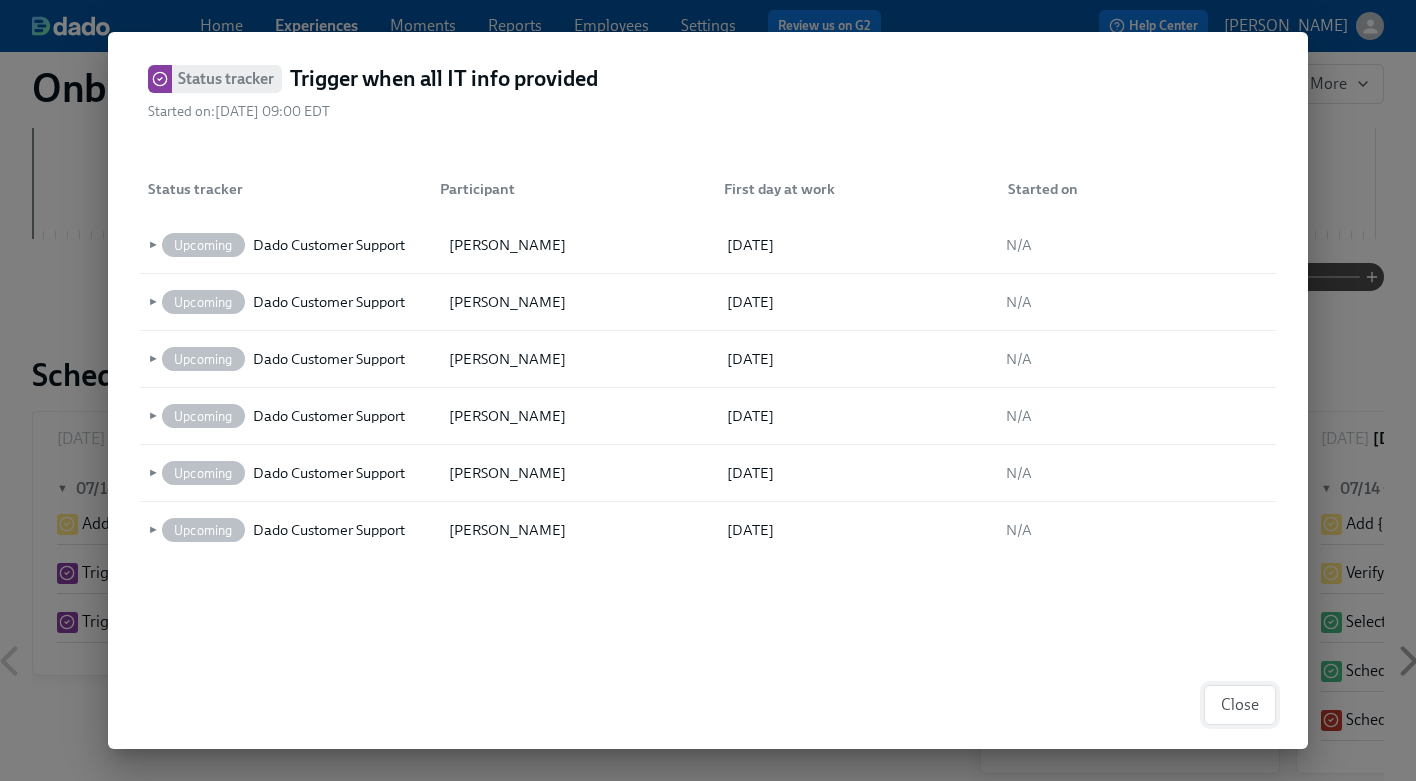 click on "Close" at bounding box center (1240, 705) 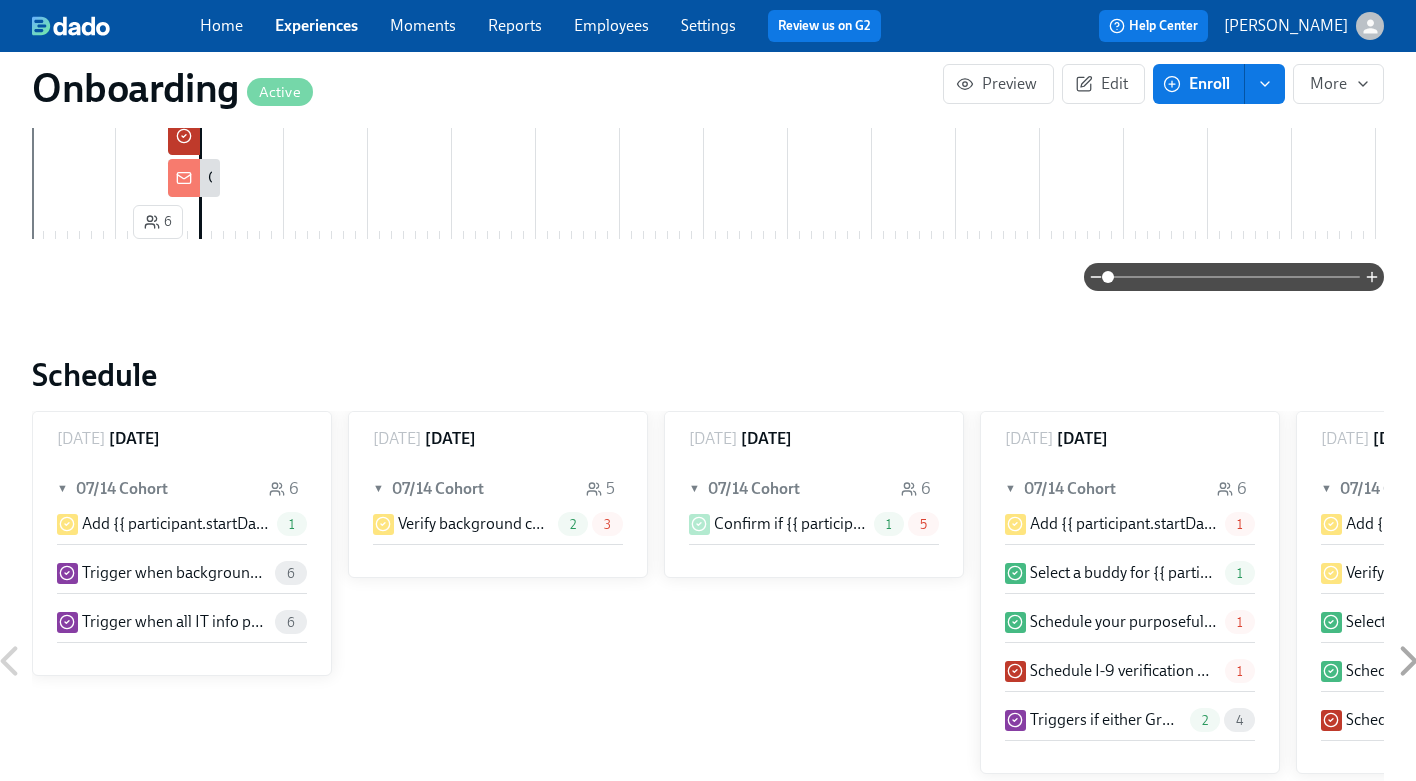 click on "Verify background check for {{ participant.fullName }} (starting {{ participant.startDate | MM/DD }})" at bounding box center (474, 524) 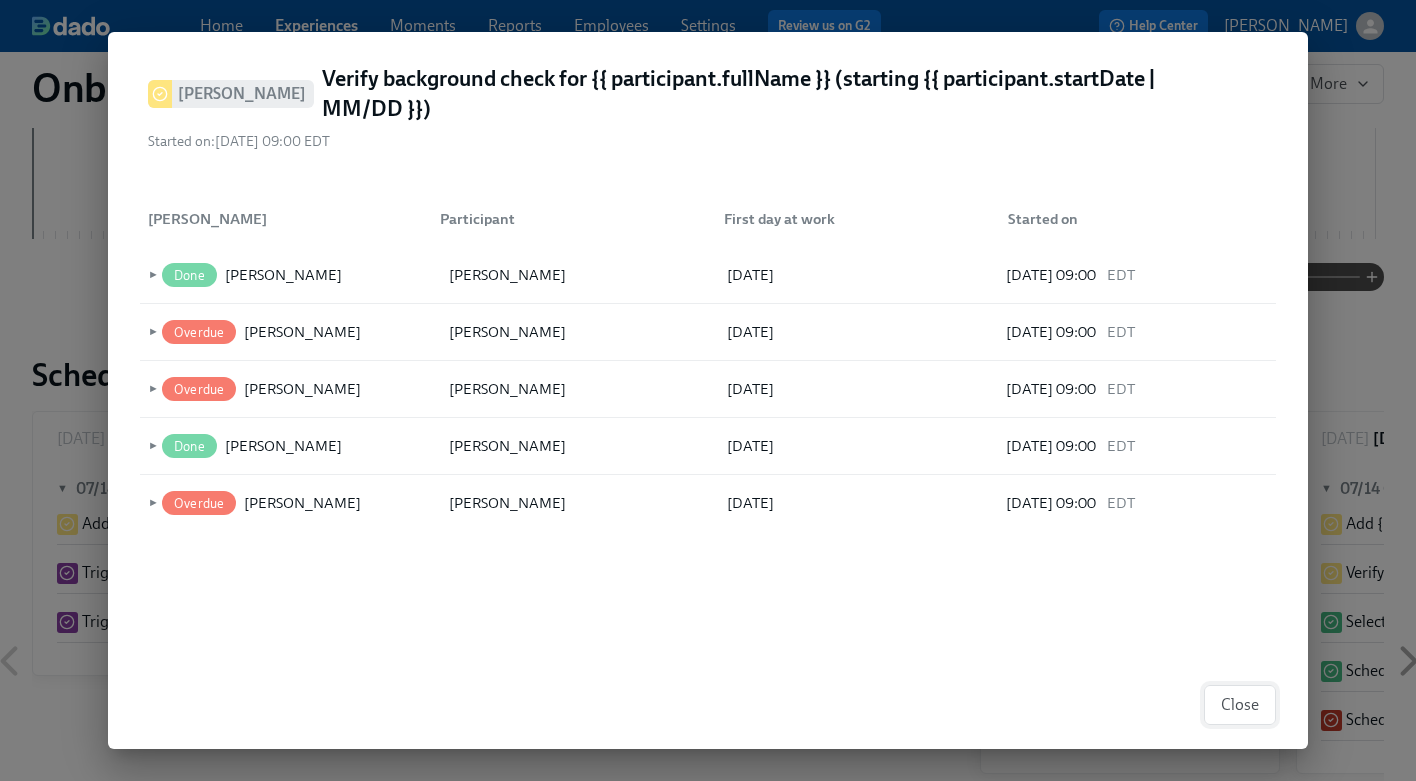 click on "Close" at bounding box center (1240, 705) 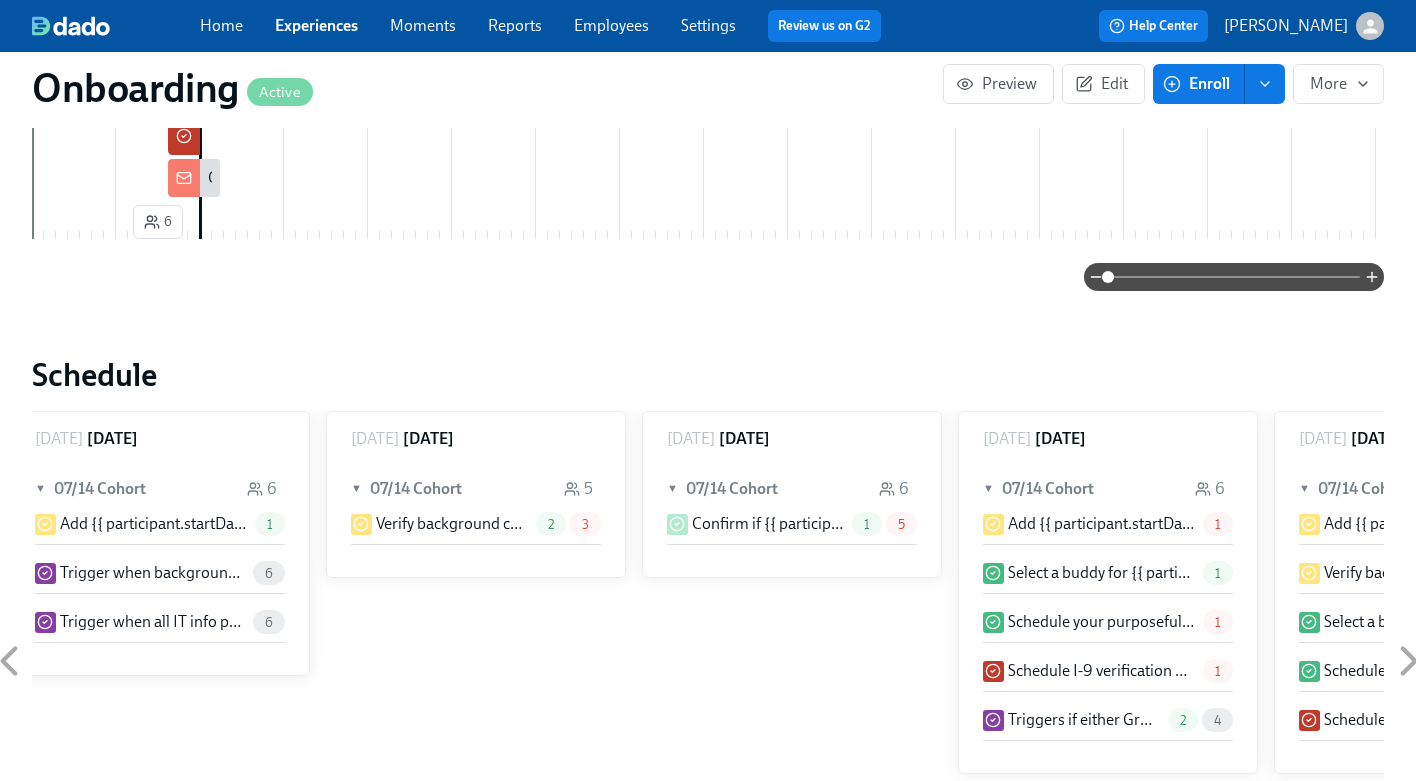 scroll, scrollTop: 0, scrollLeft: 0, axis: both 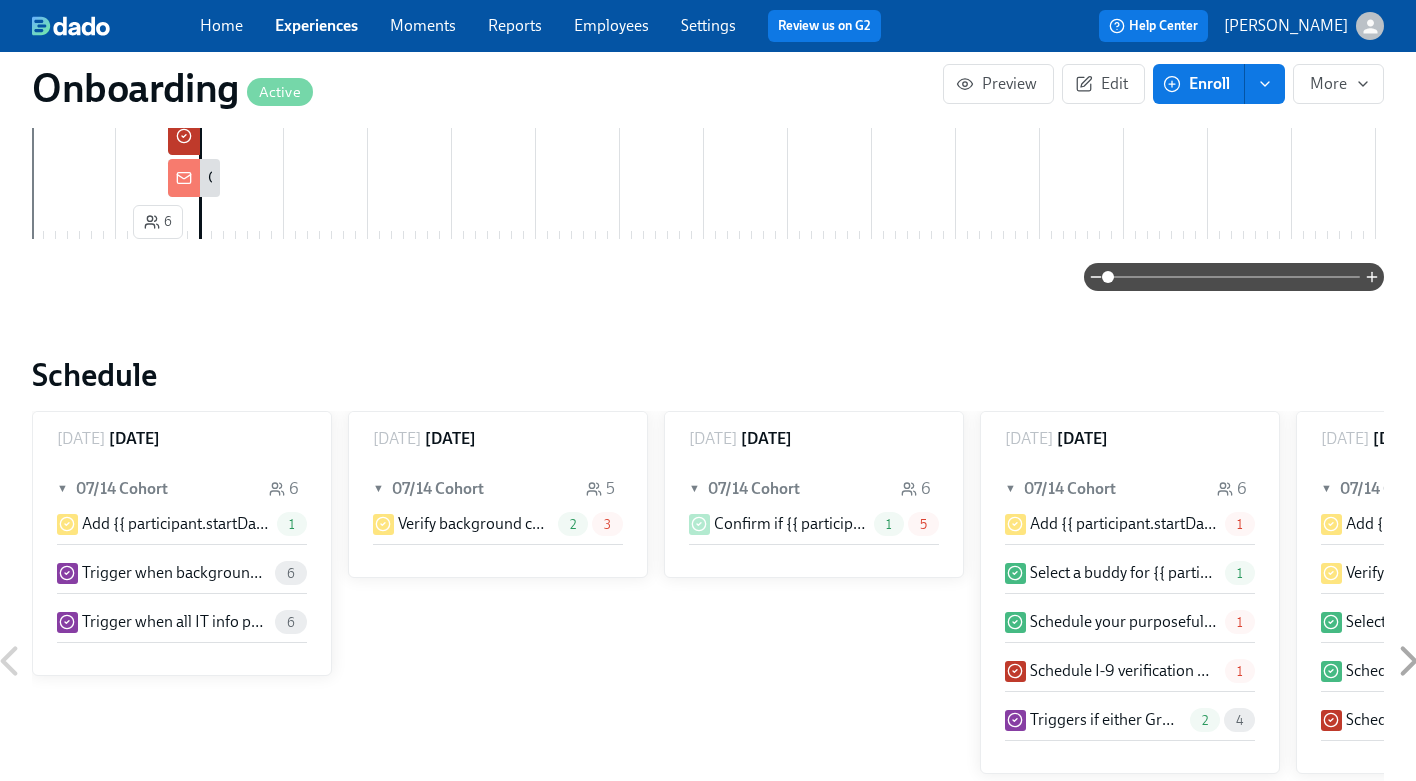 click on "Confirm if {{ participant.startDate | MM/DD }} new joiners will have direct reports" at bounding box center [790, 524] 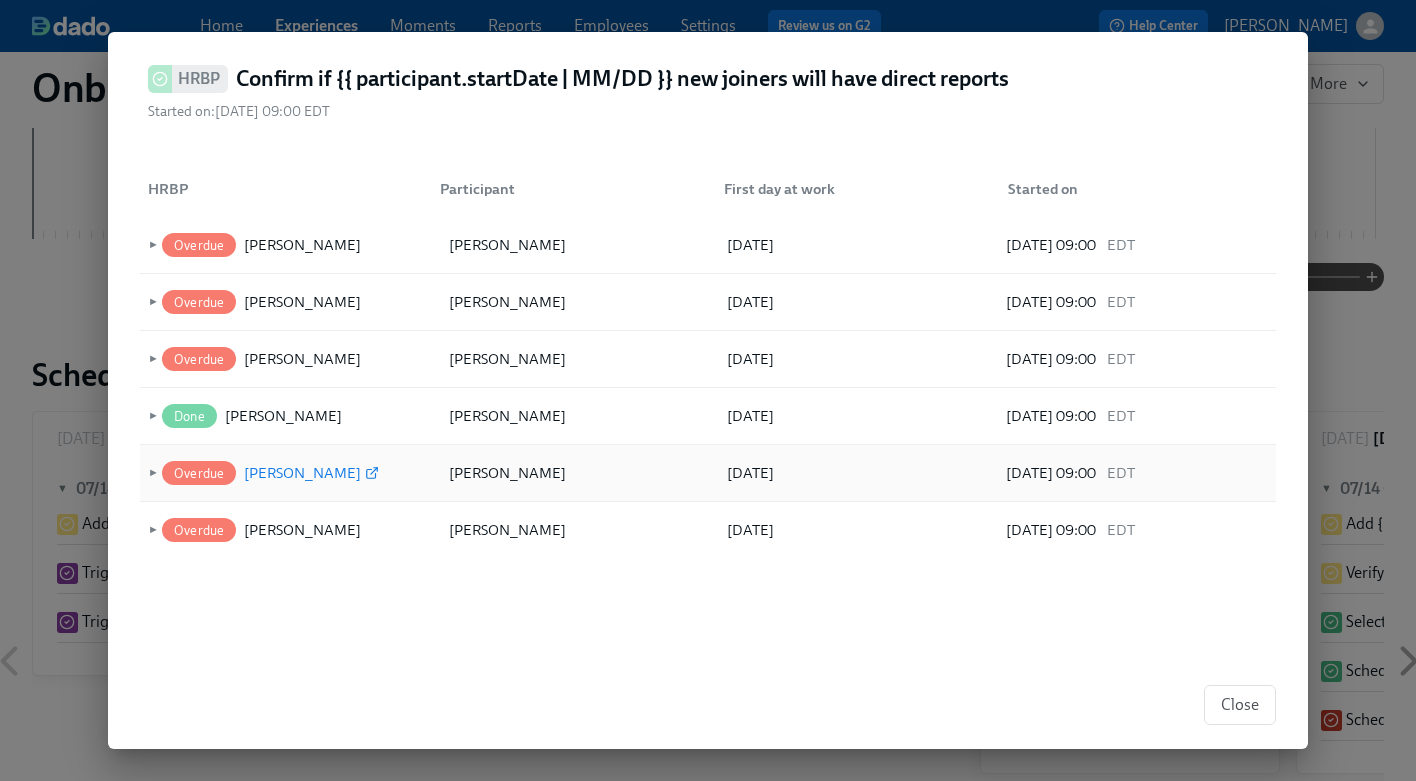 click on "[PERSON_NAME]" at bounding box center (302, 473) 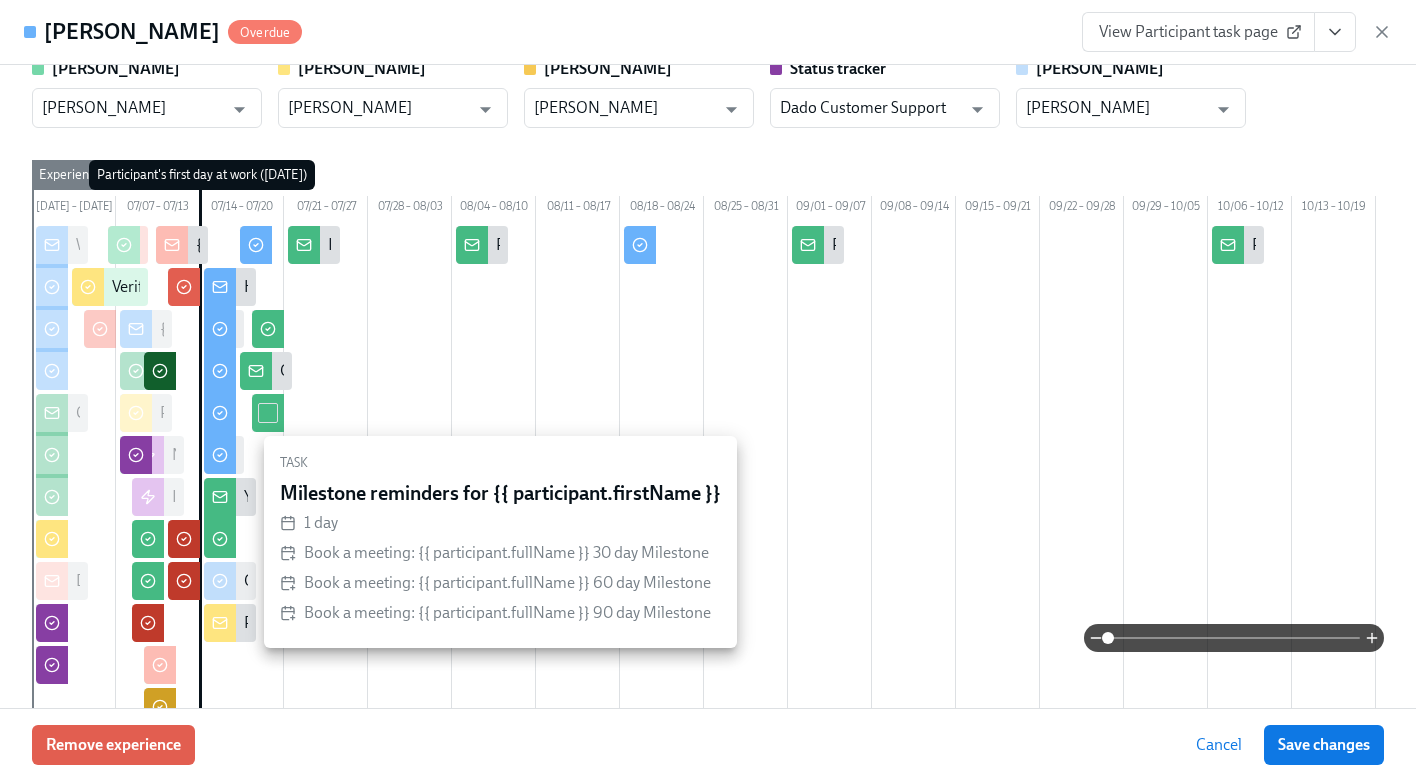 scroll, scrollTop: 0, scrollLeft: 0, axis: both 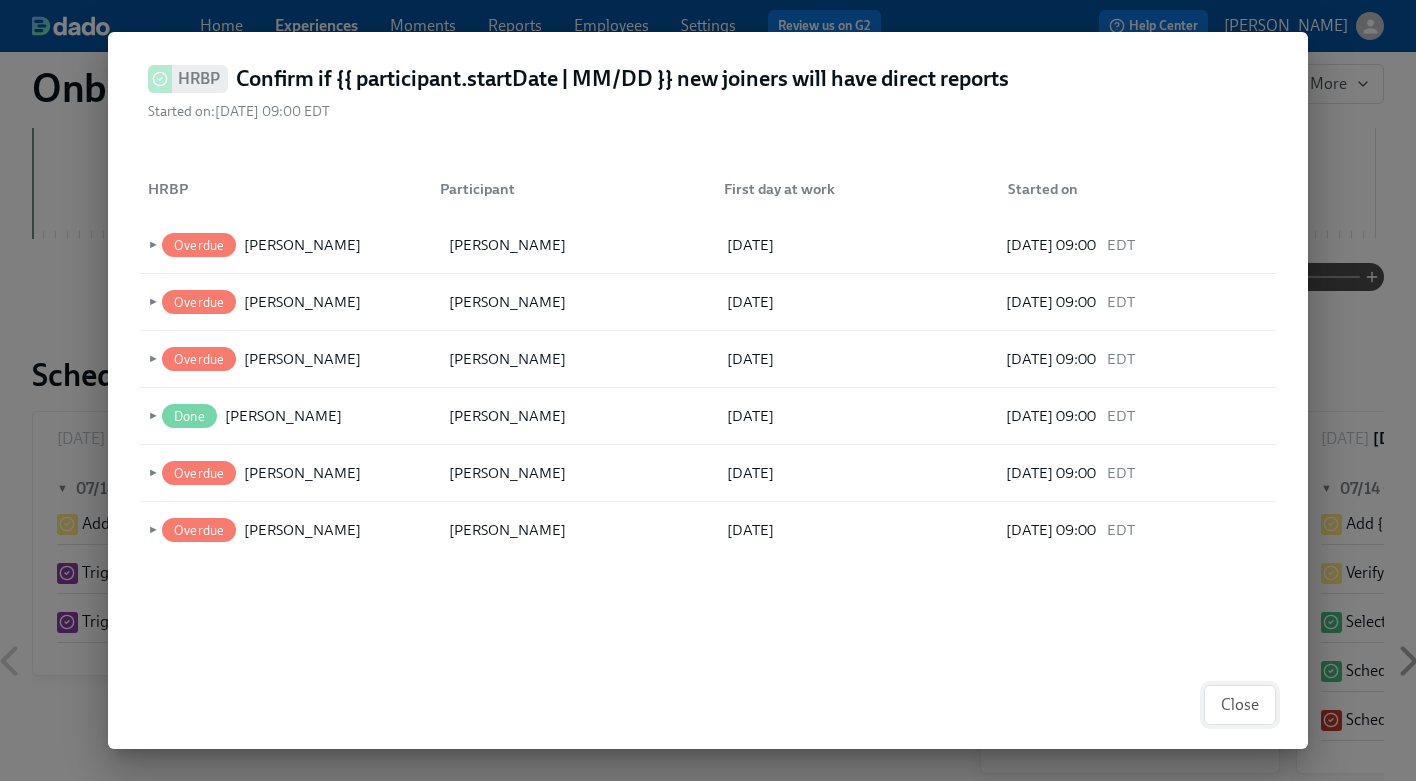 click on "Close" at bounding box center (1240, 705) 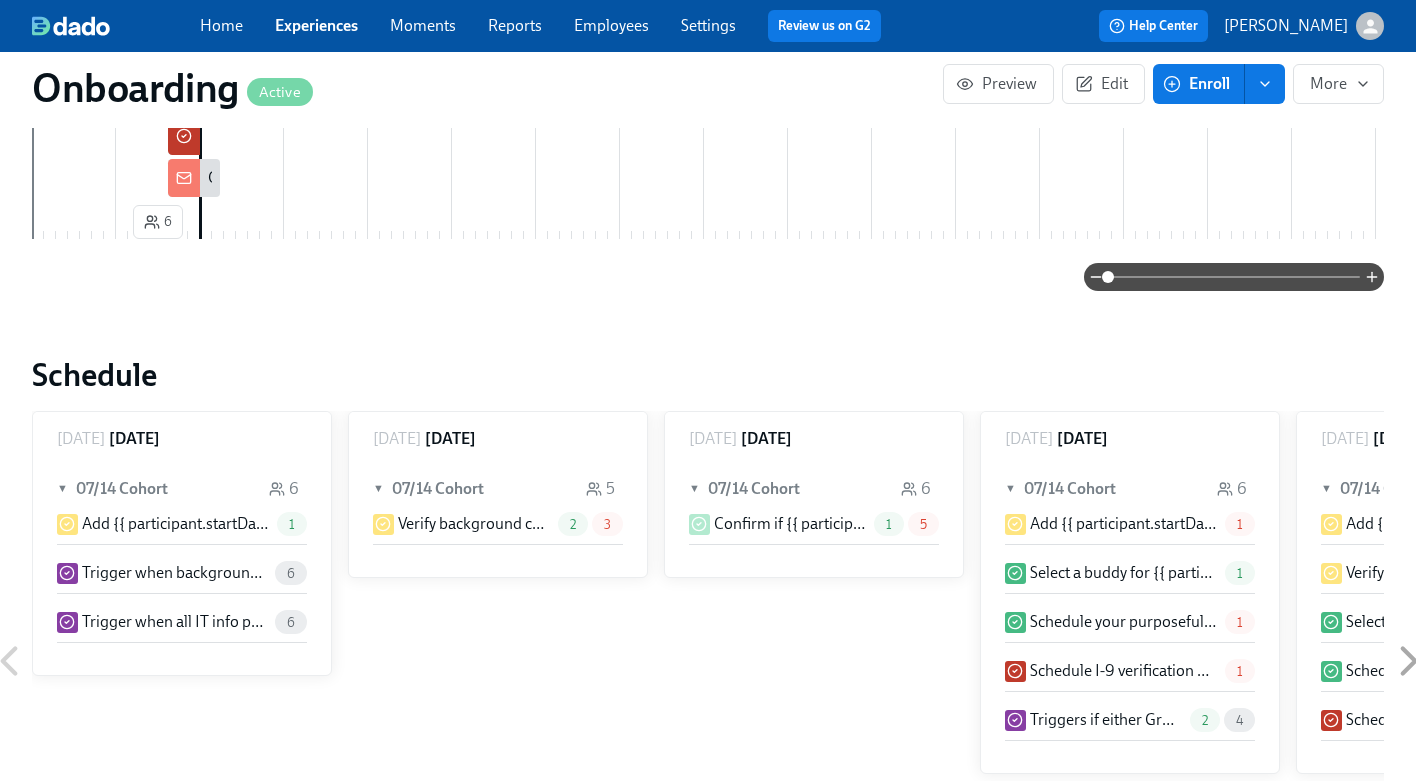 click on "Confirm if {{ participant.startDate | MM/DD }} new joiners will have direct reports" at bounding box center [790, 524] 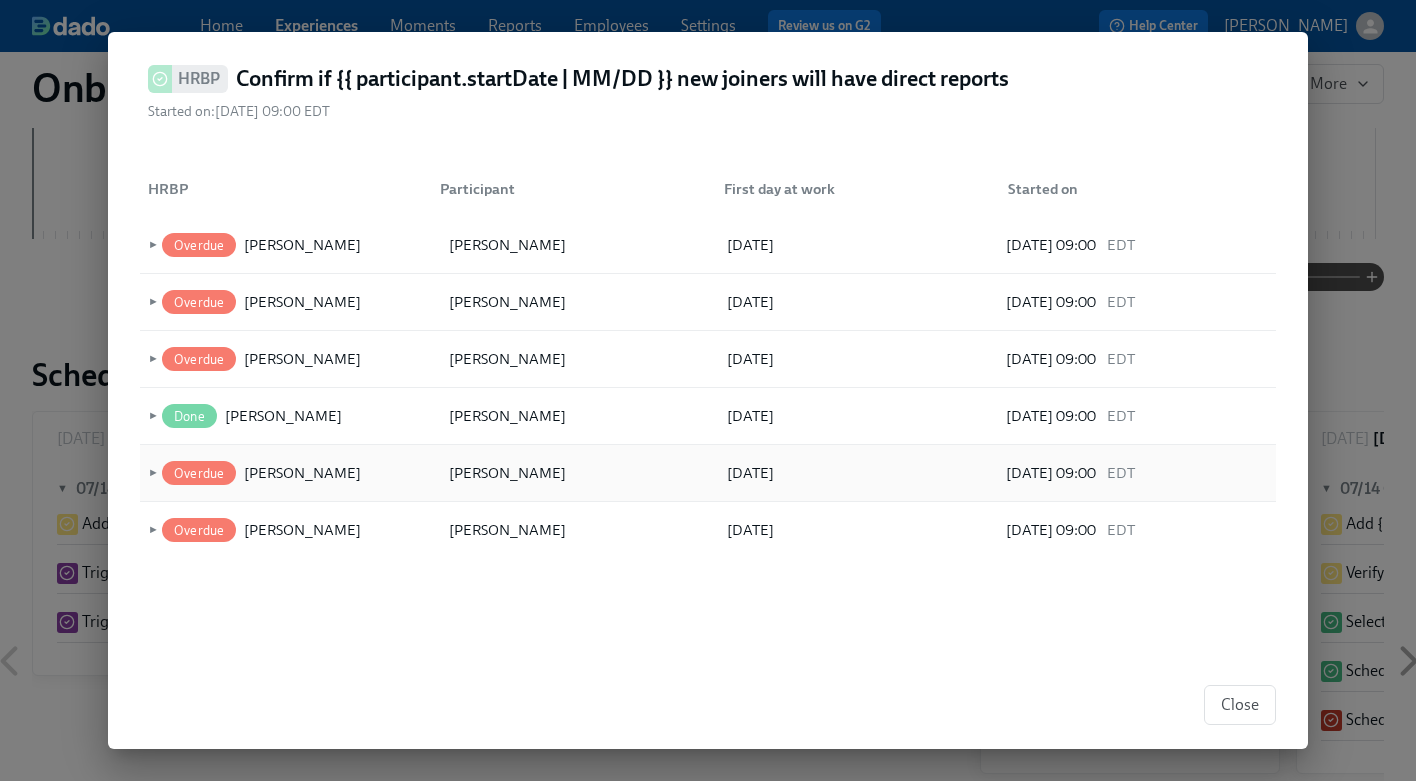 click on "►" at bounding box center [151, 473] 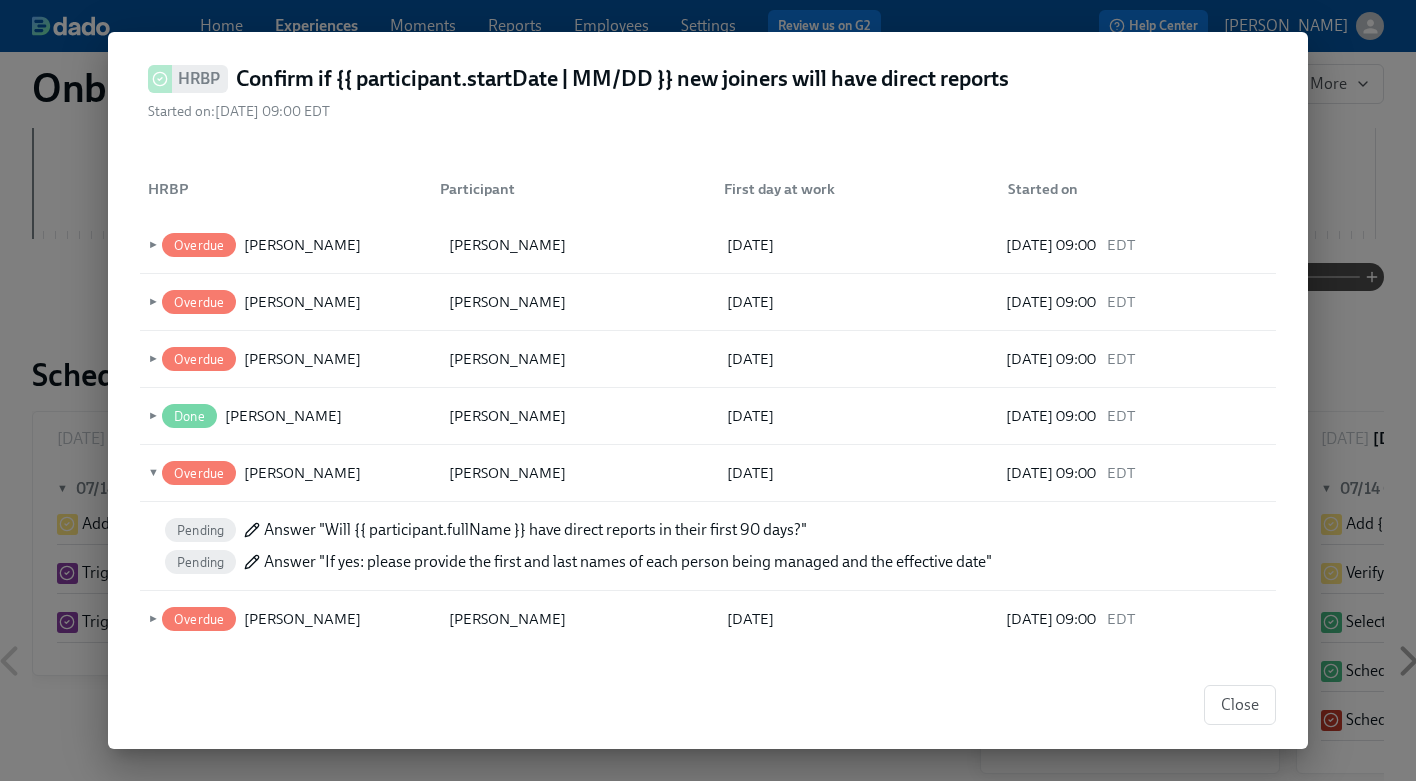 click 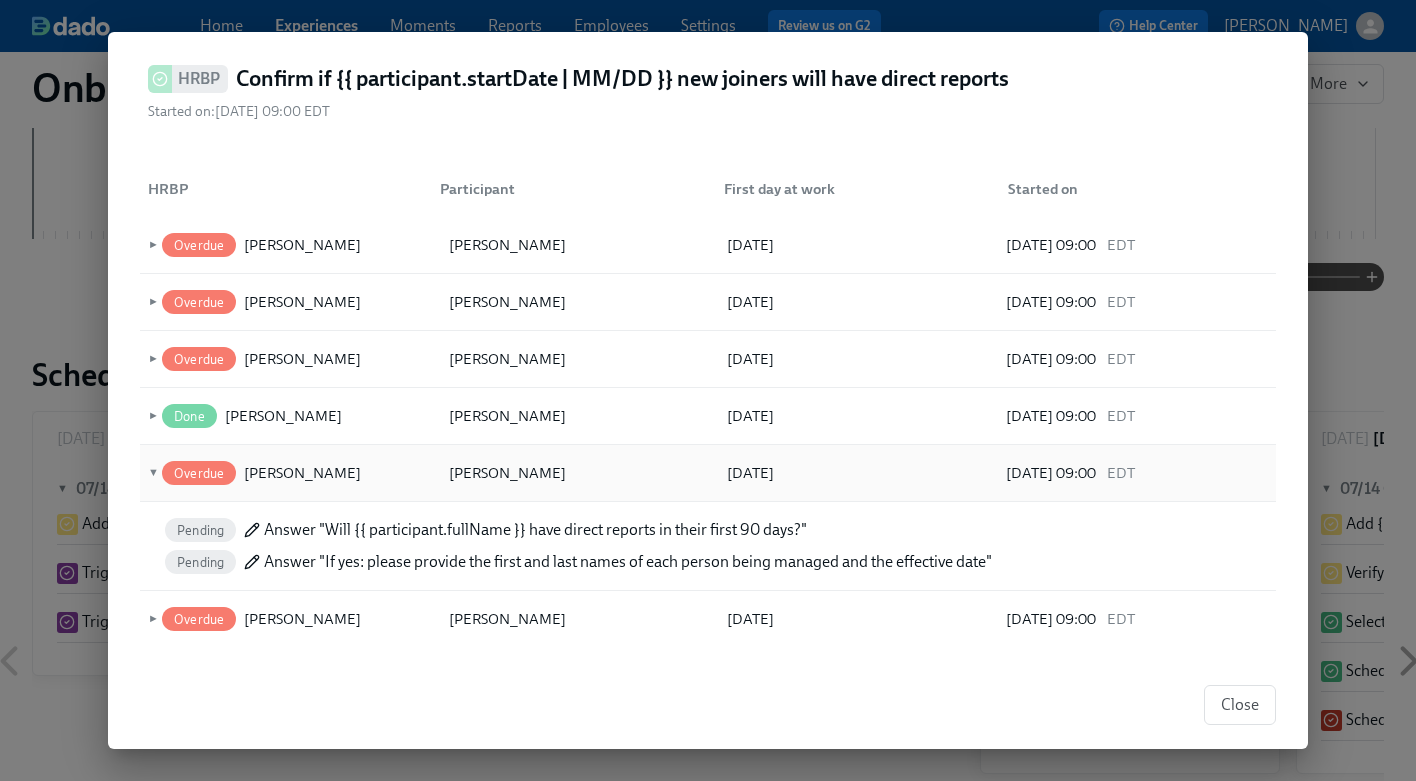 click on "Overdue" at bounding box center (199, 473) 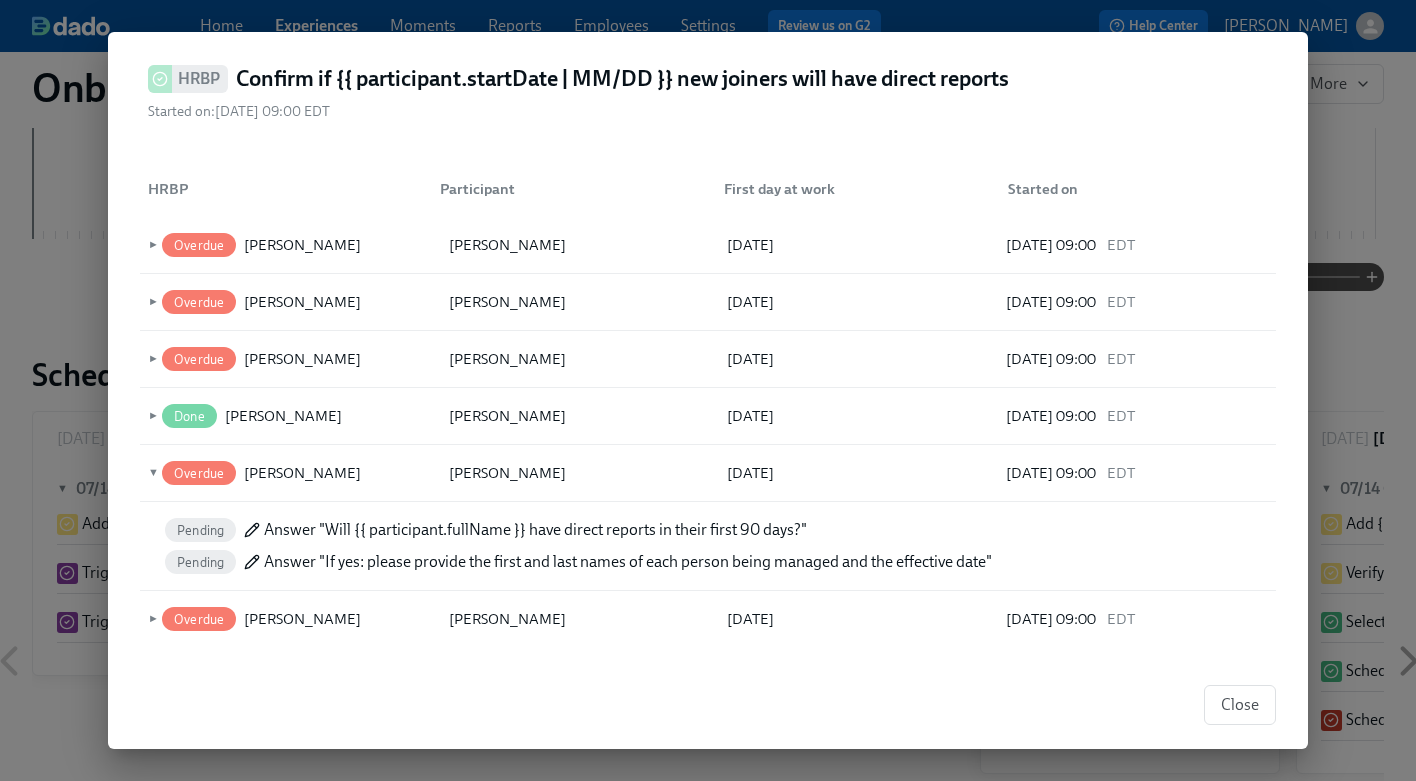 click on "Answer "Will {{ participant.fullName }} have direct reports in their first 90 days?"" at bounding box center (535, 530) 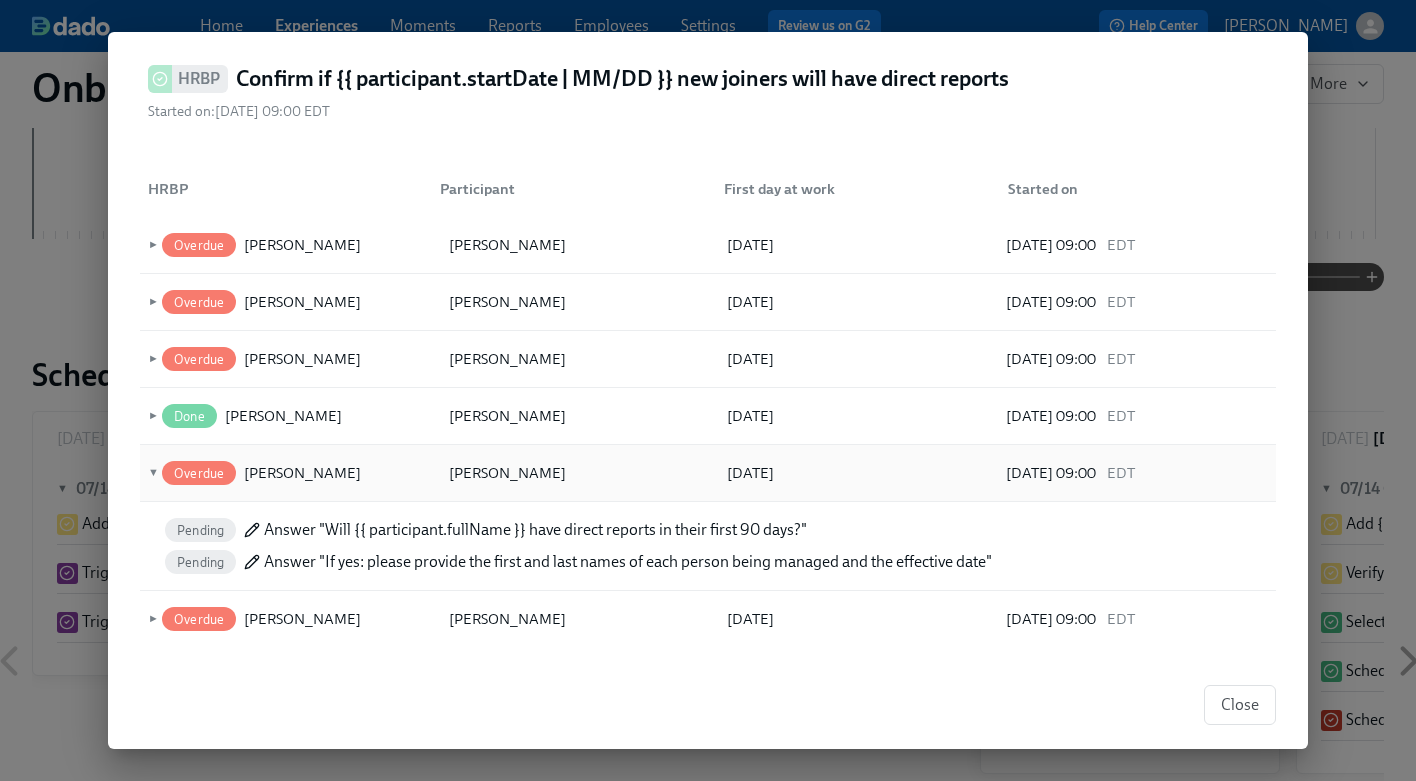 click on "▼" at bounding box center (151, 473) 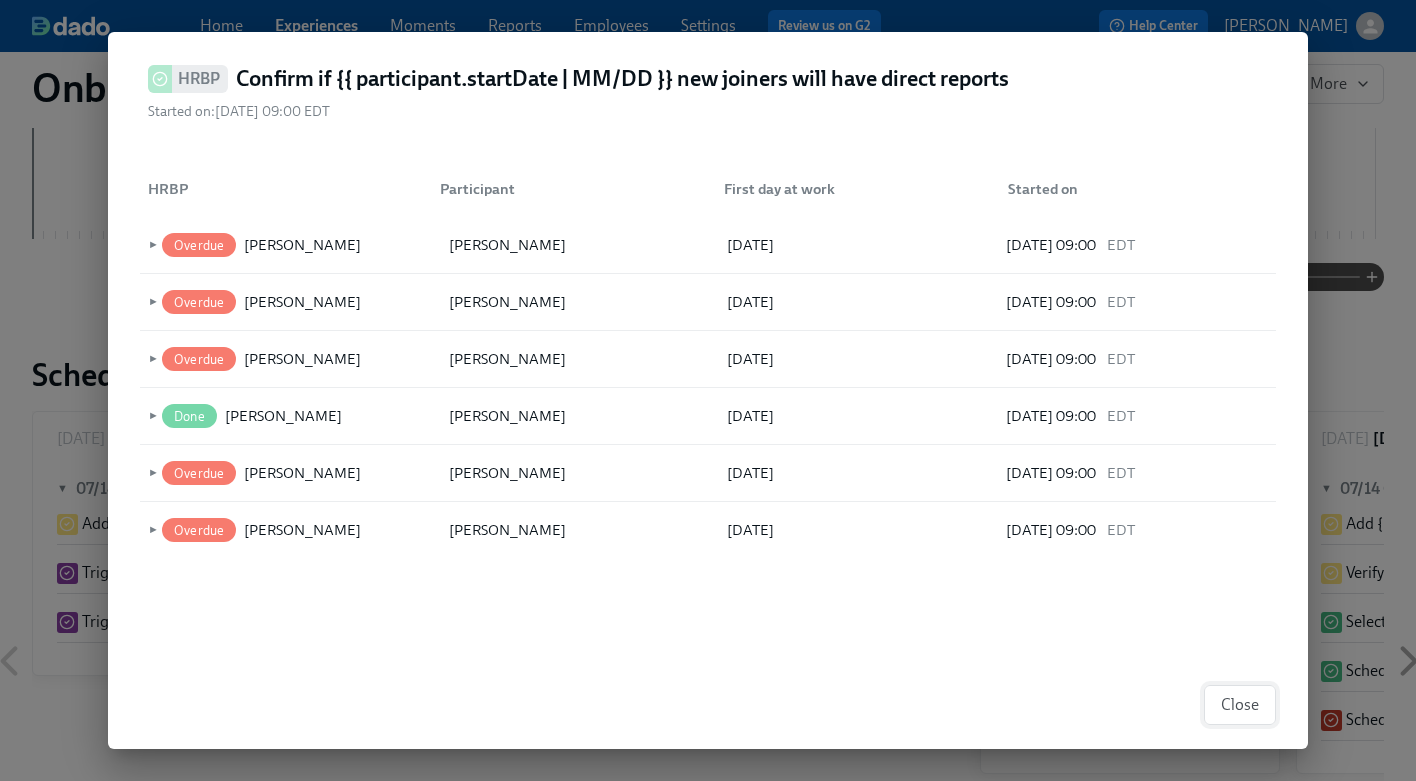 click on "Close" at bounding box center [1240, 705] 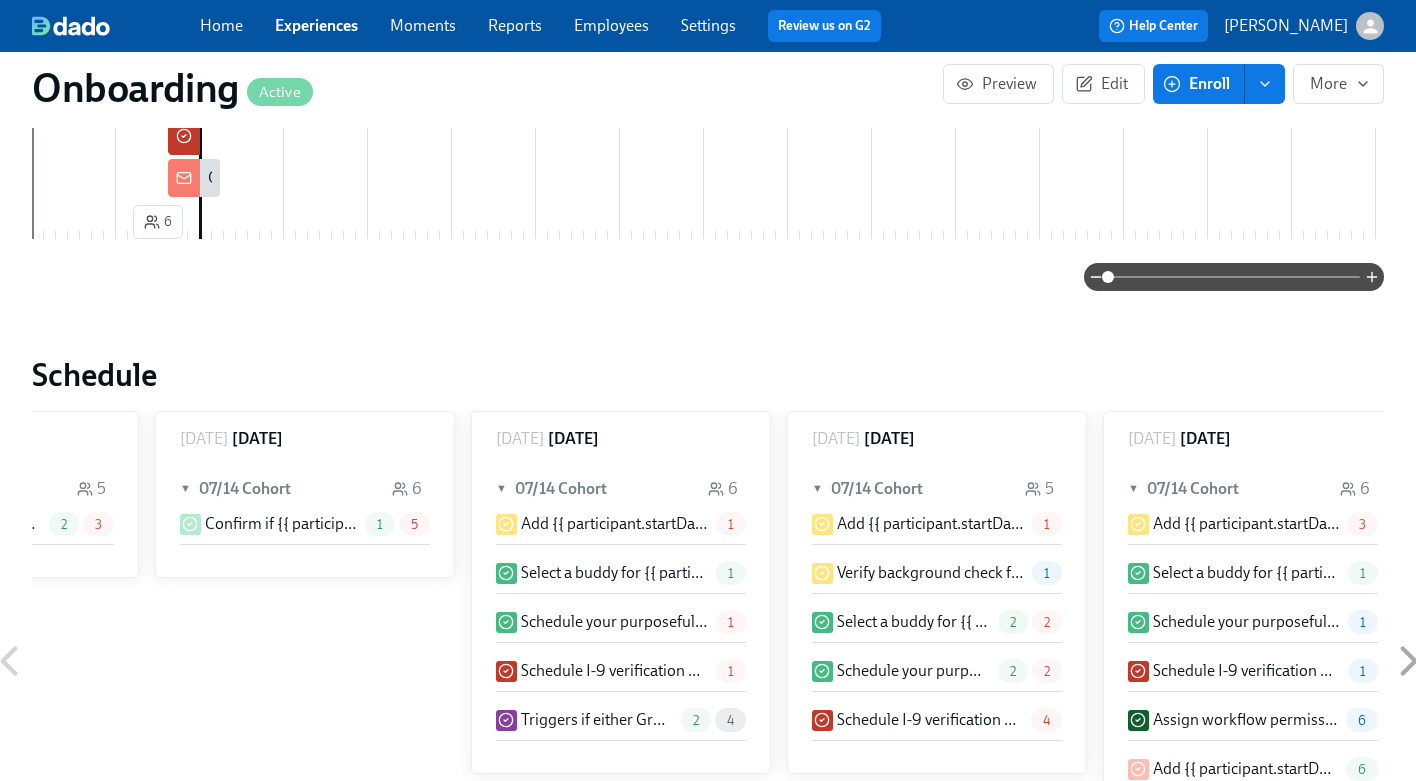 scroll, scrollTop: 0, scrollLeft: 519, axis: horizontal 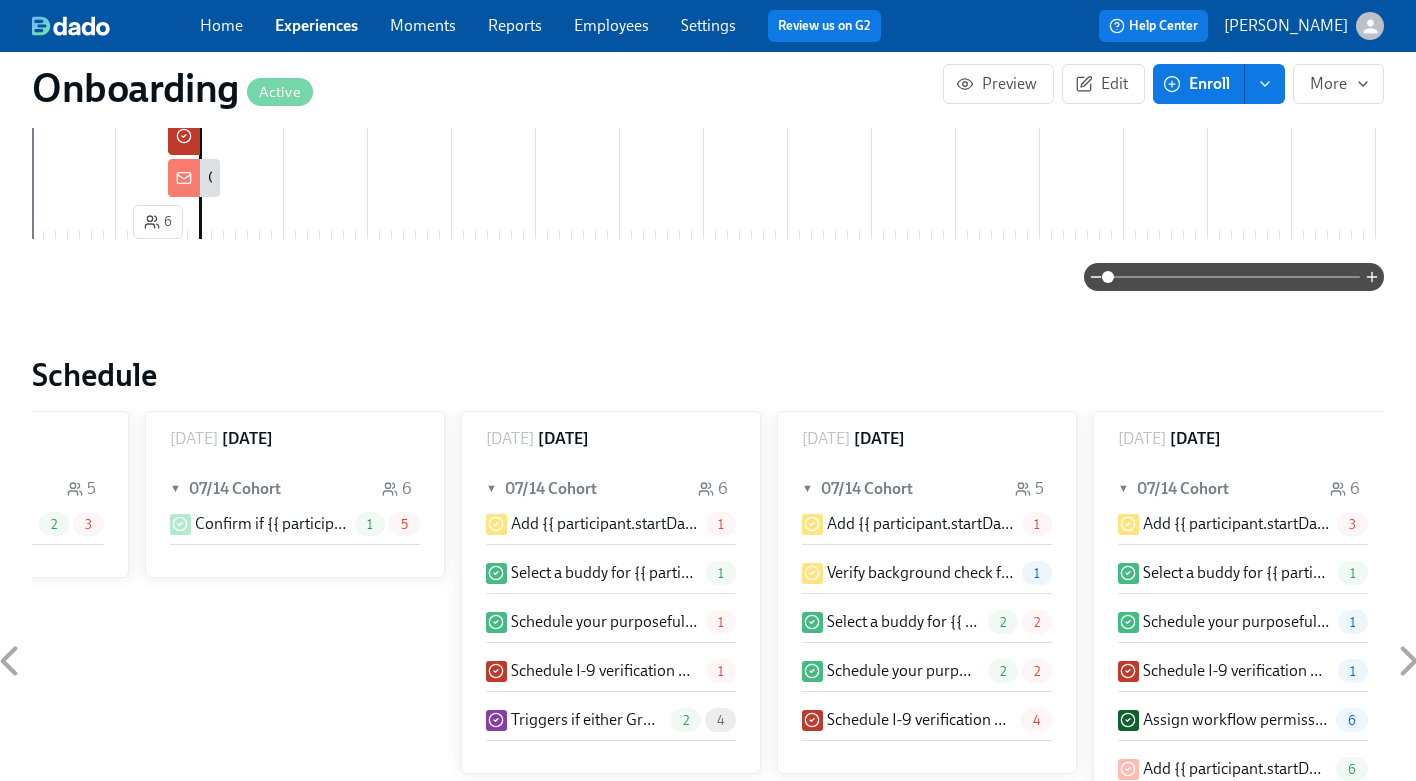 click on "Schedule I-9 verification meetings for {{ participant.startDate | MM/DD }} new joiners" at bounding box center [604, 671] 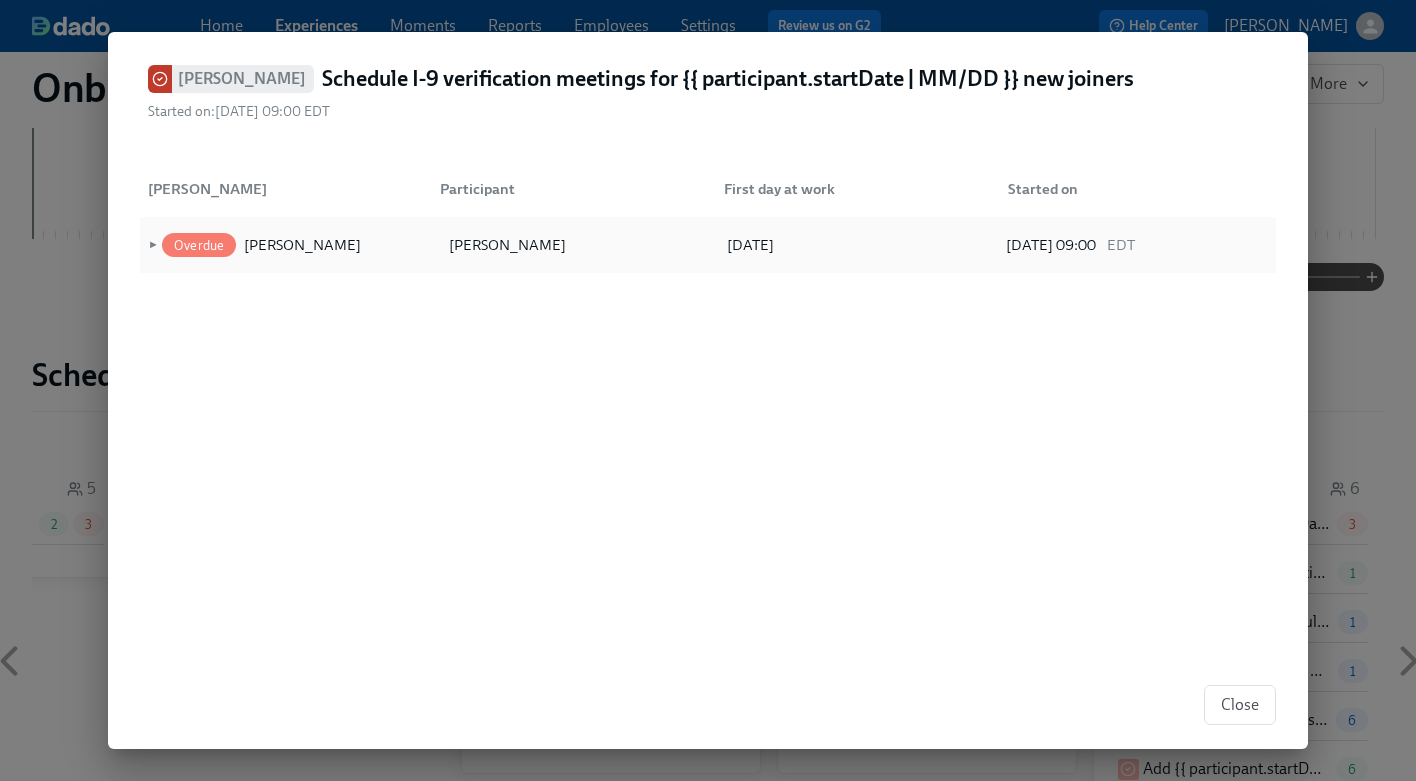 click on "►" at bounding box center (151, 245) 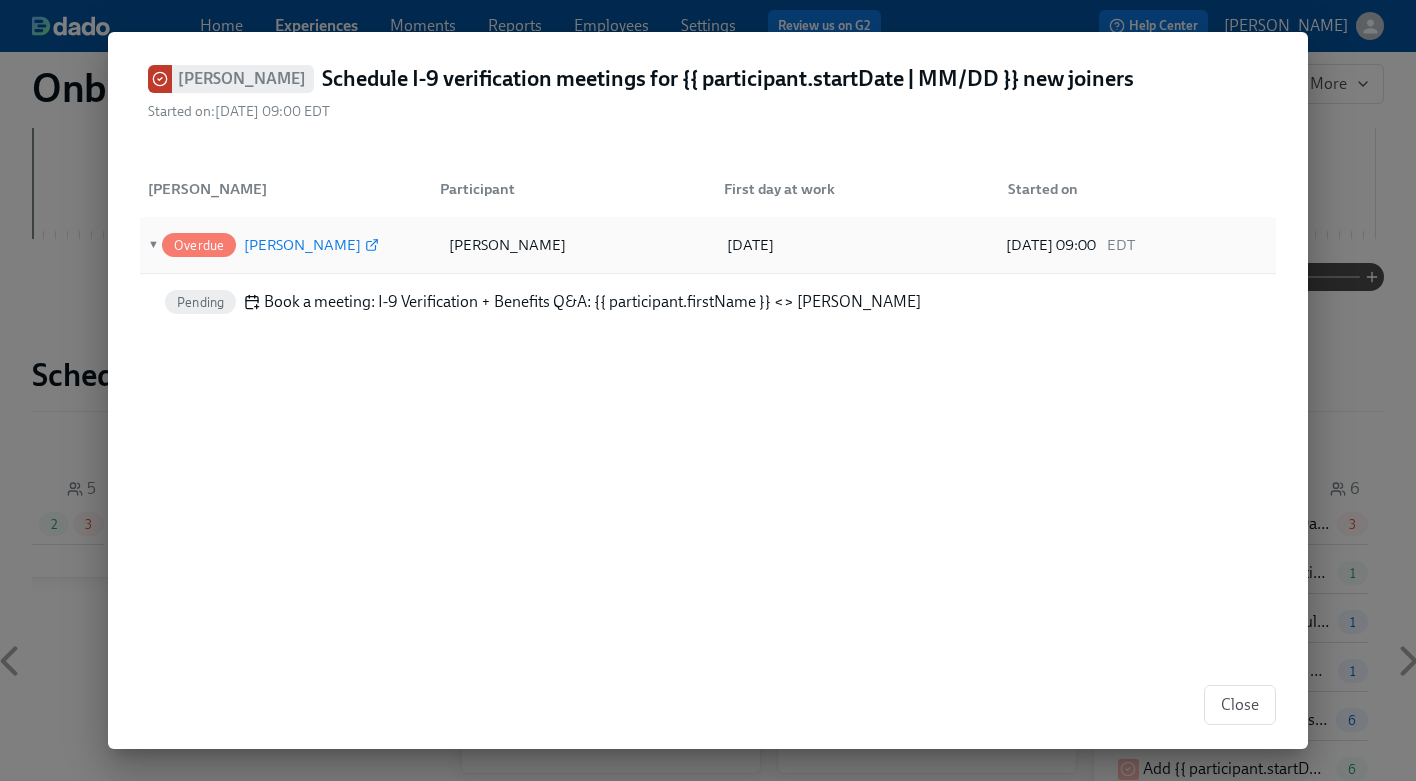 click on "[PERSON_NAME]" at bounding box center (302, 245) 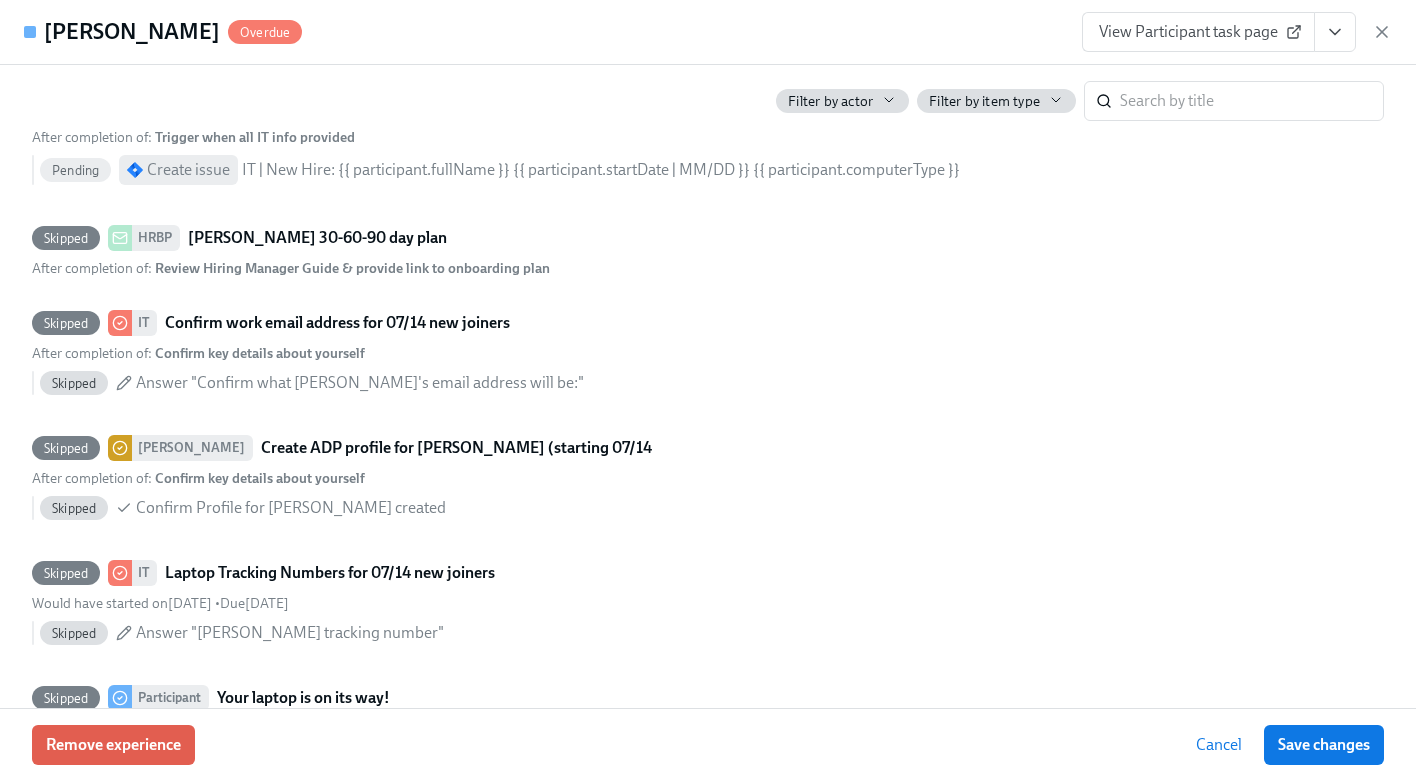 scroll, scrollTop: 3392, scrollLeft: 0, axis: vertical 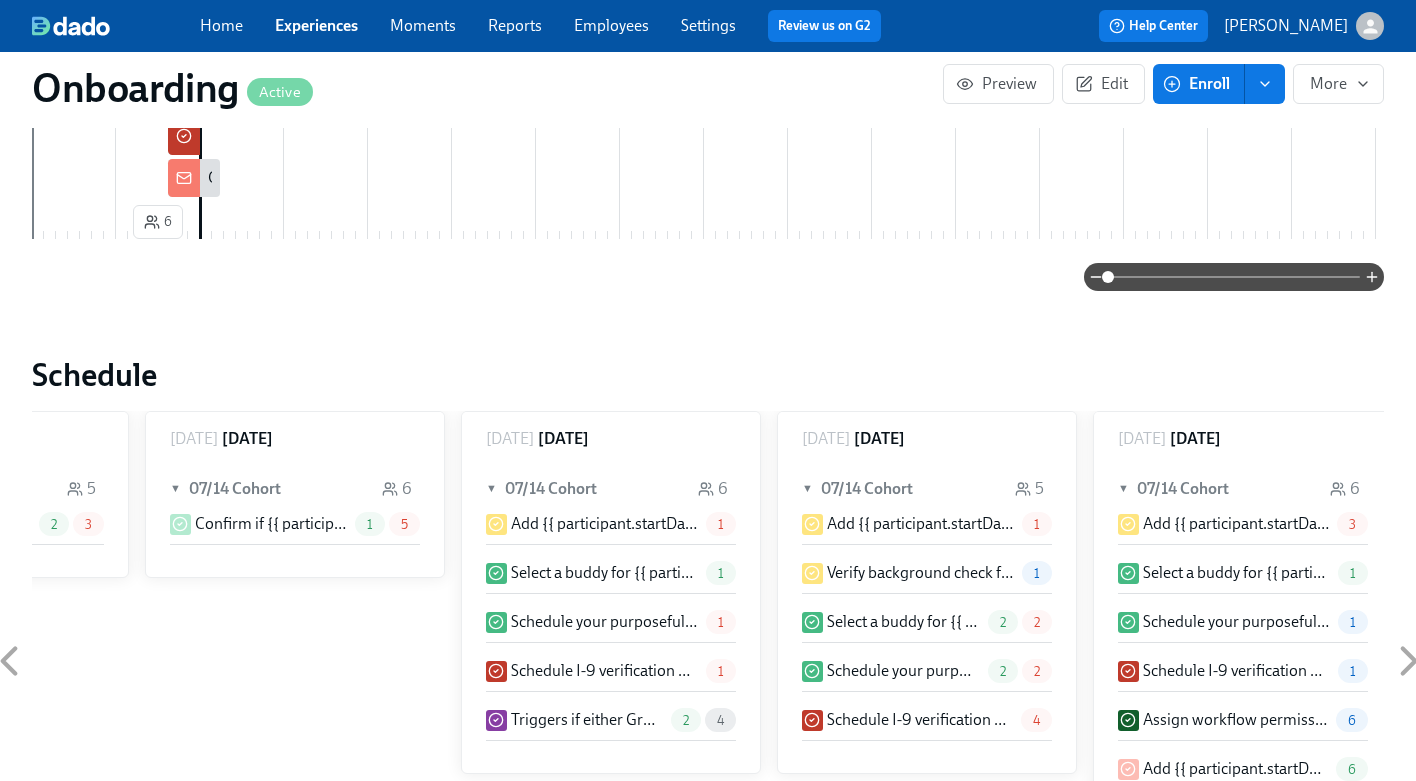 click on "Triggers if either Greenhouse/[PERSON_NAME] background check status is cleared" at bounding box center (587, 720) 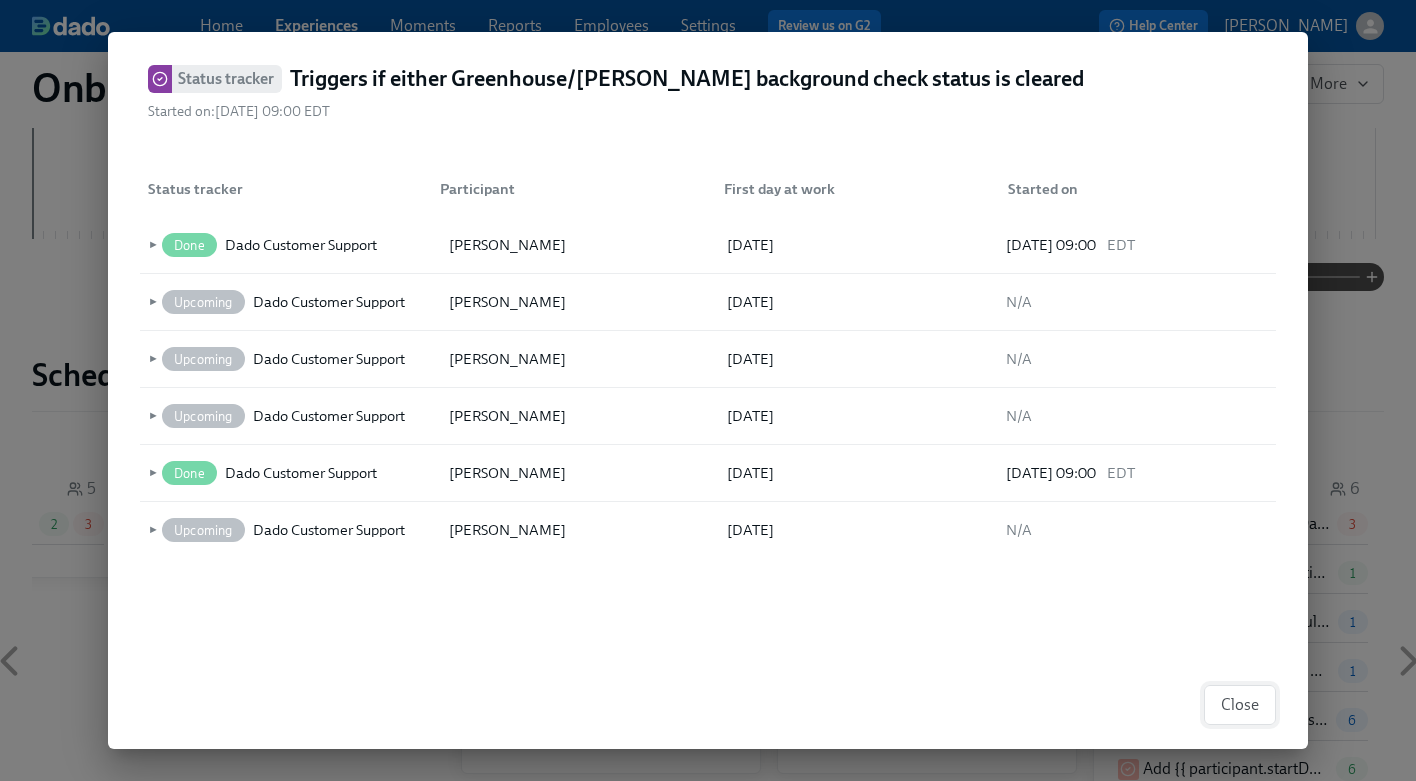 click on "Close" at bounding box center [1240, 705] 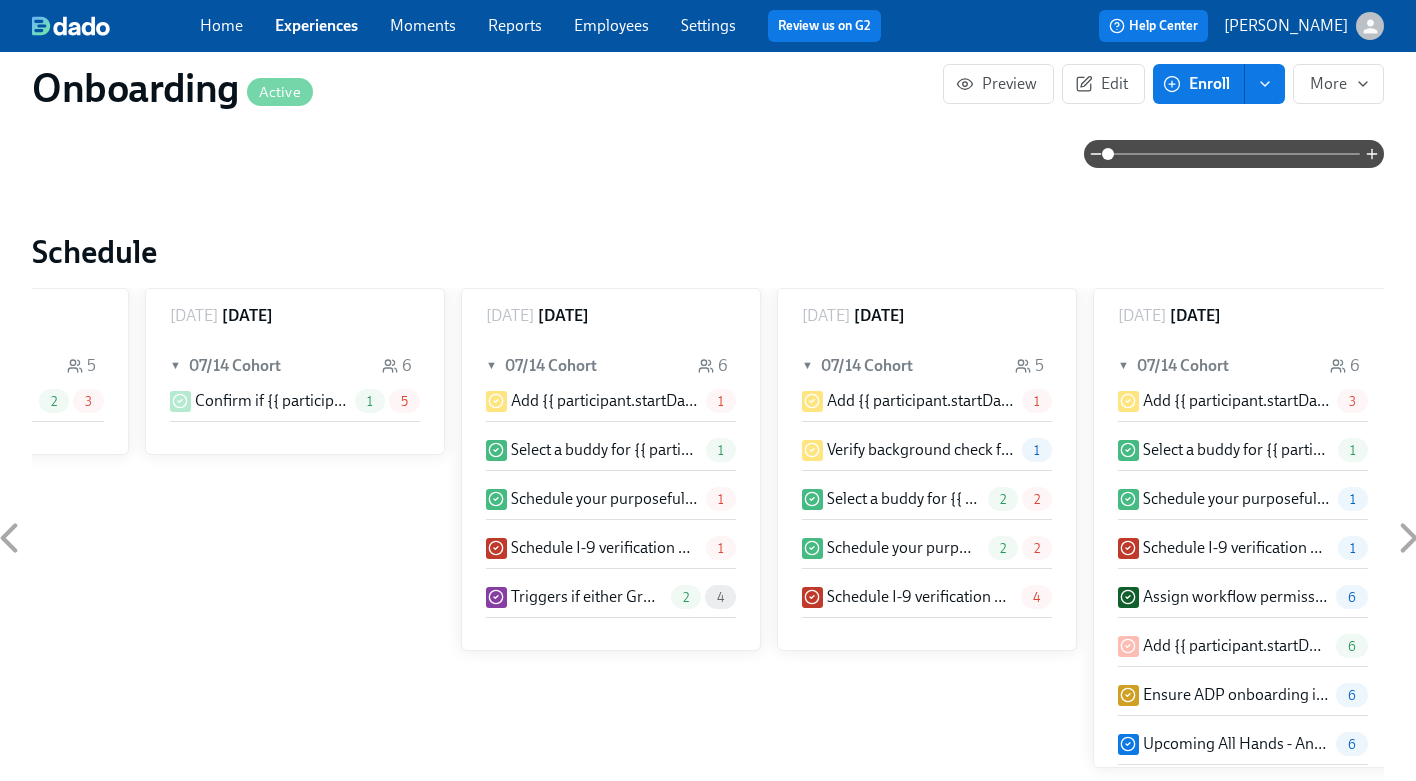 scroll, scrollTop: 1693, scrollLeft: 0, axis: vertical 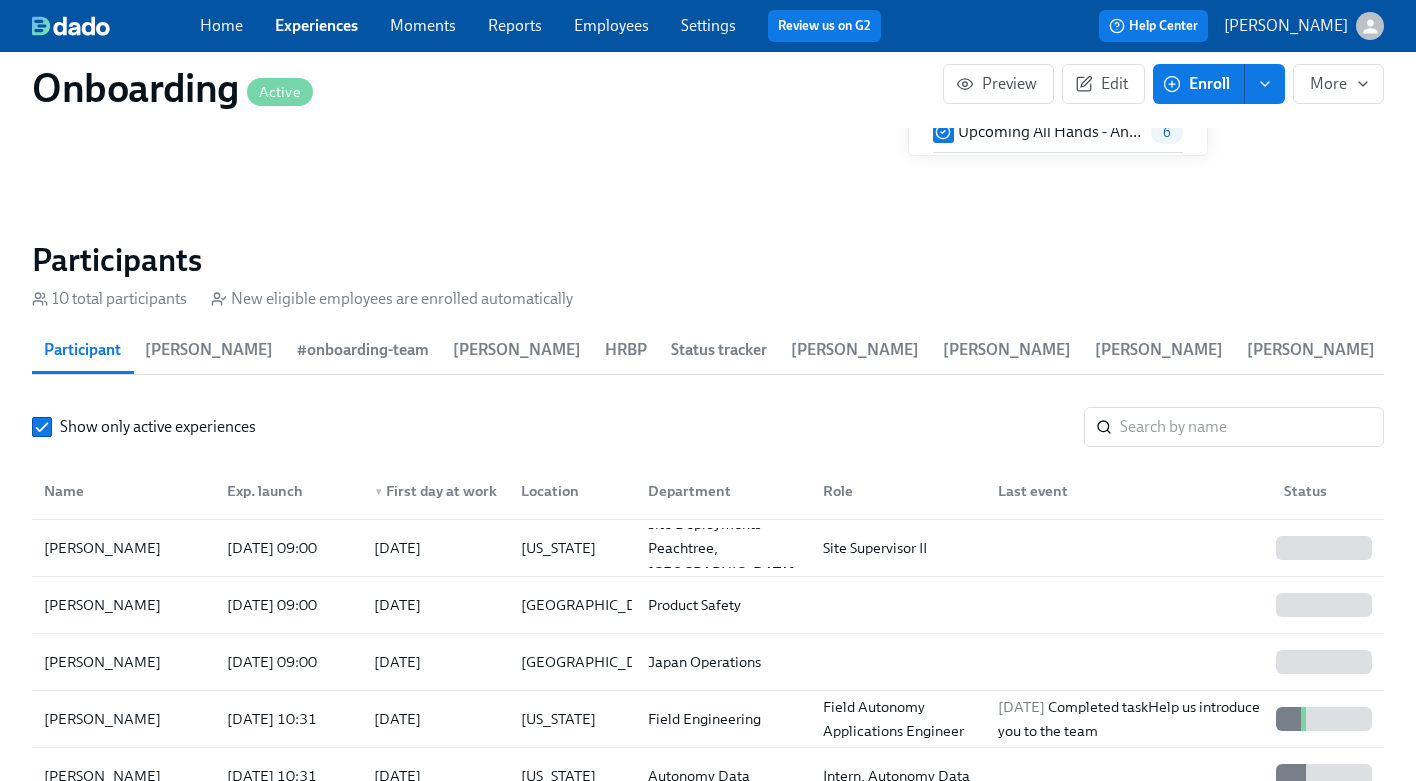 click on "[PERSON_NAME]" at bounding box center [209, 350] 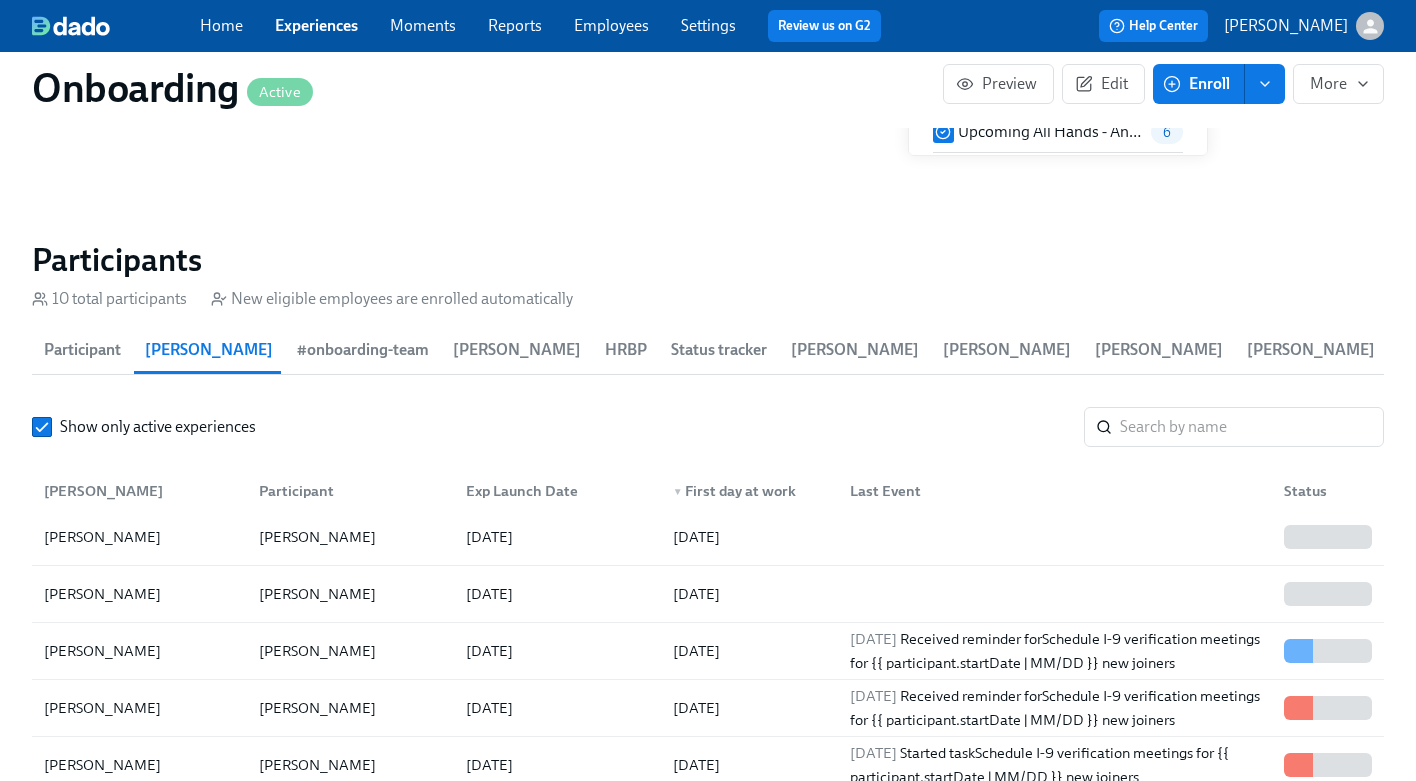 scroll, scrollTop: 133, scrollLeft: 0, axis: vertical 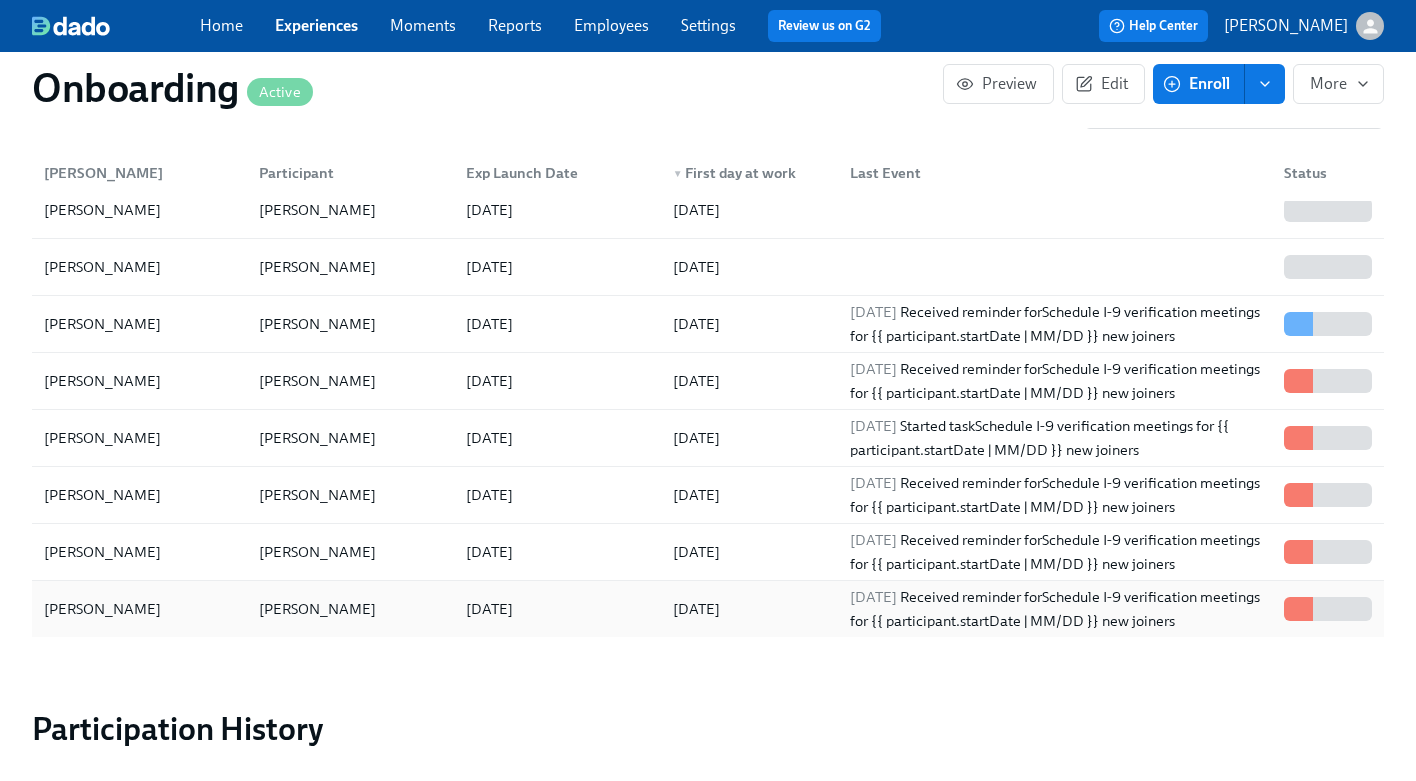 click on "[PERSON_NAME]" at bounding box center [346, 609] 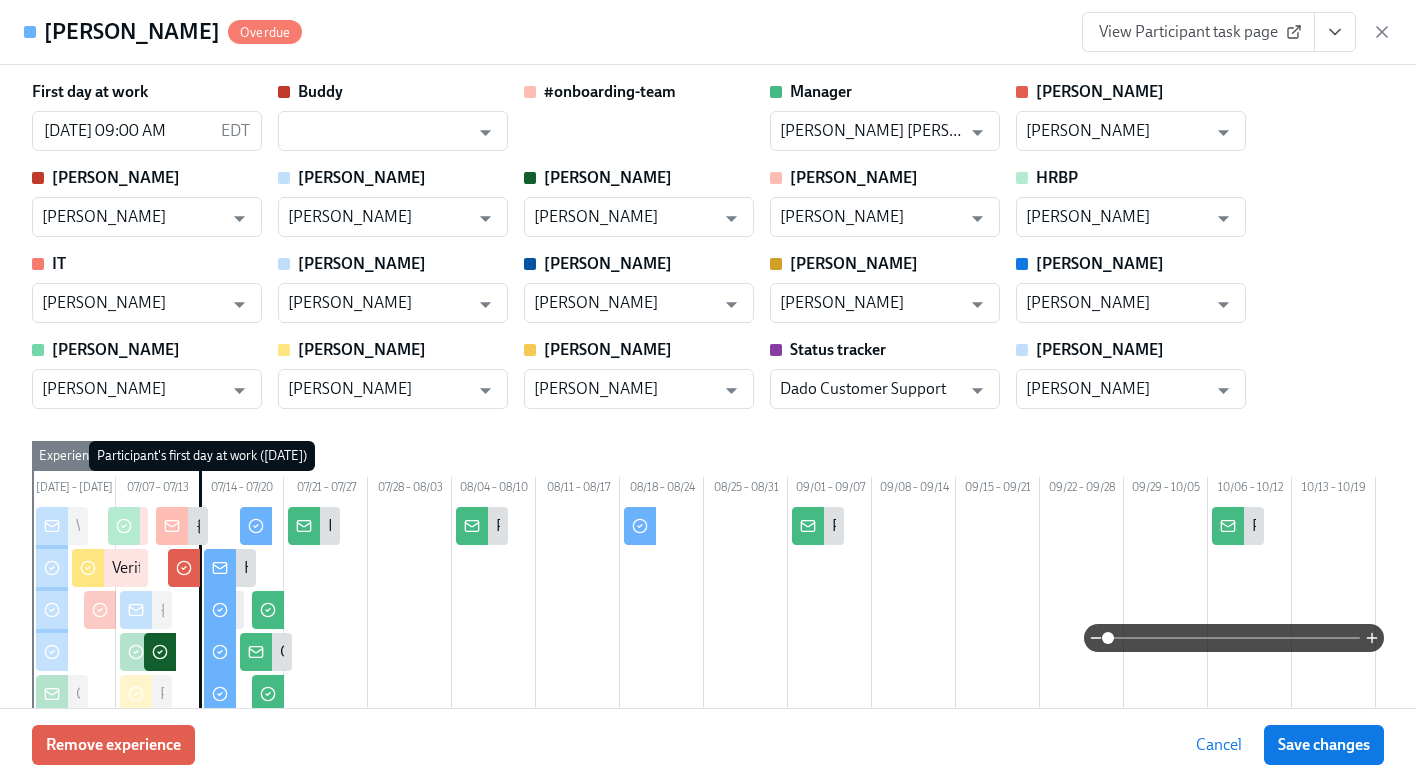 click on "Cancel" at bounding box center (1219, 745) 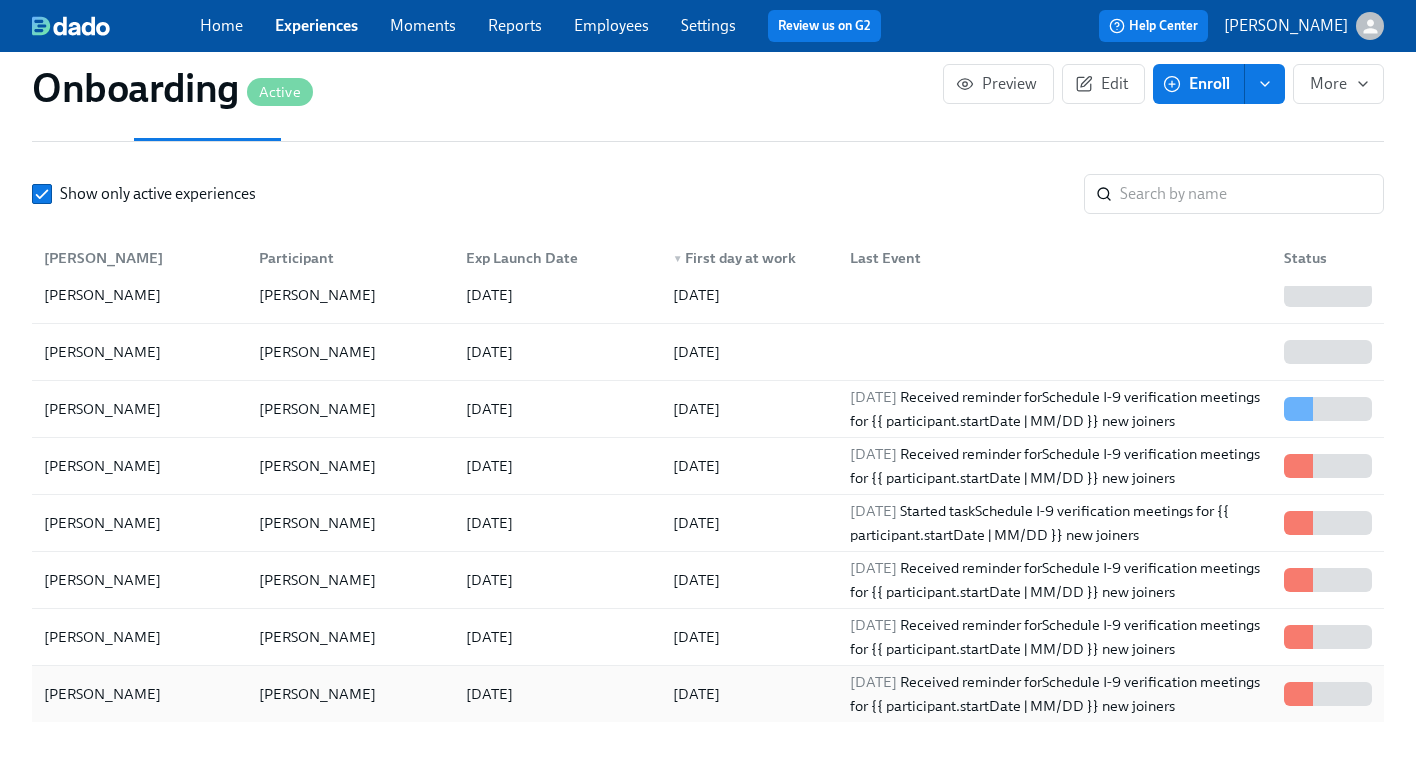 scroll, scrollTop: 2525, scrollLeft: 0, axis: vertical 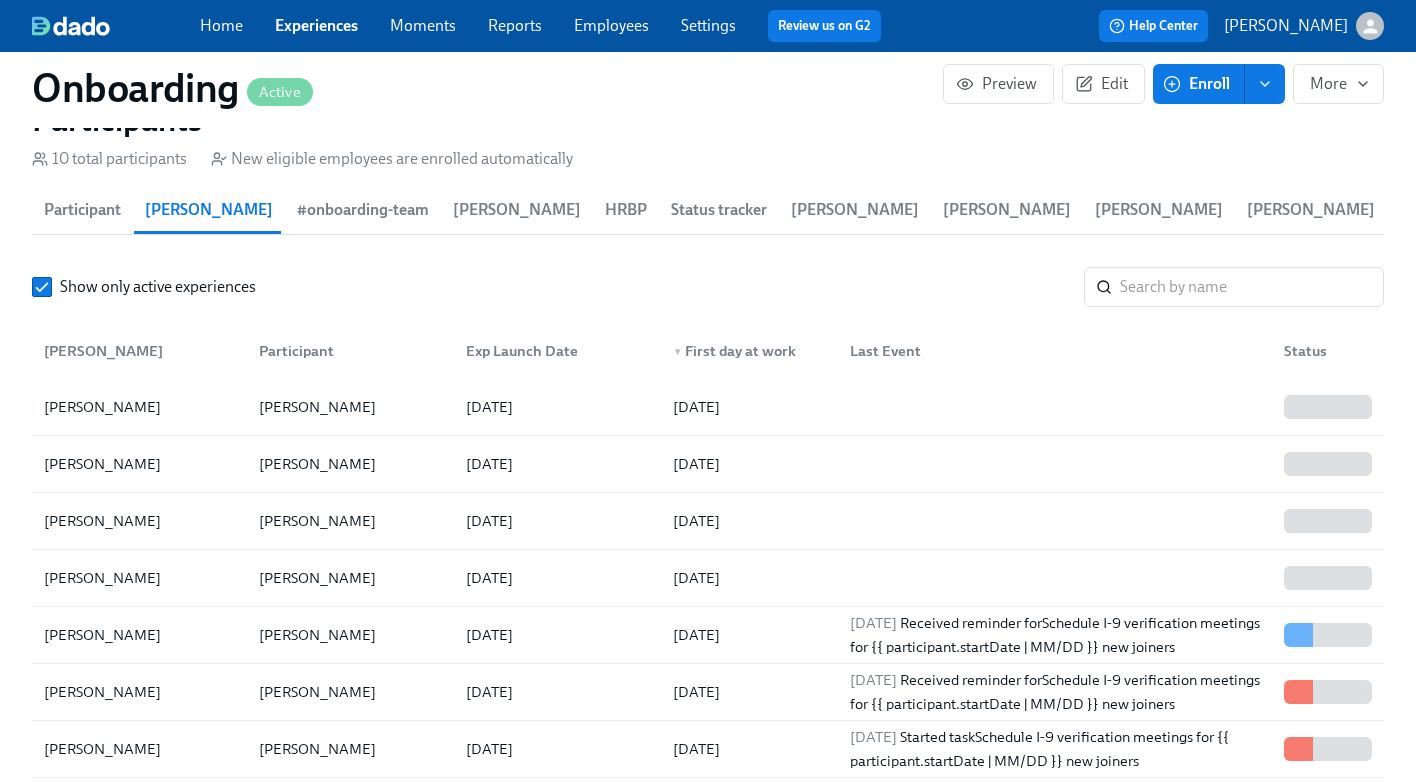 click on "[PERSON_NAME]" at bounding box center (1767, 210) 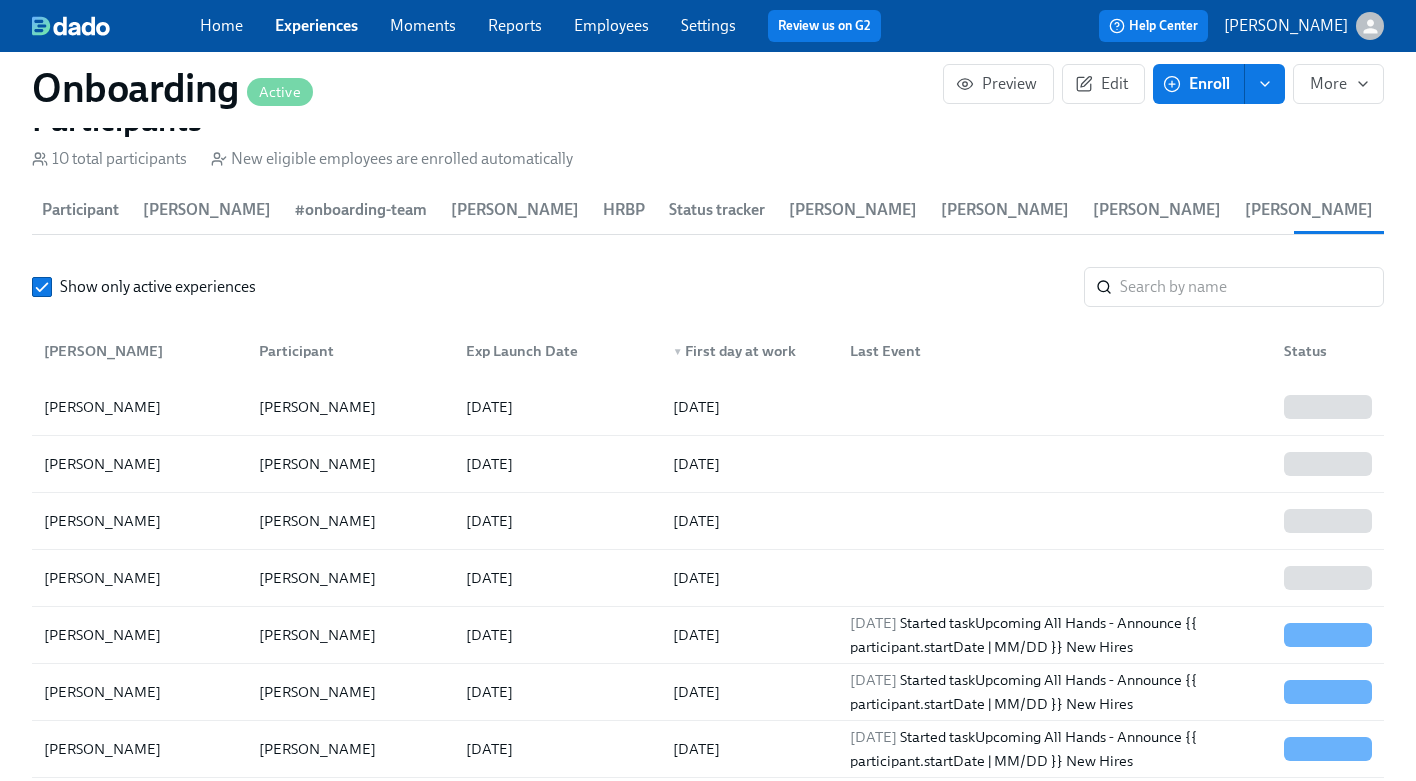 scroll, scrollTop: 0, scrollLeft: 3, axis: horizontal 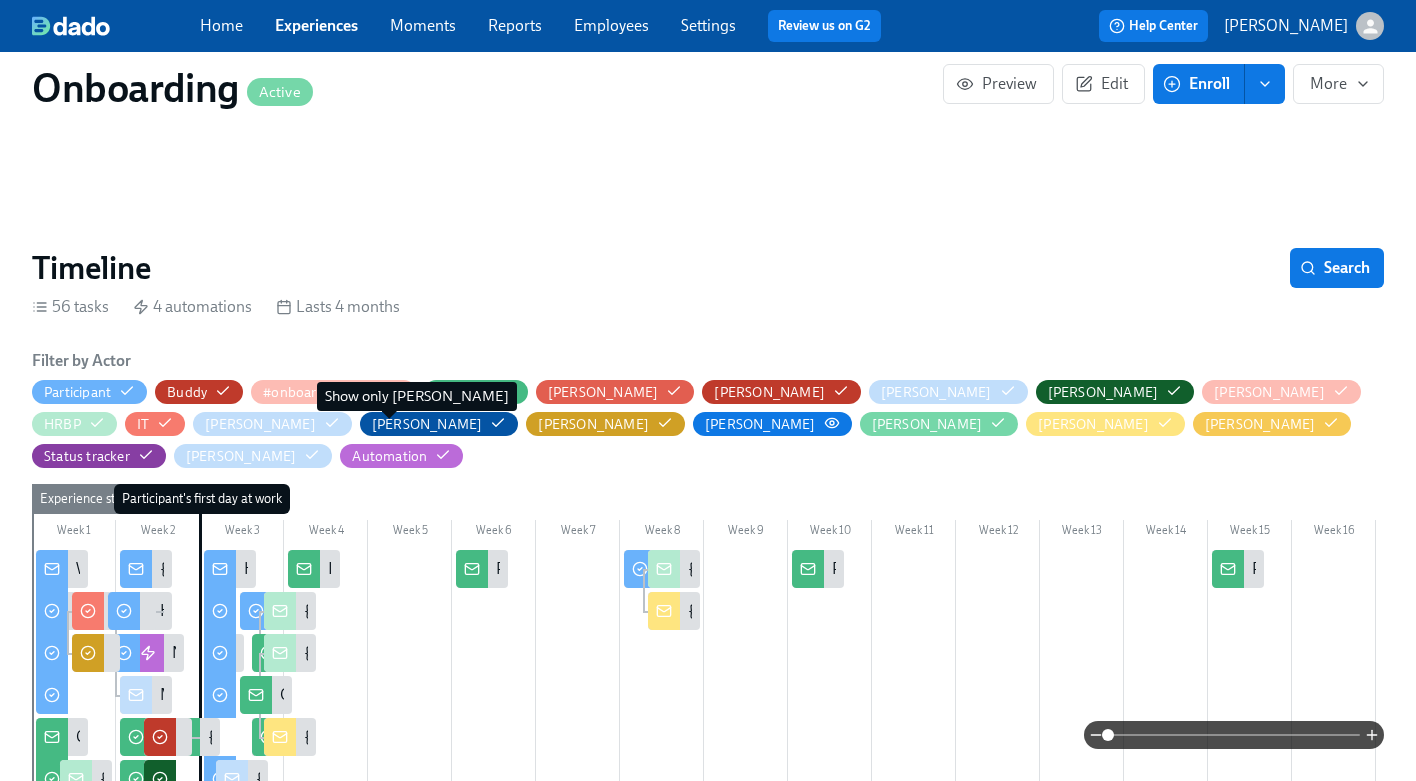 click 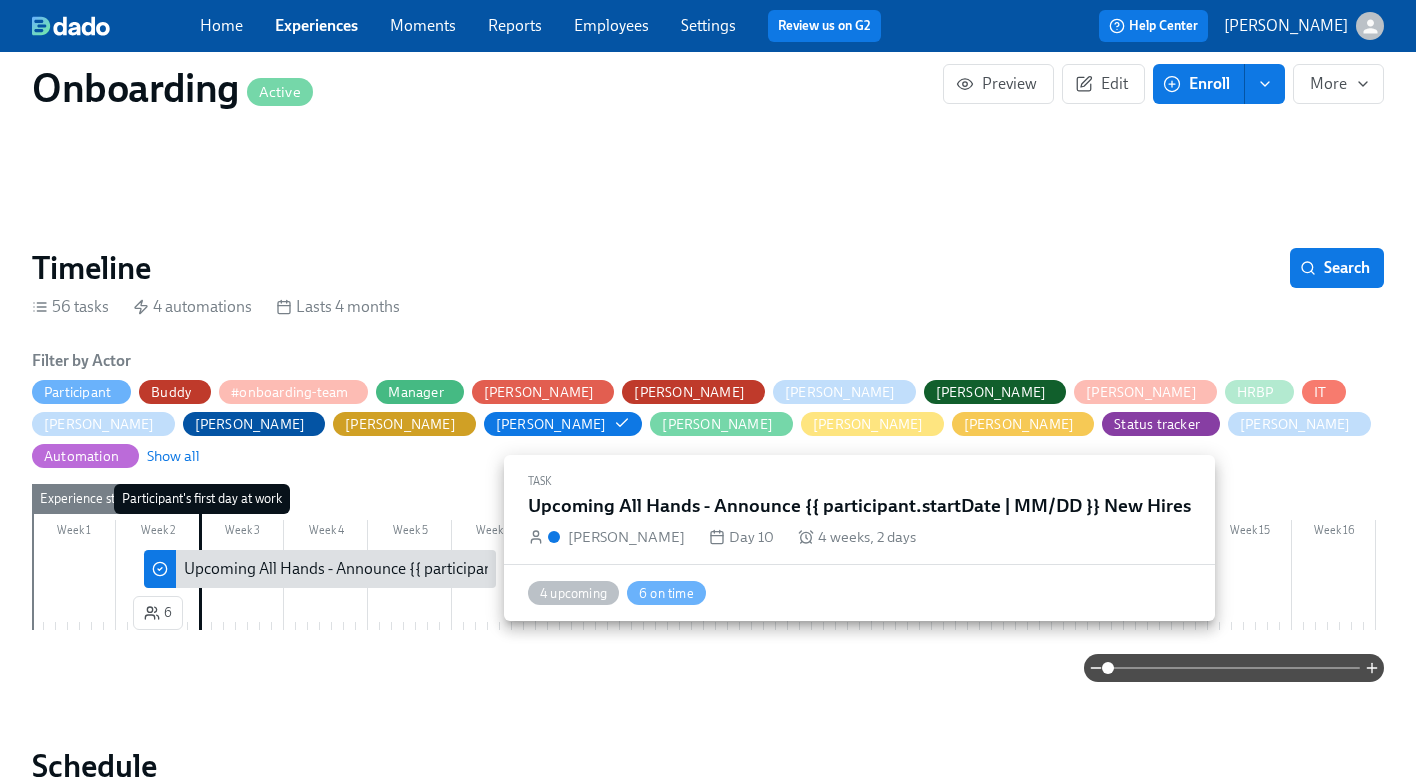 click on "Upcoming All Hands - Announce {{ participant.startDate | MM/DD }} New Hires" at bounding box center (452, 569) 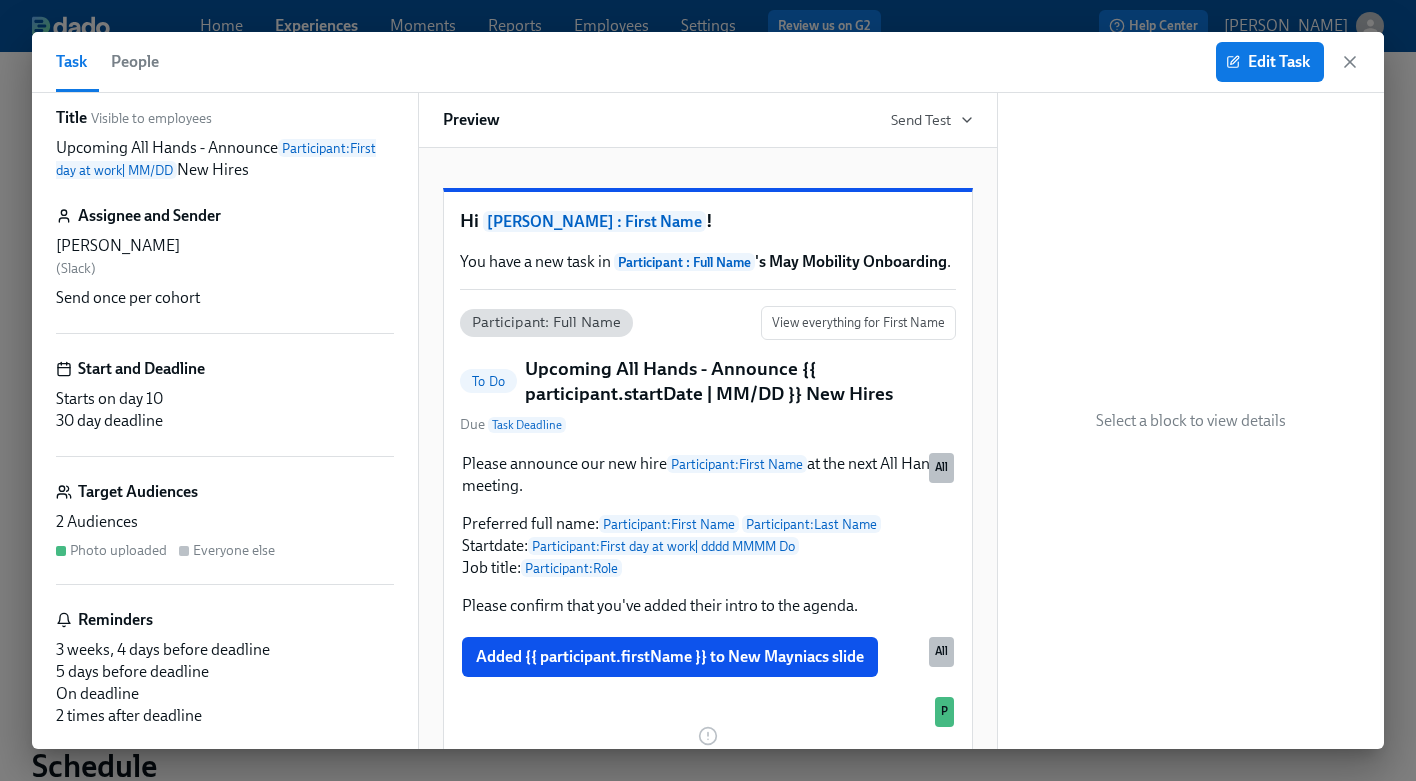 scroll, scrollTop: 43, scrollLeft: 0, axis: vertical 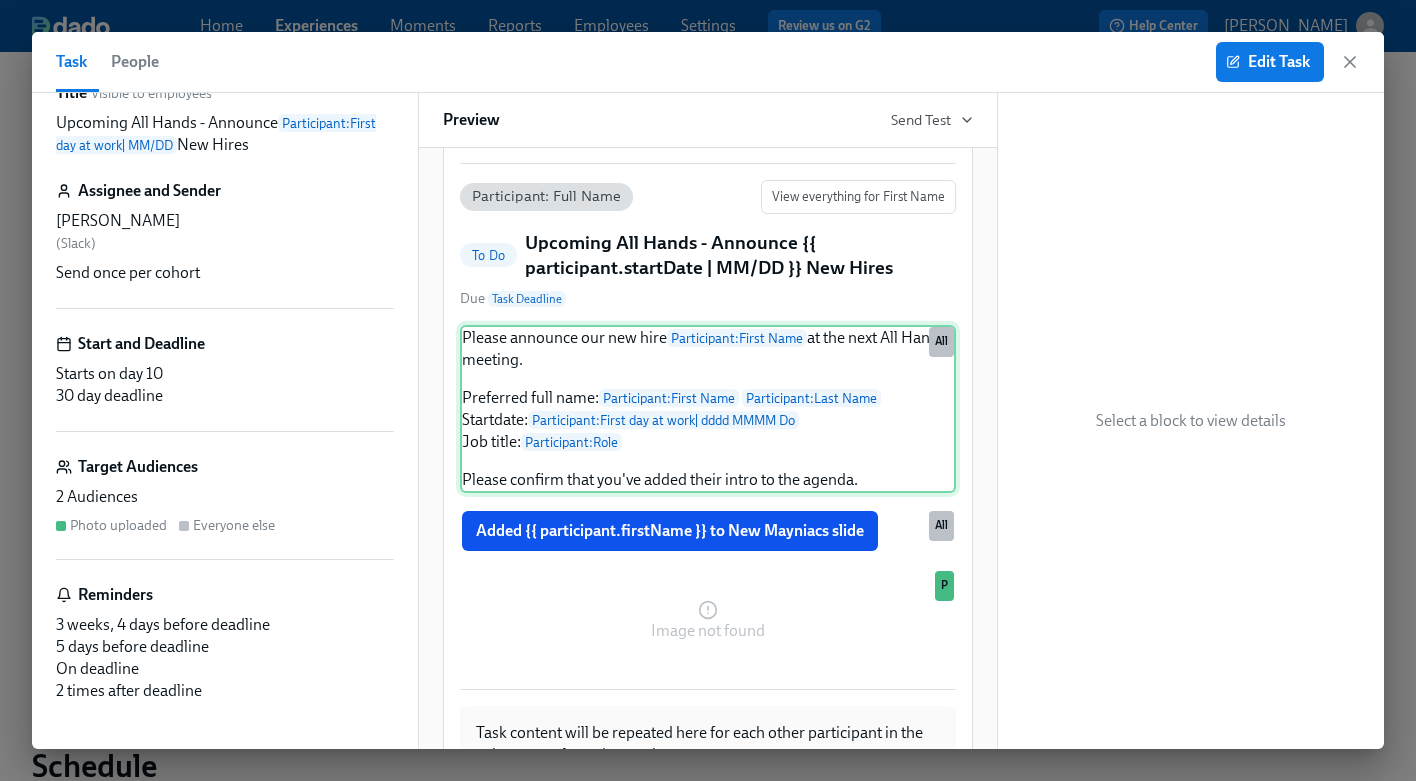 click on "Please announce our new hire  Participant :  First Name  at the next All Hands meeting.
Preferred full name:  Participant :  First Name   Participant :  Last Name
Startdate:  Participant :  First day at work  | dddd MMMM Do
Job title:  Participant :  Role
Please confirm that you've added their intro to the agenda. All" at bounding box center [708, 409] 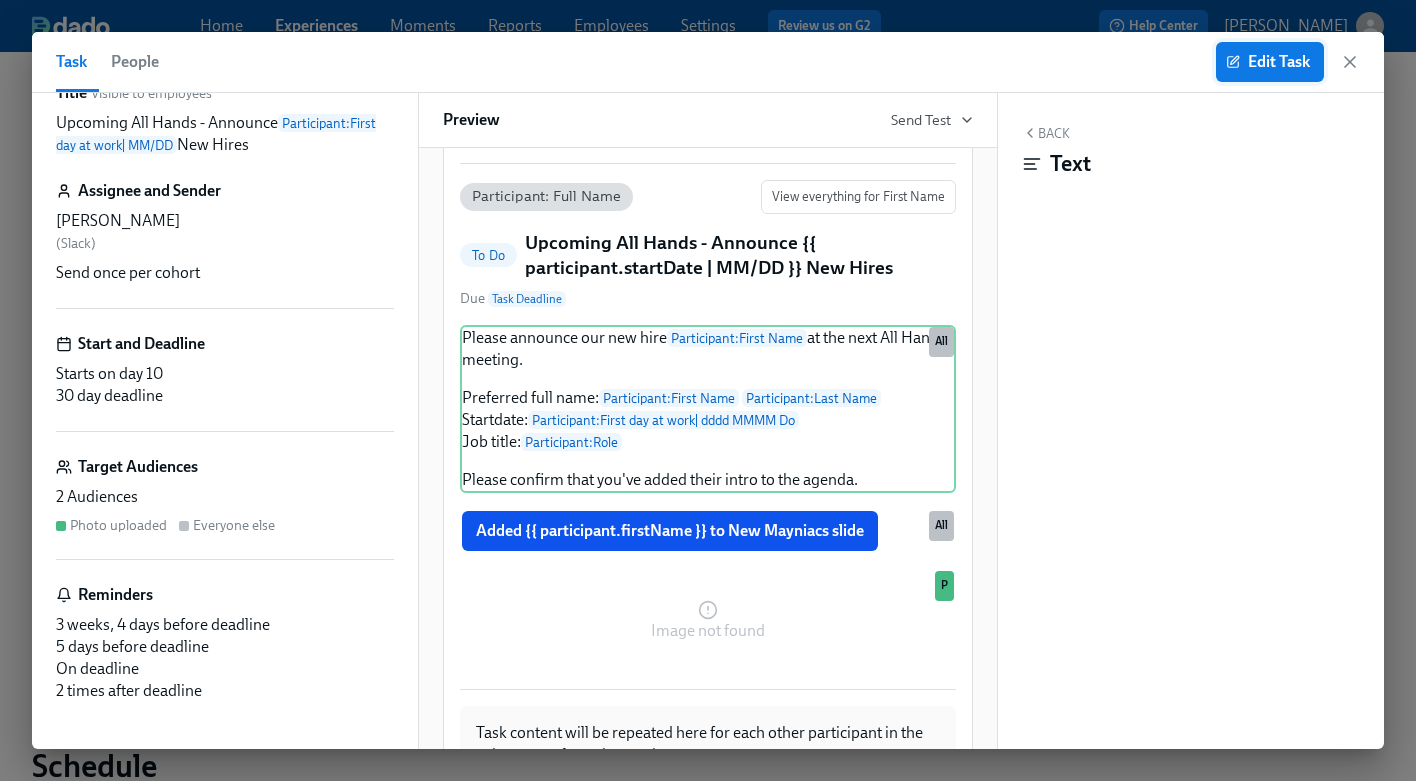 click 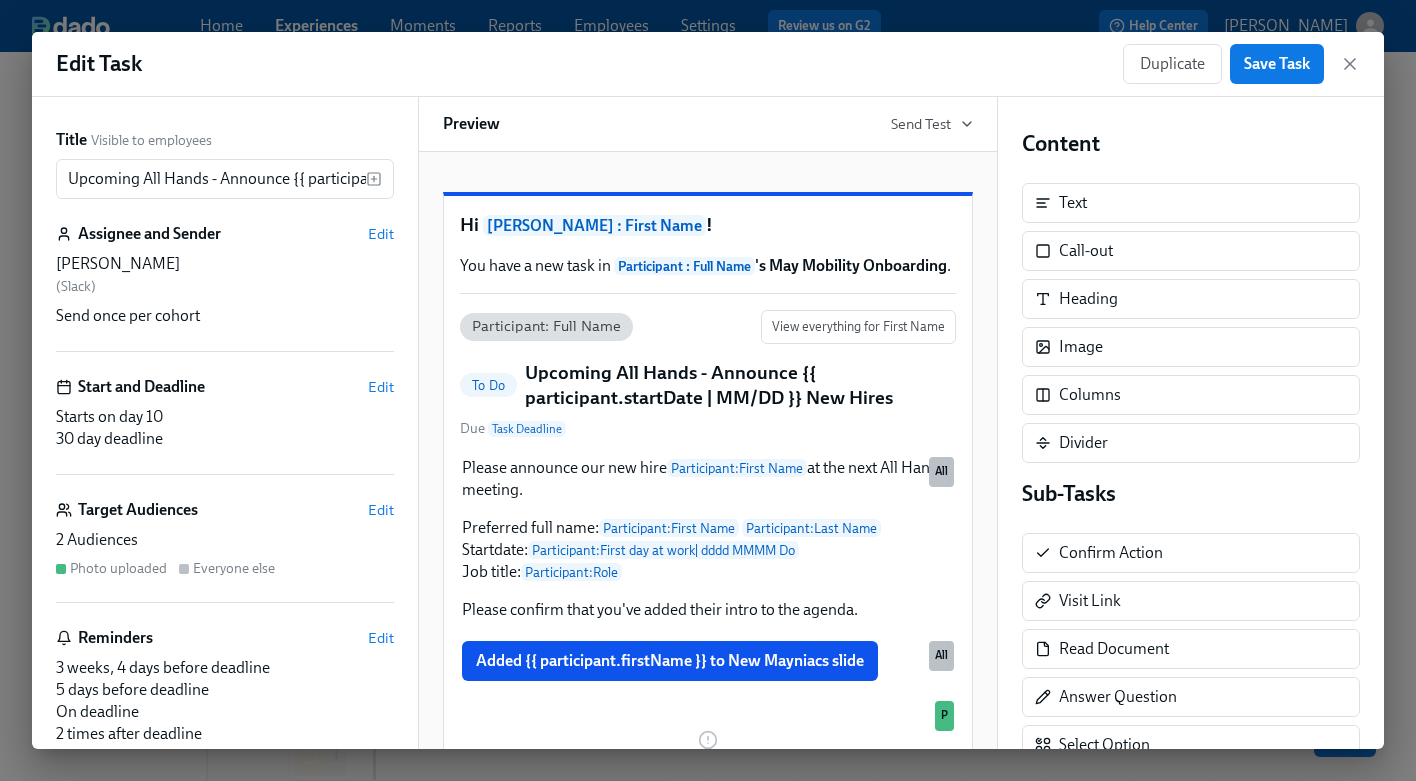 scroll, scrollTop: 0, scrollLeft: 0, axis: both 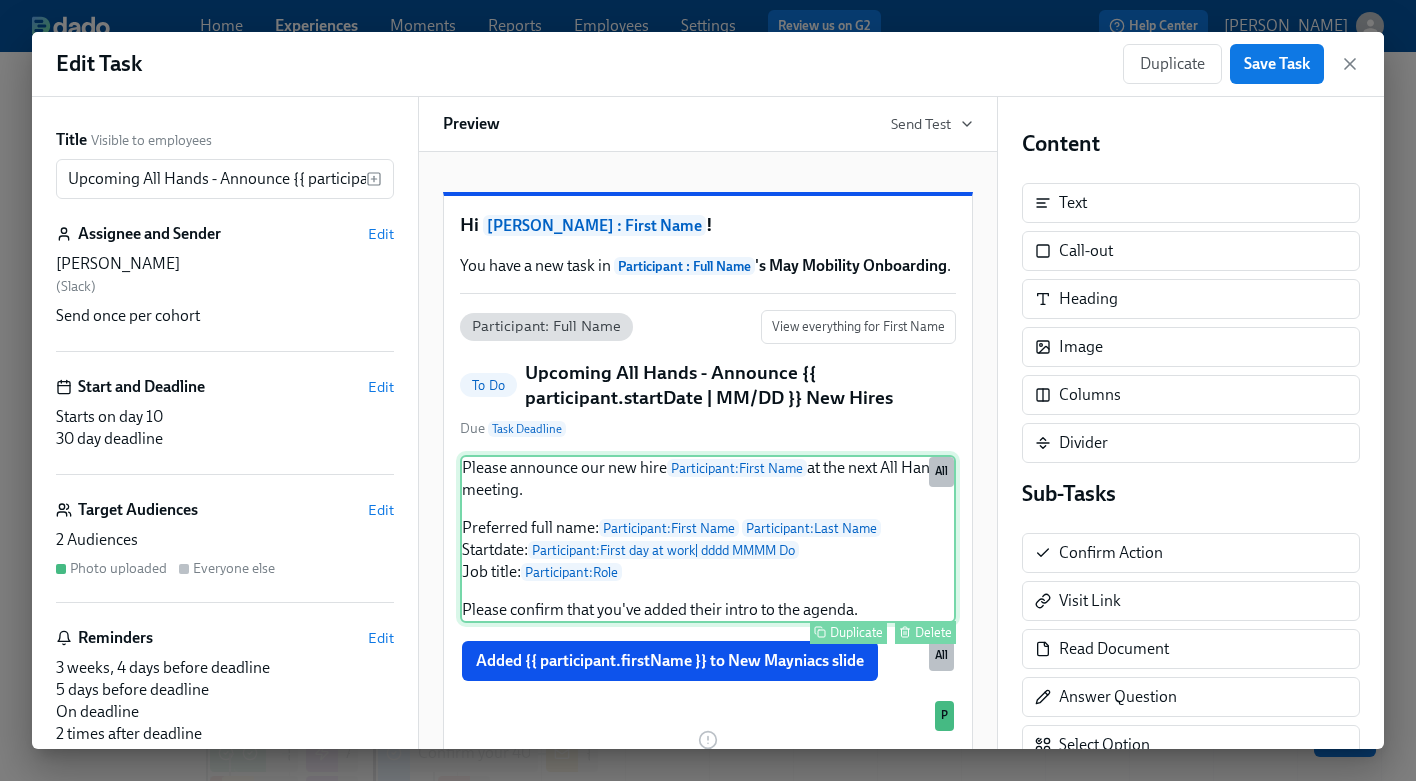 click on "Please announce our new hire  Participant :  First Name  at the next All Hands meeting.
Preferred full name:  Participant :  First Name   Participant :  Last Name
Startdate:  Participant :  First day at work  | dddd MMMM Do
Job title:  Participant :  Role
Please confirm that you've added their intro to the agenda.   Duplicate   Delete All" at bounding box center (708, 539) 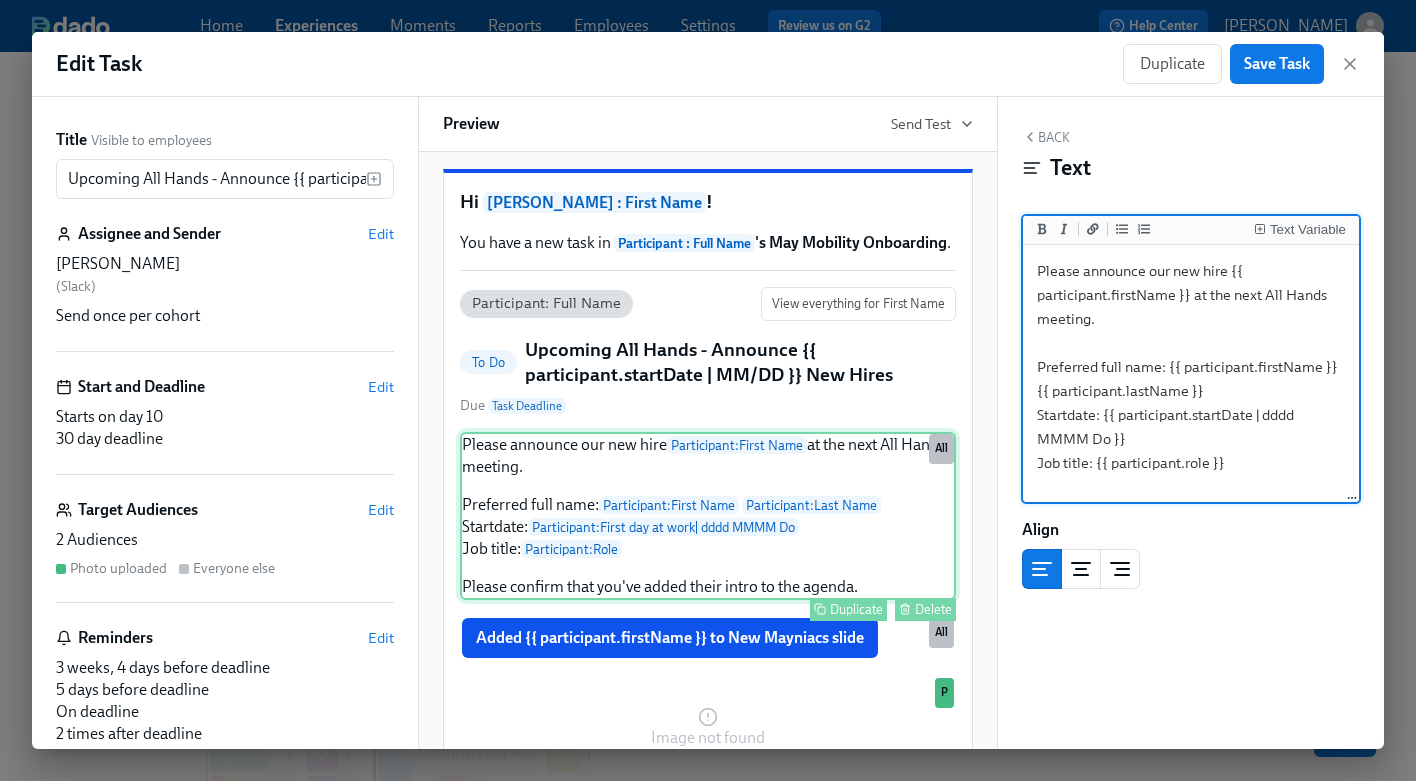 scroll, scrollTop: 28, scrollLeft: 0, axis: vertical 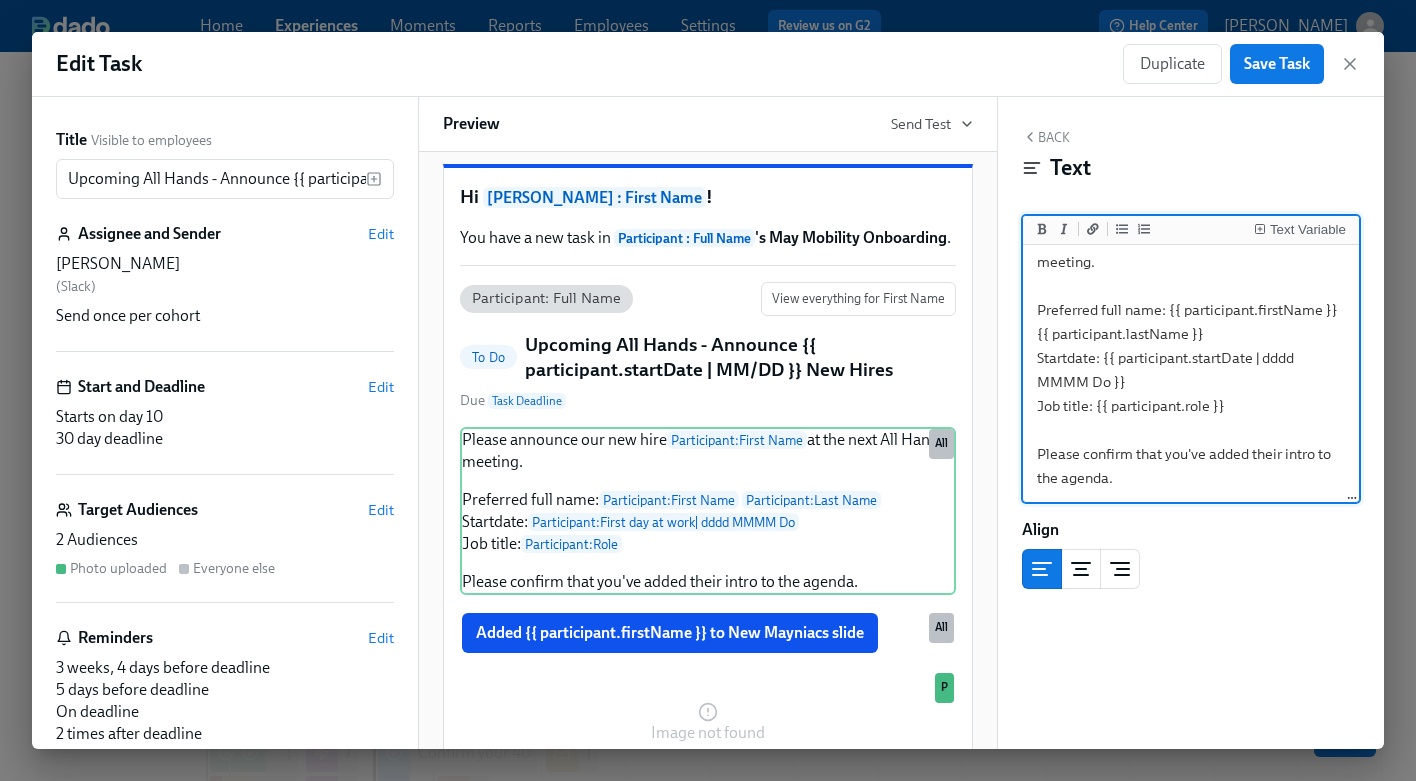 drag, startPoint x: 1133, startPoint y: 483, endPoint x: 1271, endPoint y: 452, distance: 141.43903 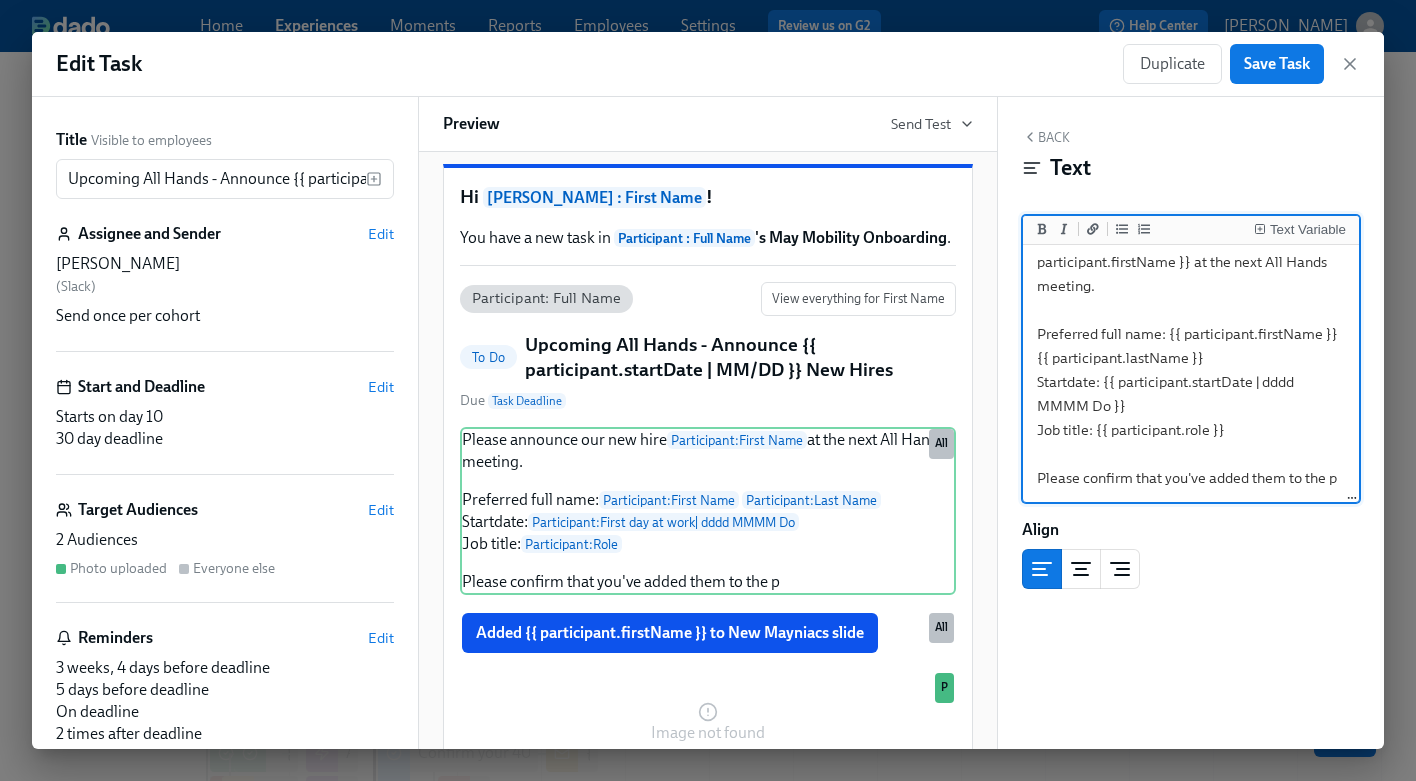 scroll, scrollTop: 57, scrollLeft: 0, axis: vertical 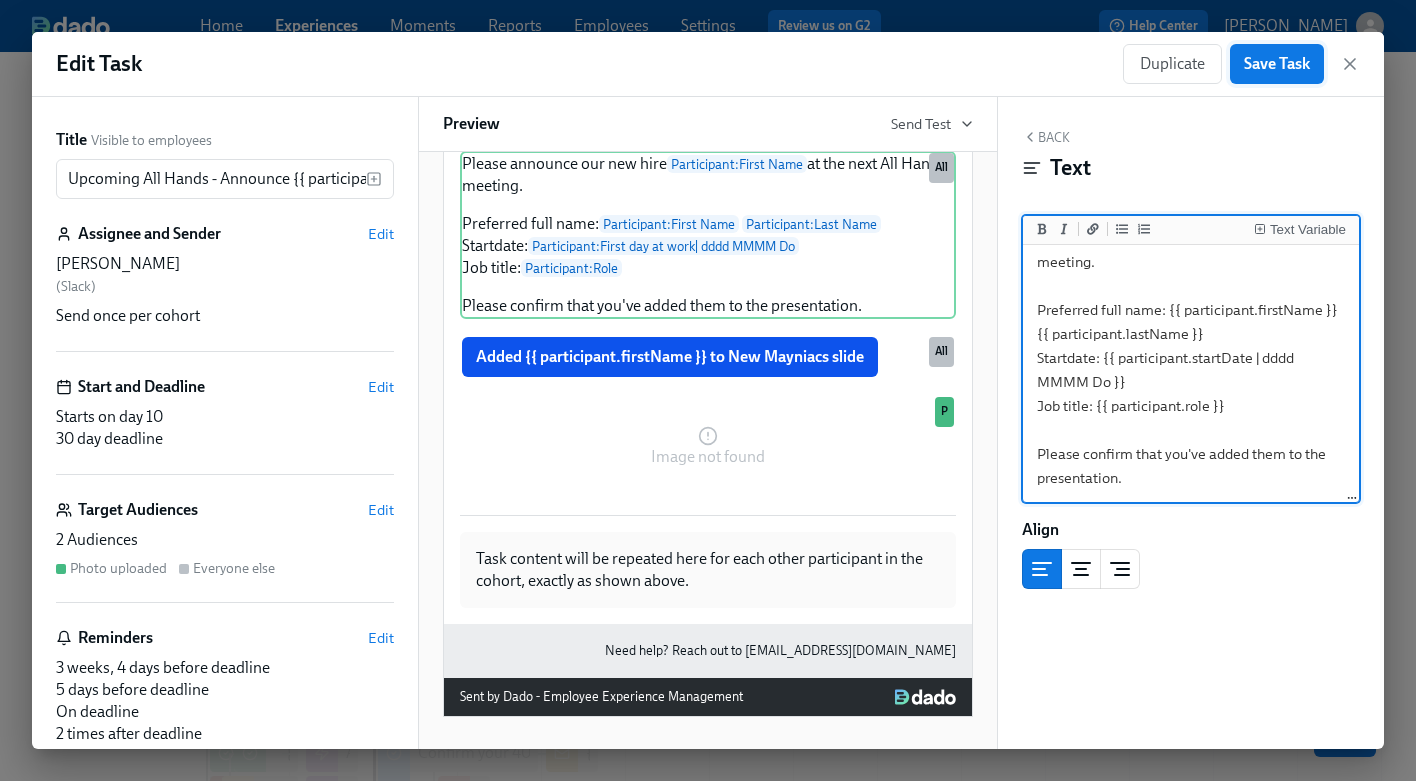 type on "Please announce our new hire {{ participant.firstName }} at the next All Hands meeting.
Preferred full name: {{ participant.firstName }} {{ participant.lastName }}
Startdate: {{ participant.startDate | dddd MMMM Do }}
Job title: {{ participant.role }}
Please confirm that you've added them to the presentation." 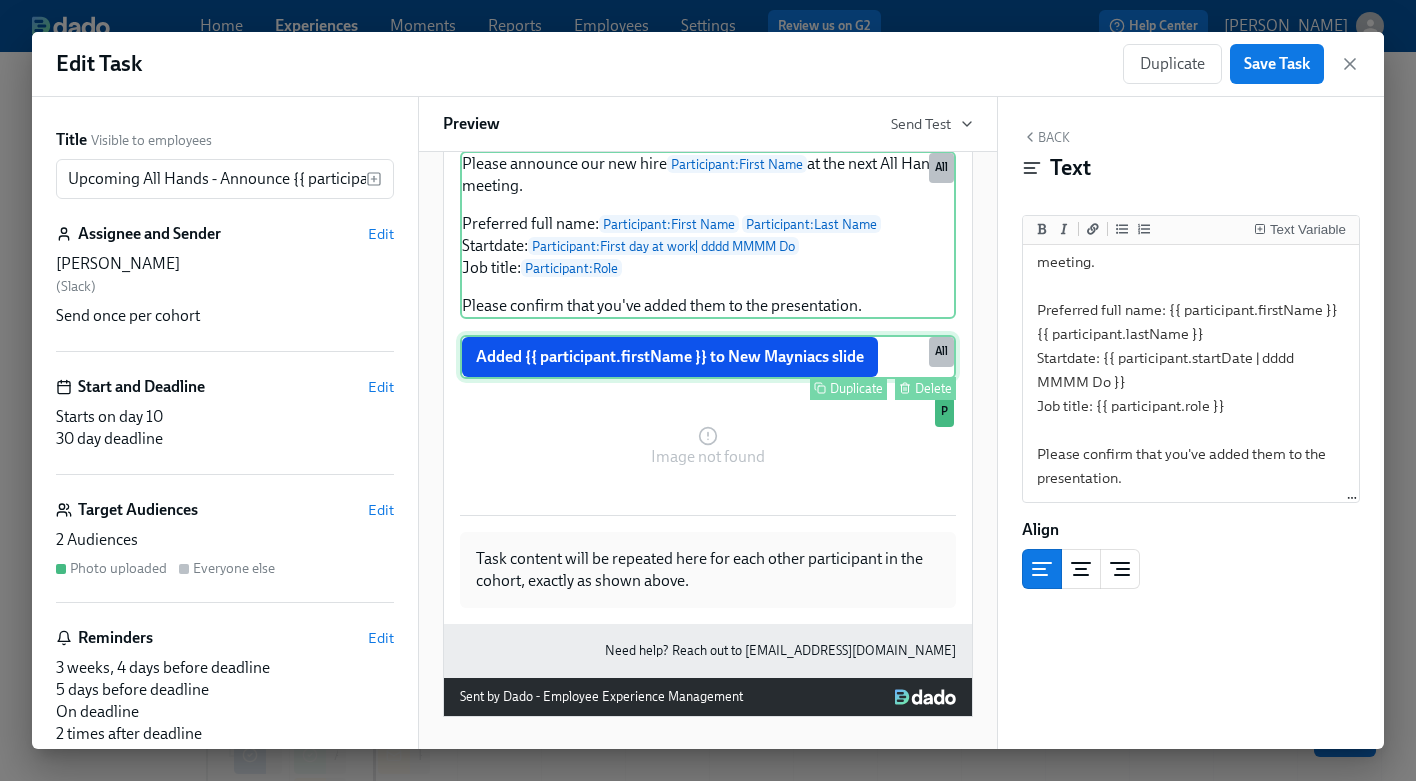 scroll, scrollTop: 341, scrollLeft: 0, axis: vertical 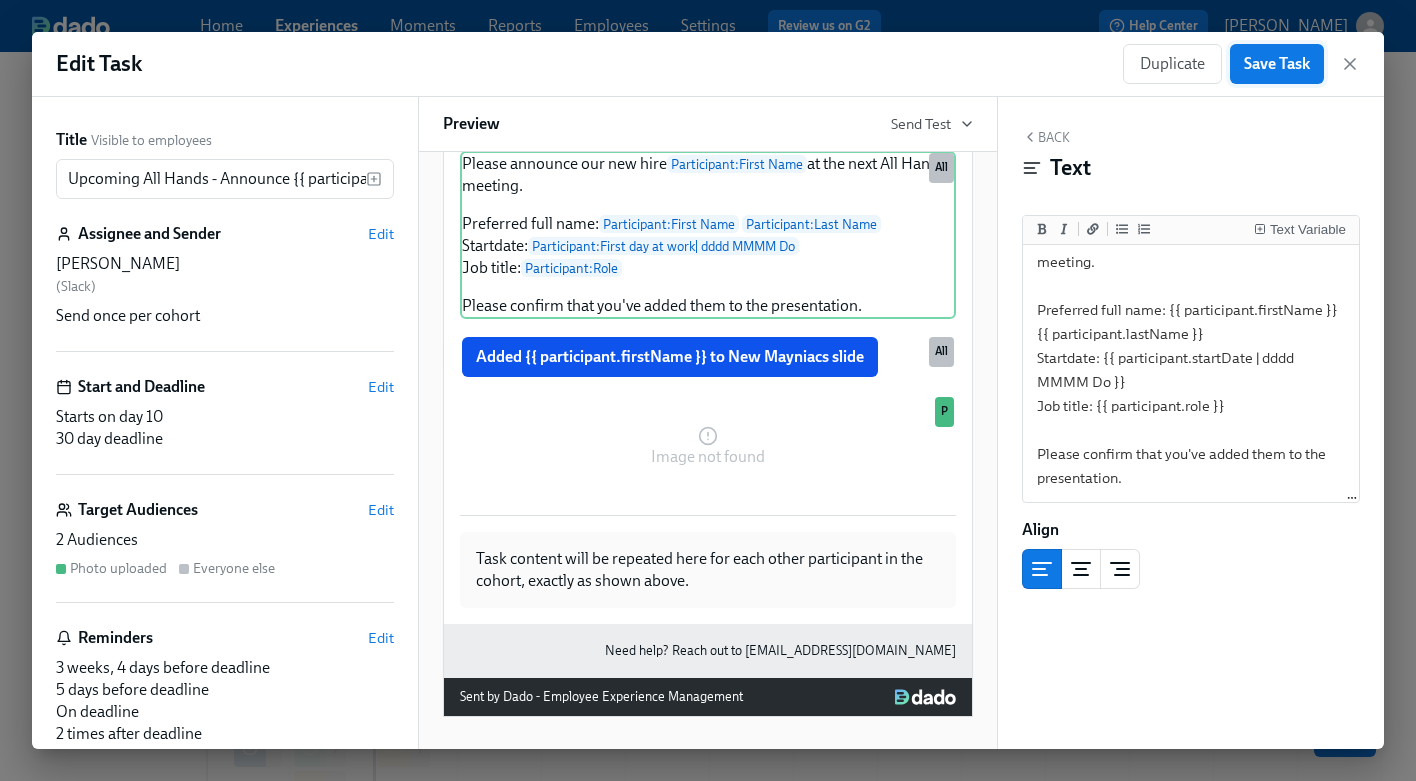 click on "Save Task" at bounding box center [1277, 64] 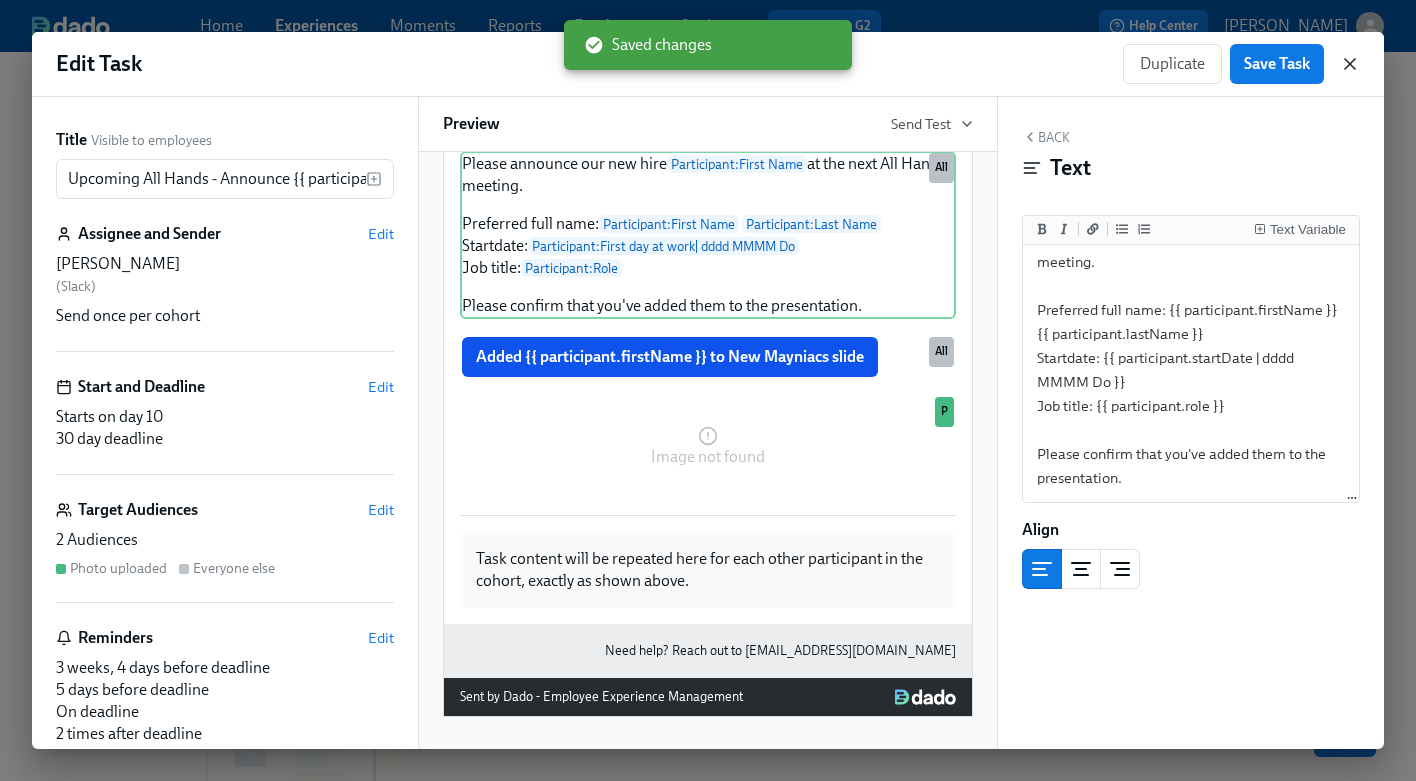click 